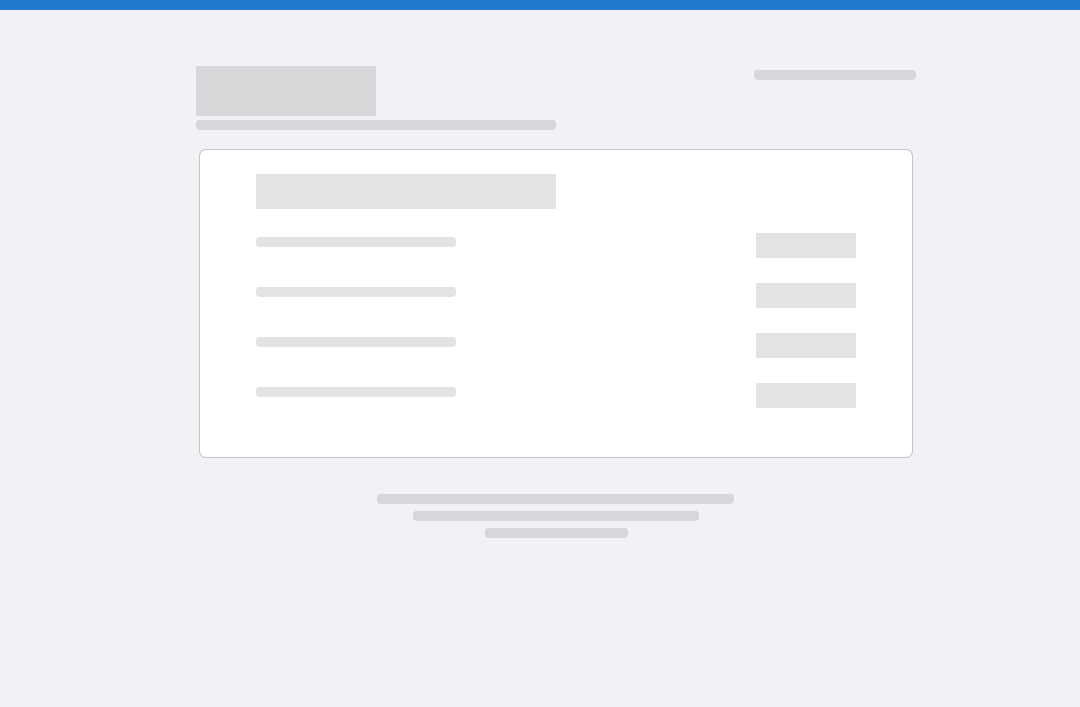scroll, scrollTop: 0, scrollLeft: 0, axis: both 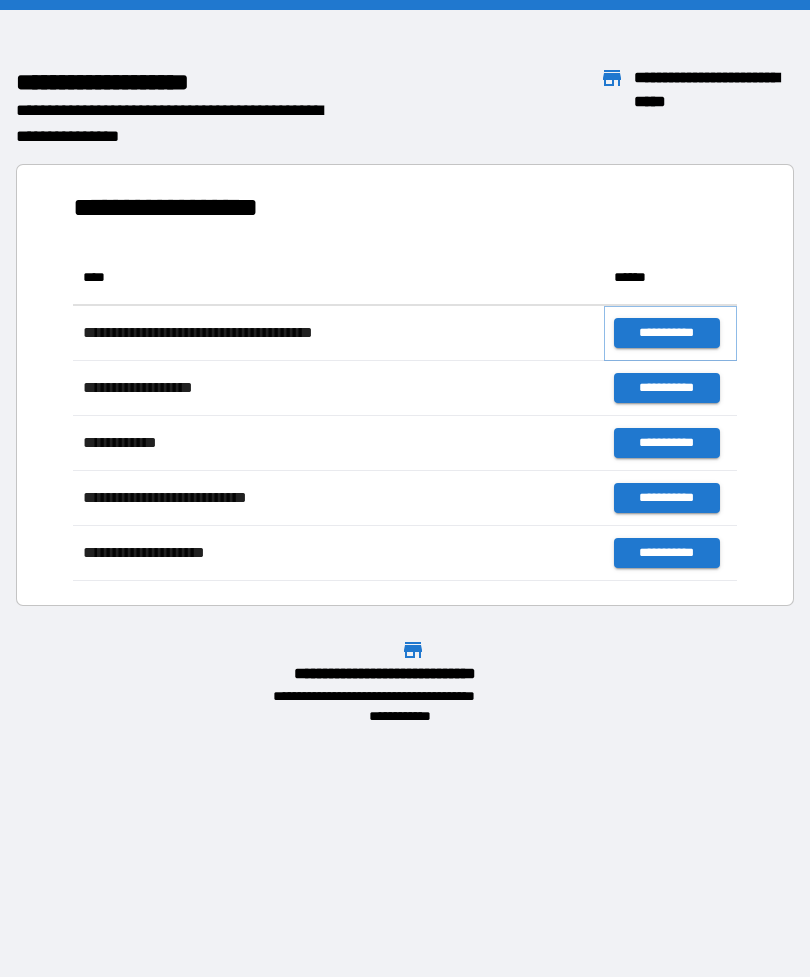 click on "**********" at bounding box center (666, 333) 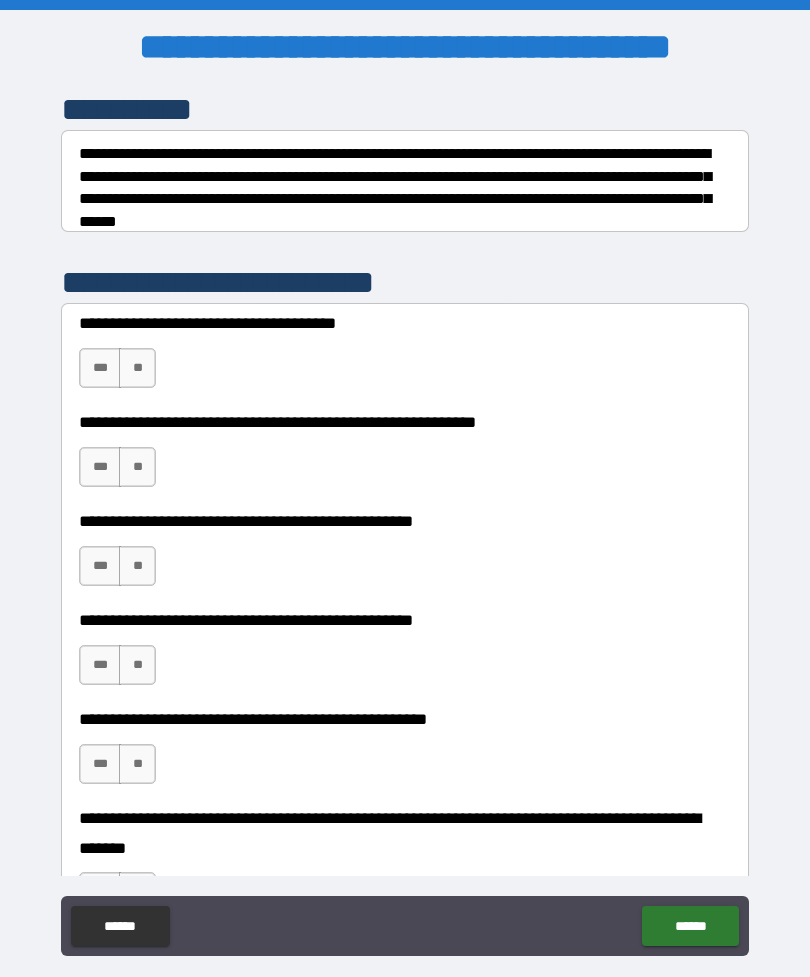 scroll, scrollTop: 276, scrollLeft: 0, axis: vertical 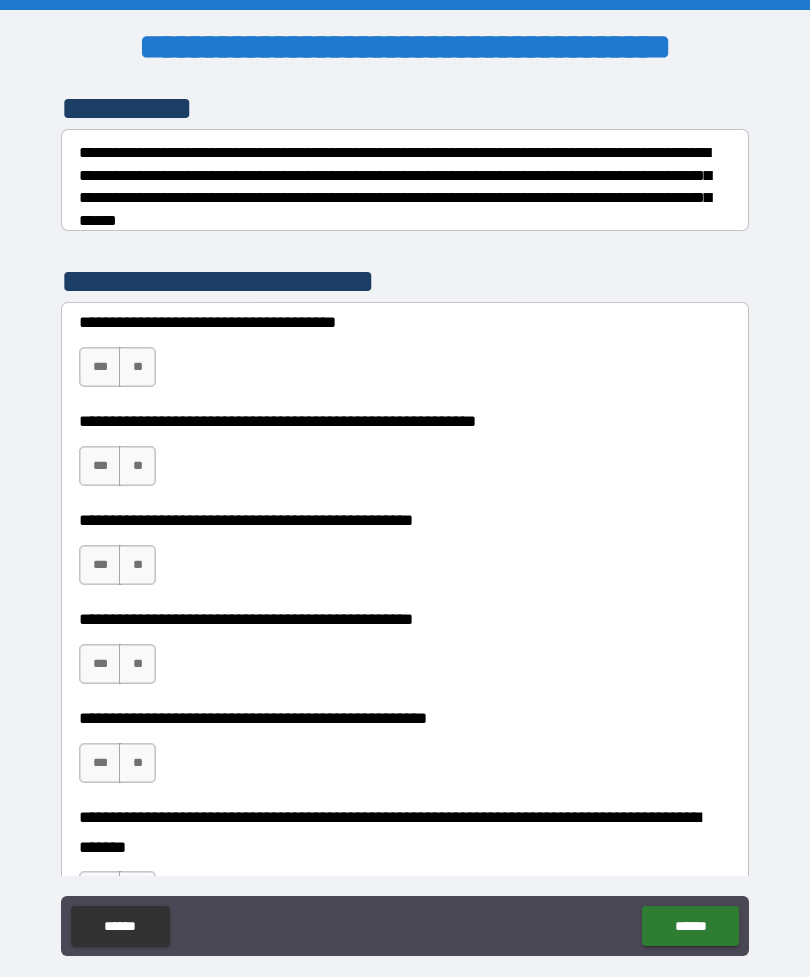 click on "**" at bounding box center [137, 367] 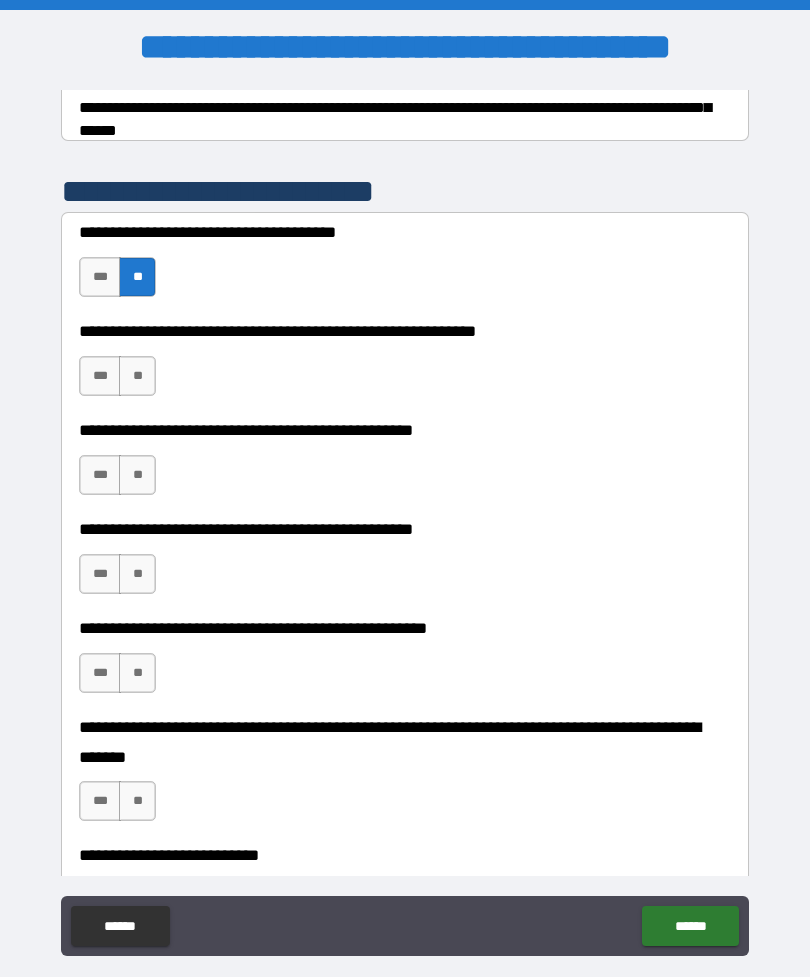 scroll, scrollTop: 367, scrollLeft: 0, axis: vertical 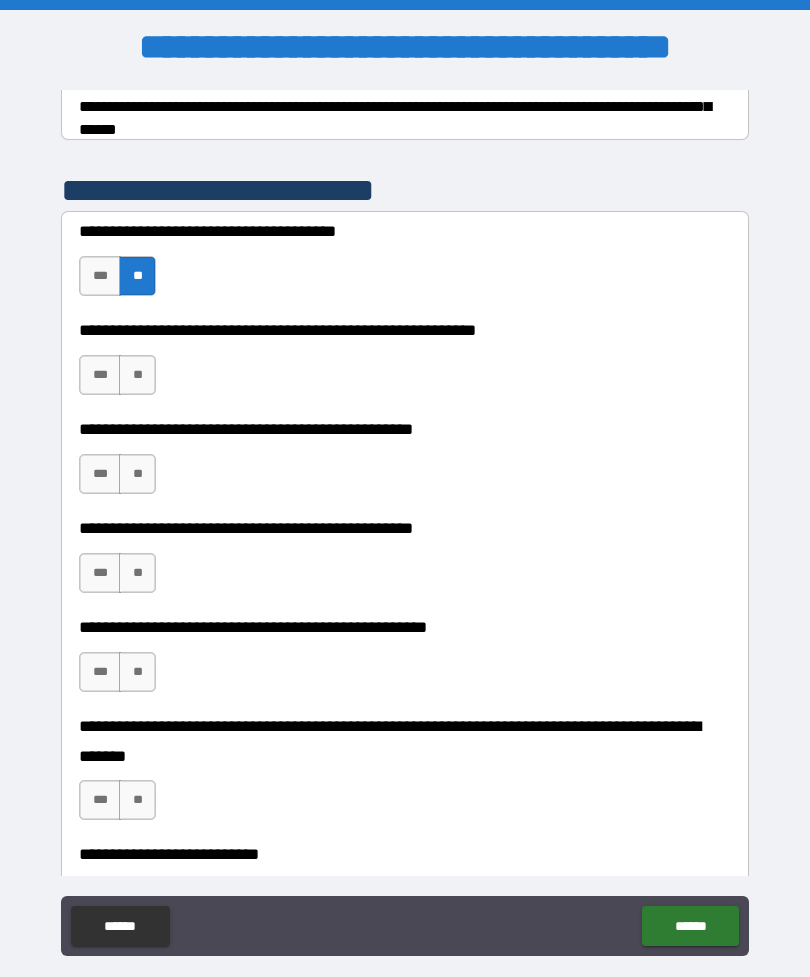 click on "**" at bounding box center (137, 375) 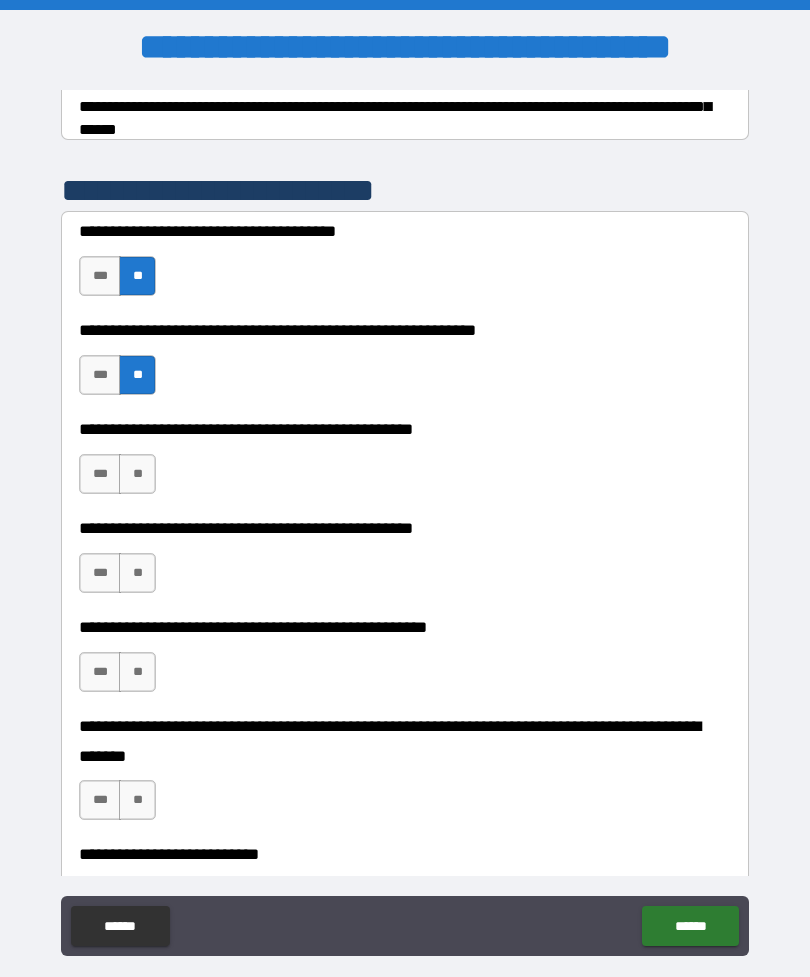 click on "**" at bounding box center [137, 474] 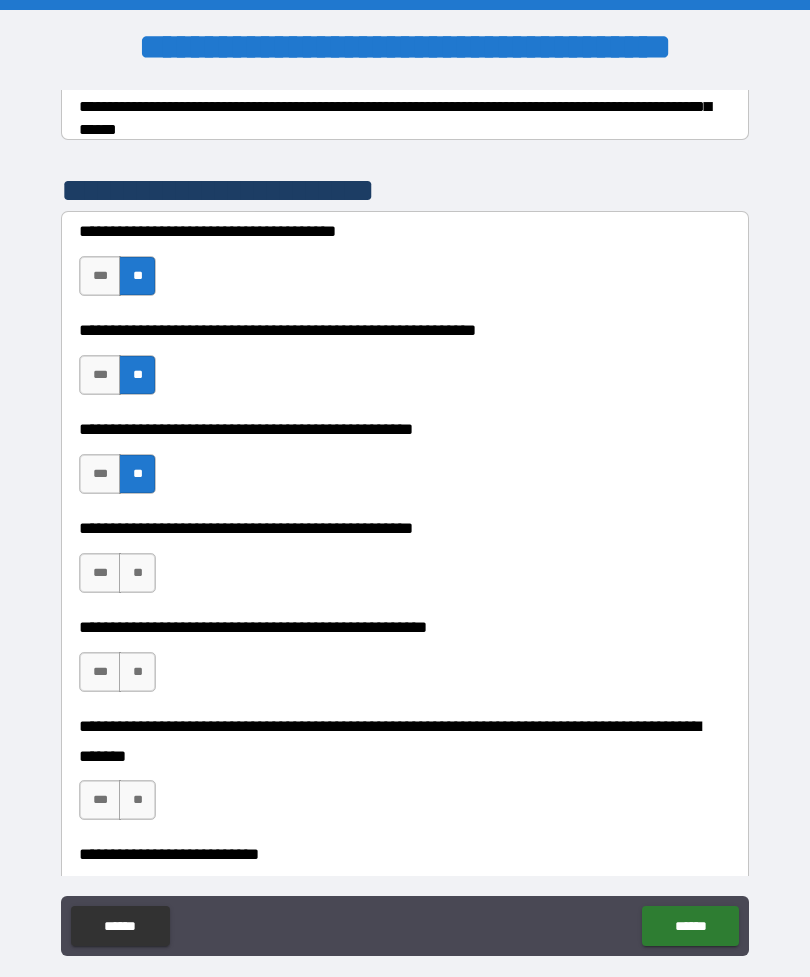 click on "**" at bounding box center [137, 573] 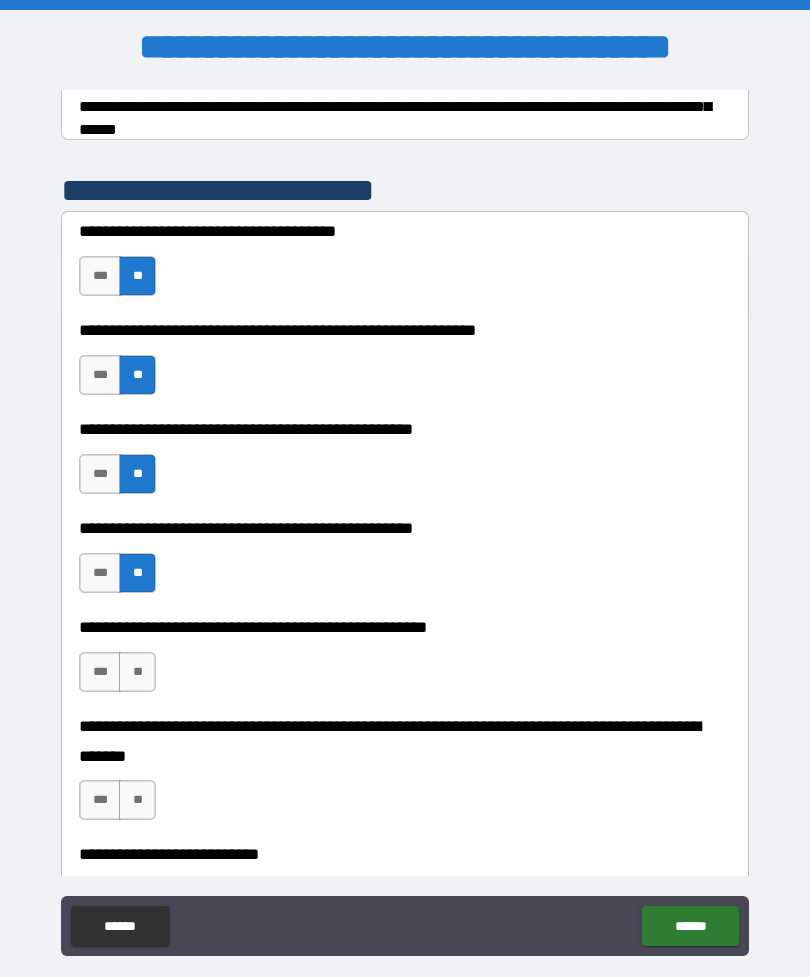 click on "**" at bounding box center [137, 672] 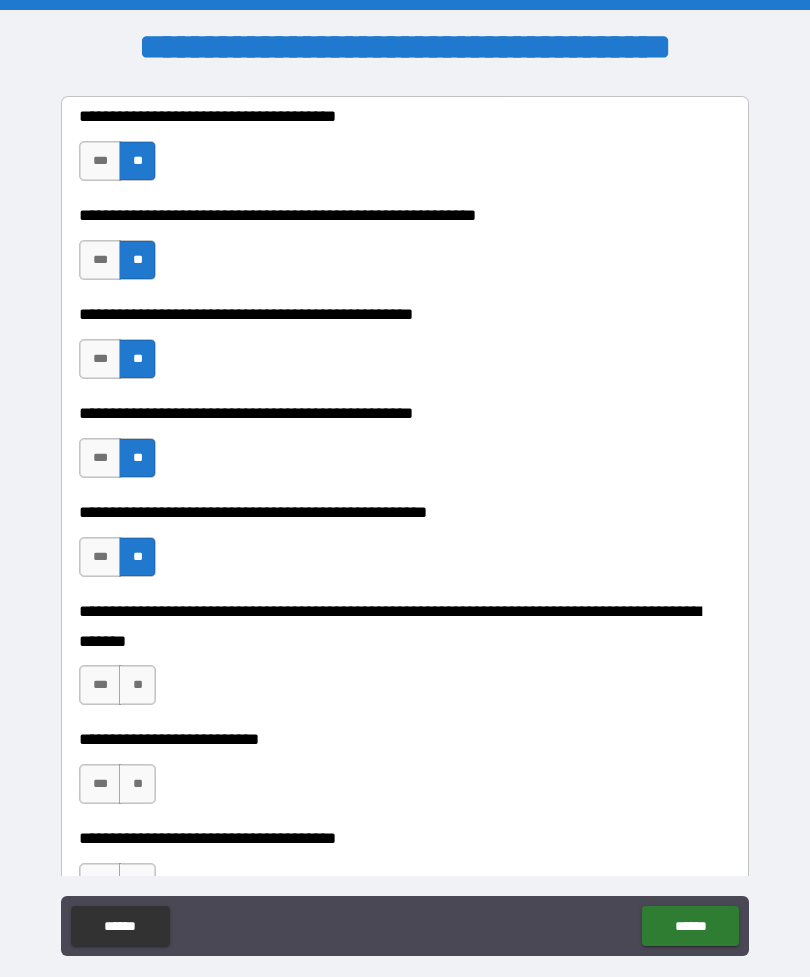 scroll, scrollTop: 485, scrollLeft: 0, axis: vertical 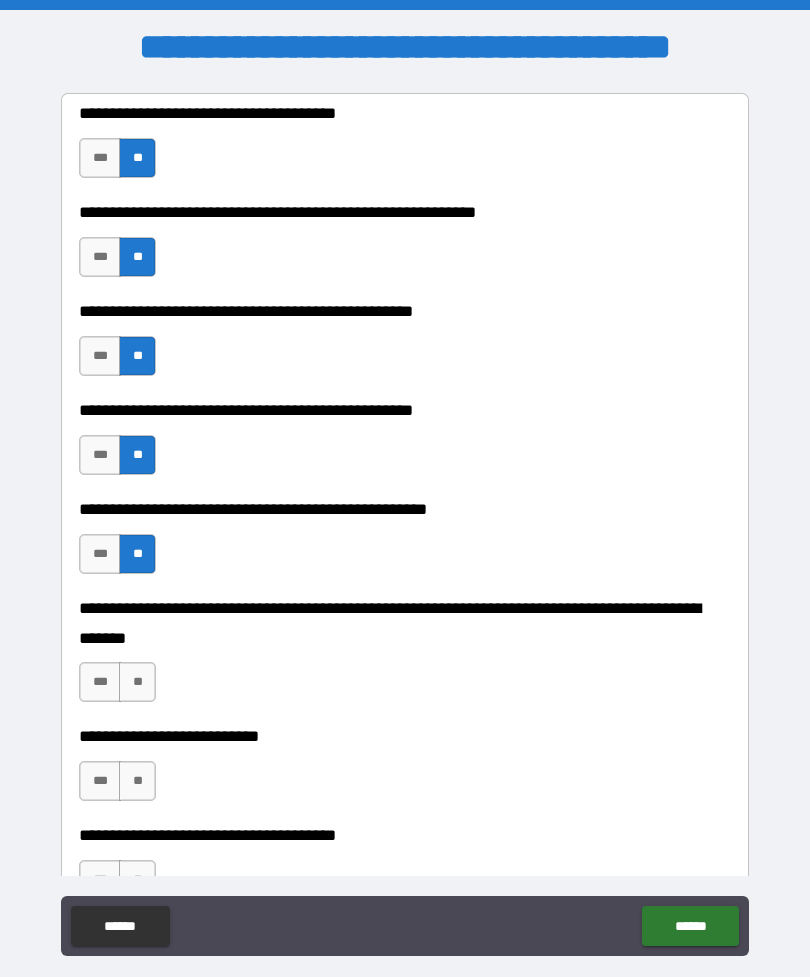 click on "**" at bounding box center (137, 682) 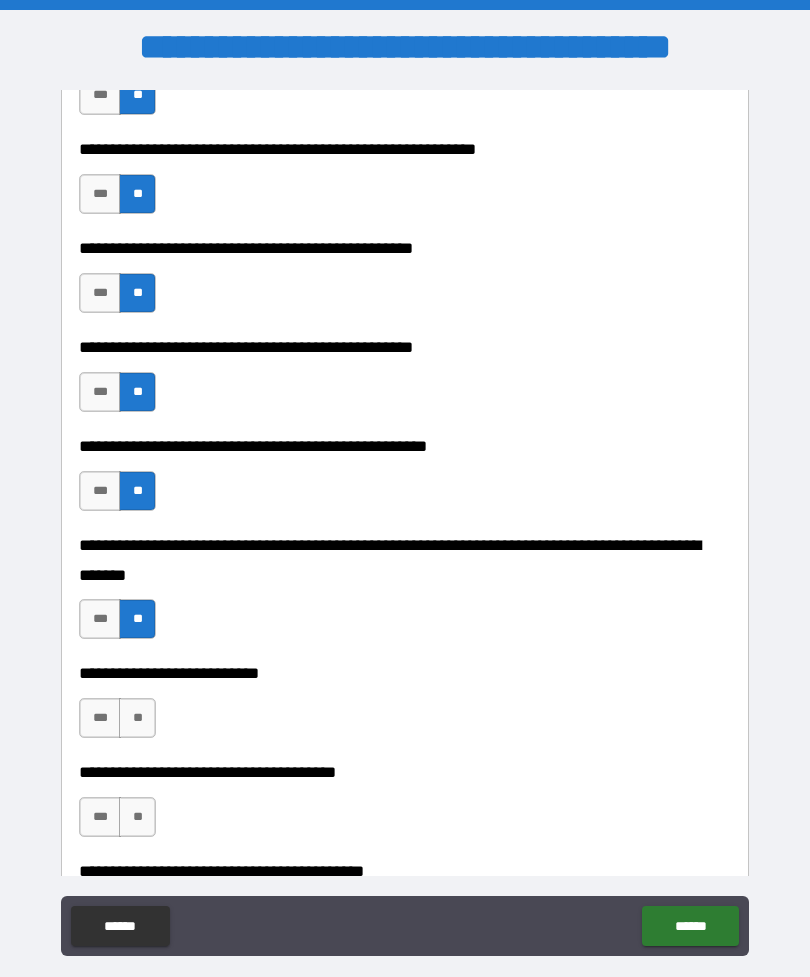 scroll, scrollTop: 561, scrollLeft: 0, axis: vertical 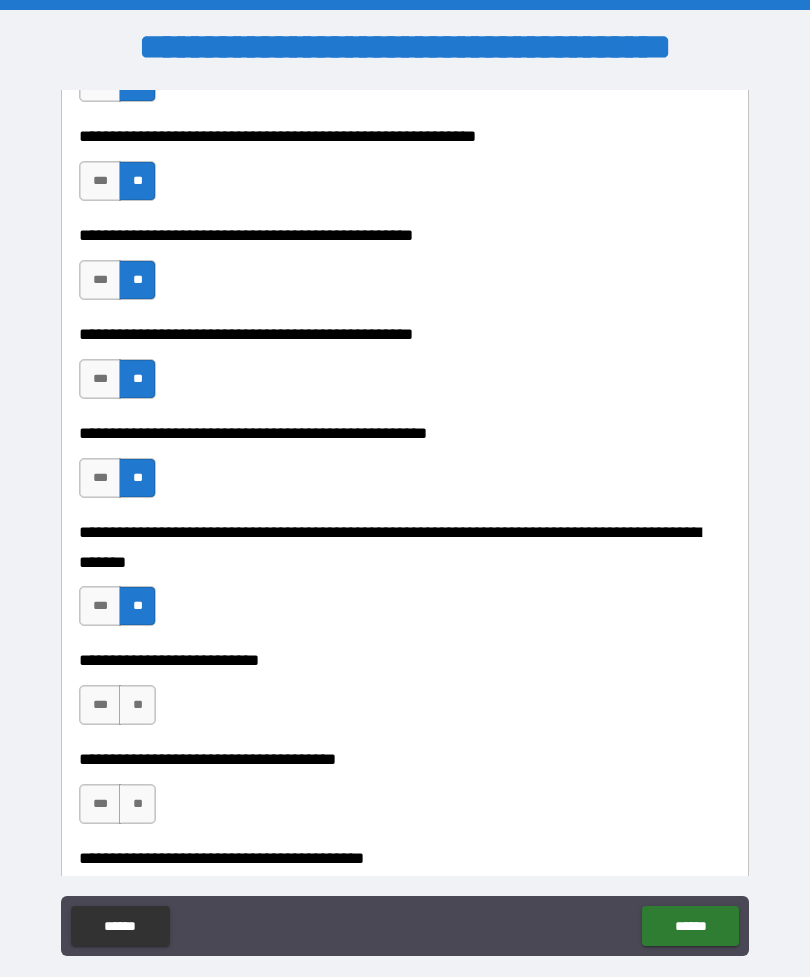 click on "**" at bounding box center [137, 705] 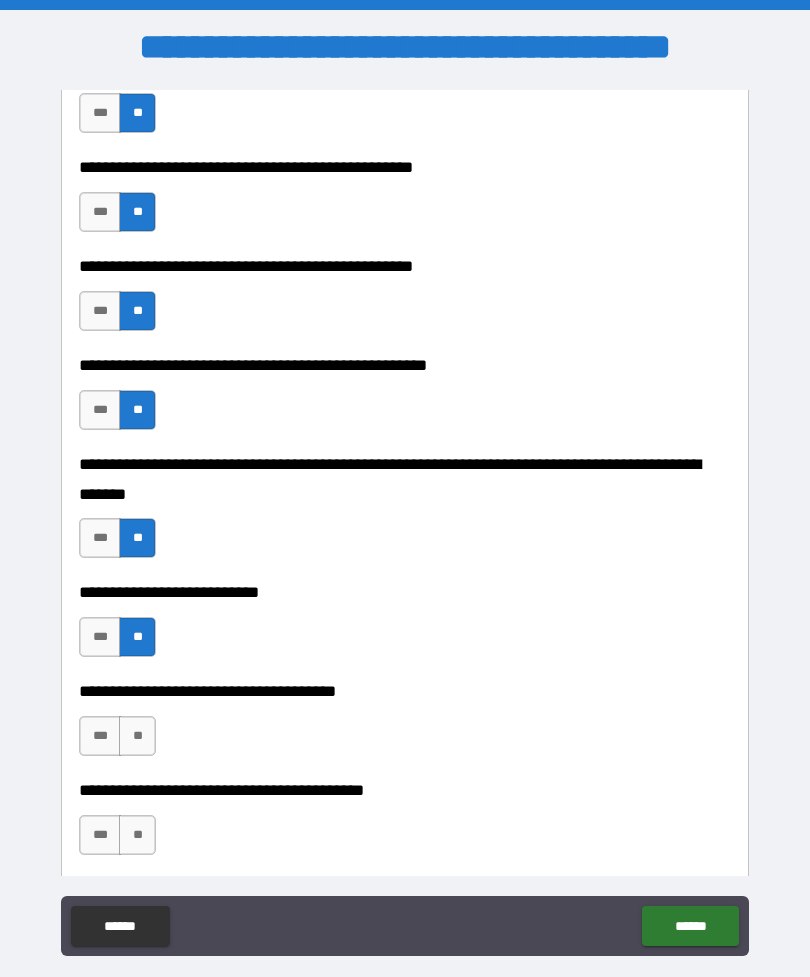 scroll, scrollTop: 647, scrollLeft: 0, axis: vertical 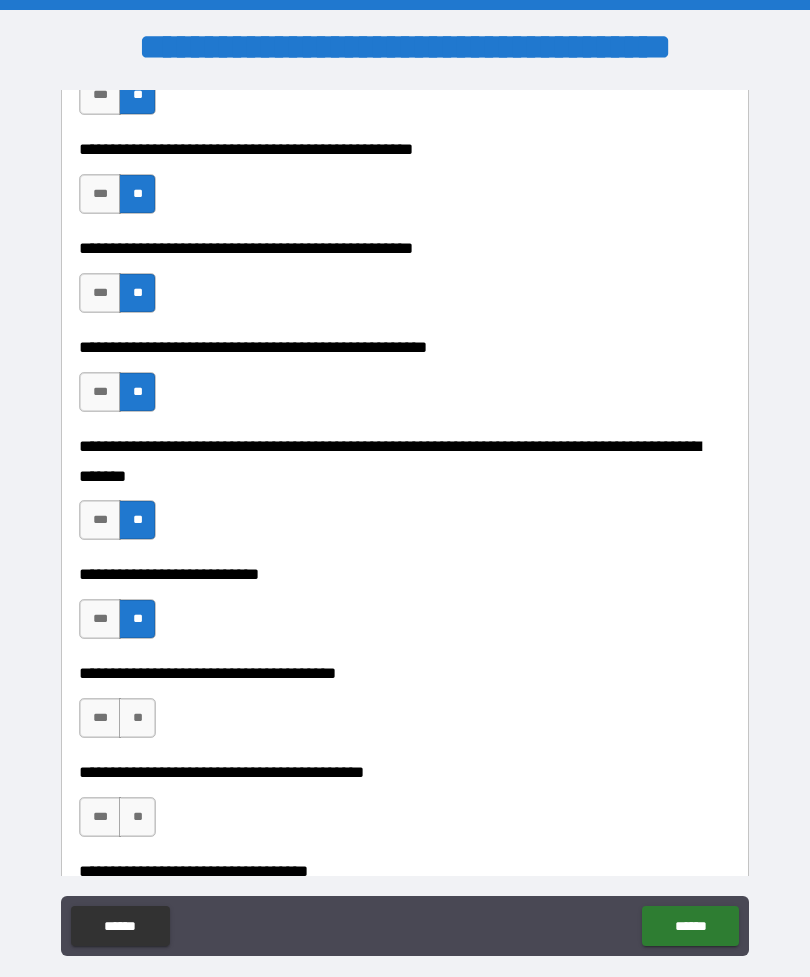 click on "**" at bounding box center (137, 718) 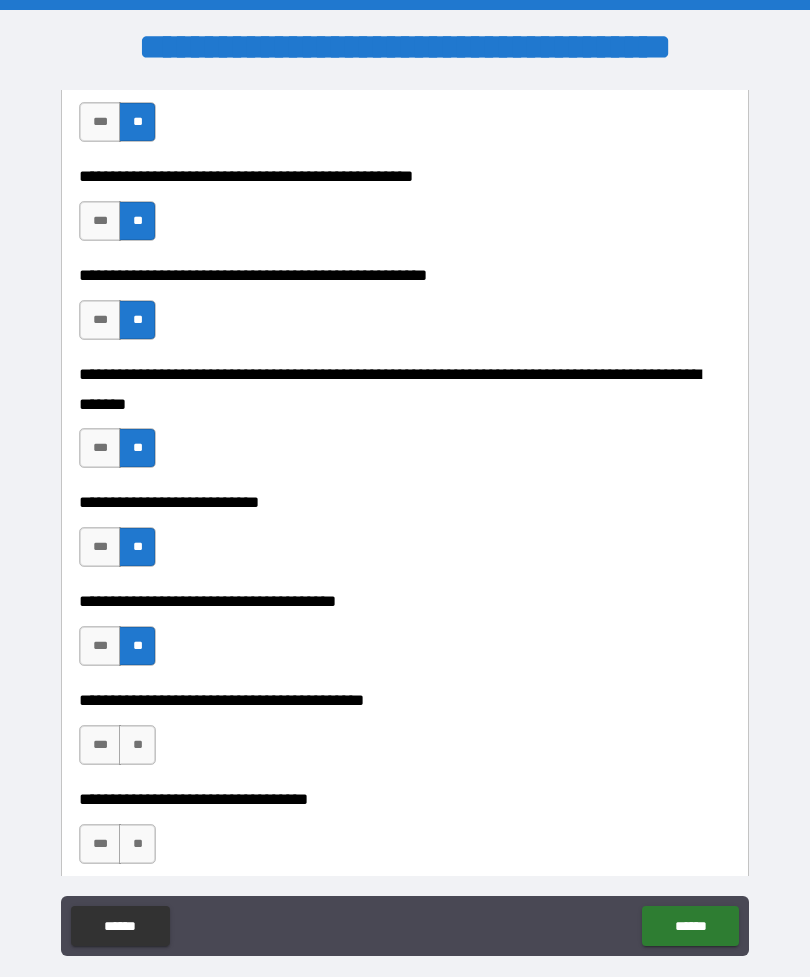 click on "**" at bounding box center [137, 745] 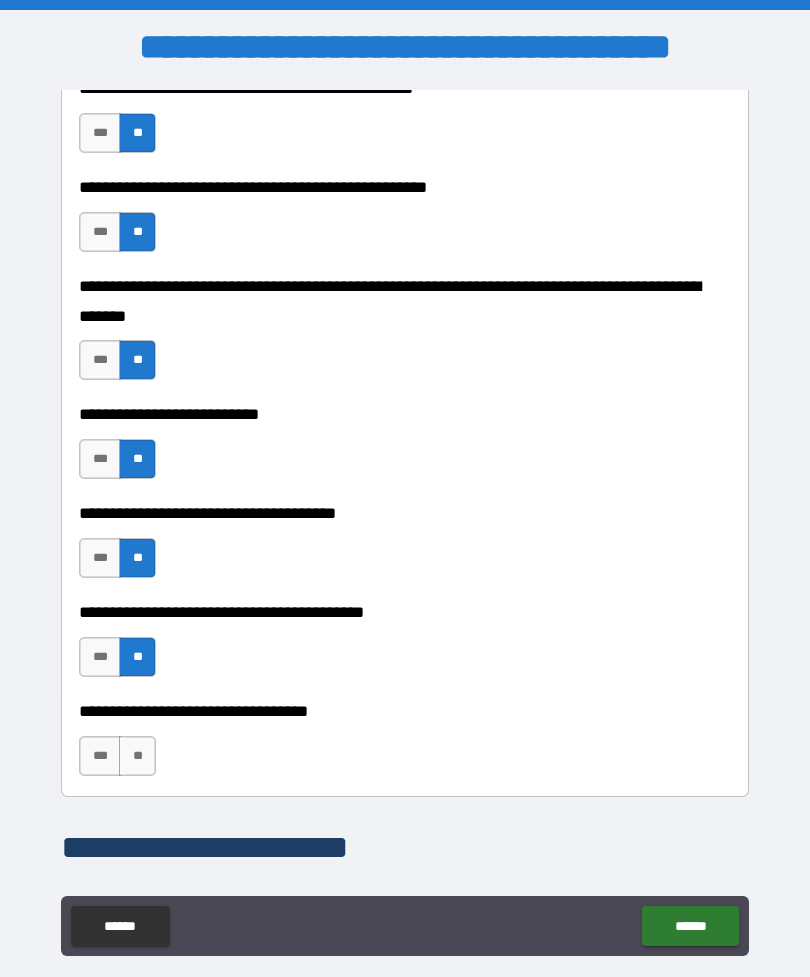 scroll, scrollTop: 813, scrollLeft: 0, axis: vertical 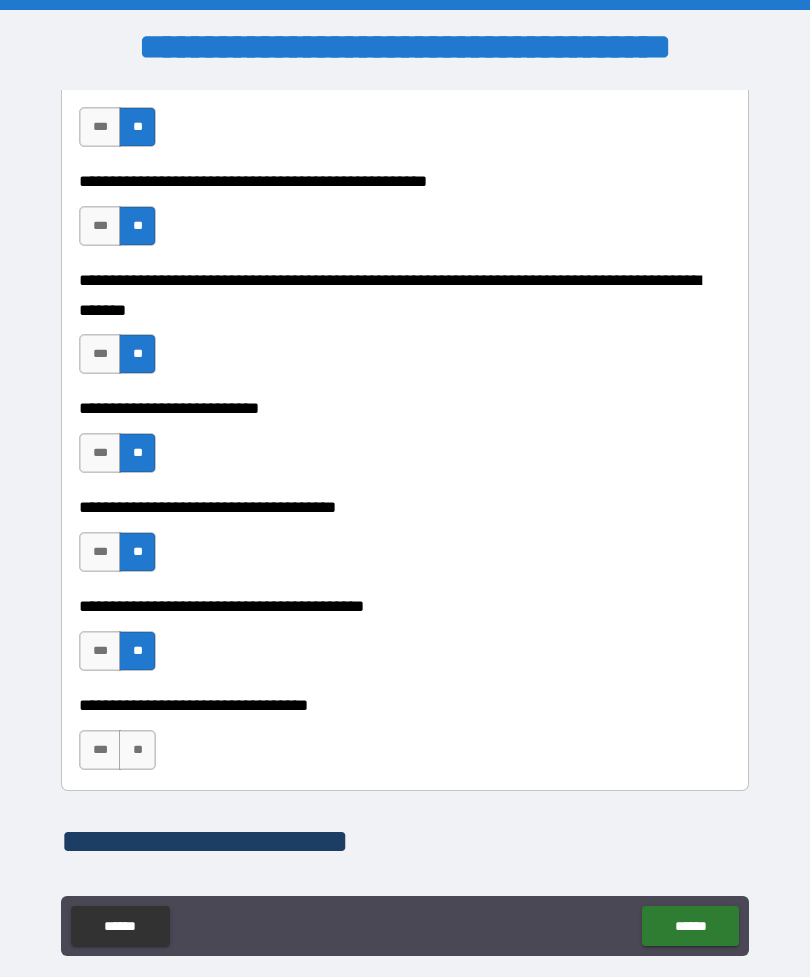 click on "**" at bounding box center [137, 750] 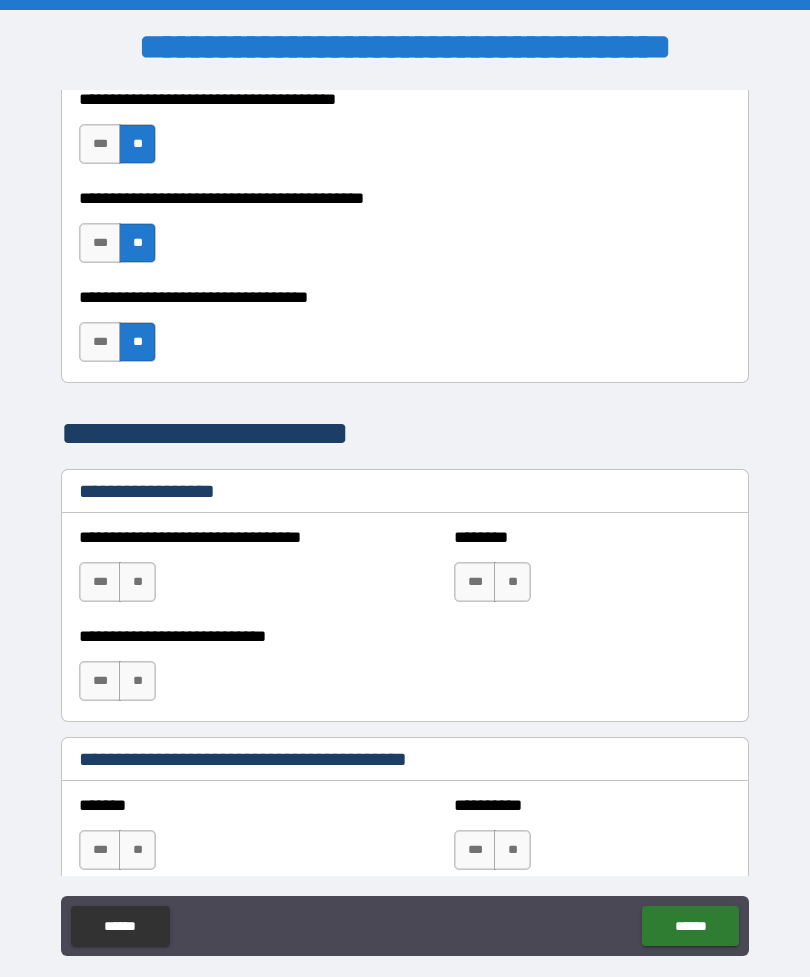 scroll, scrollTop: 1223, scrollLeft: 0, axis: vertical 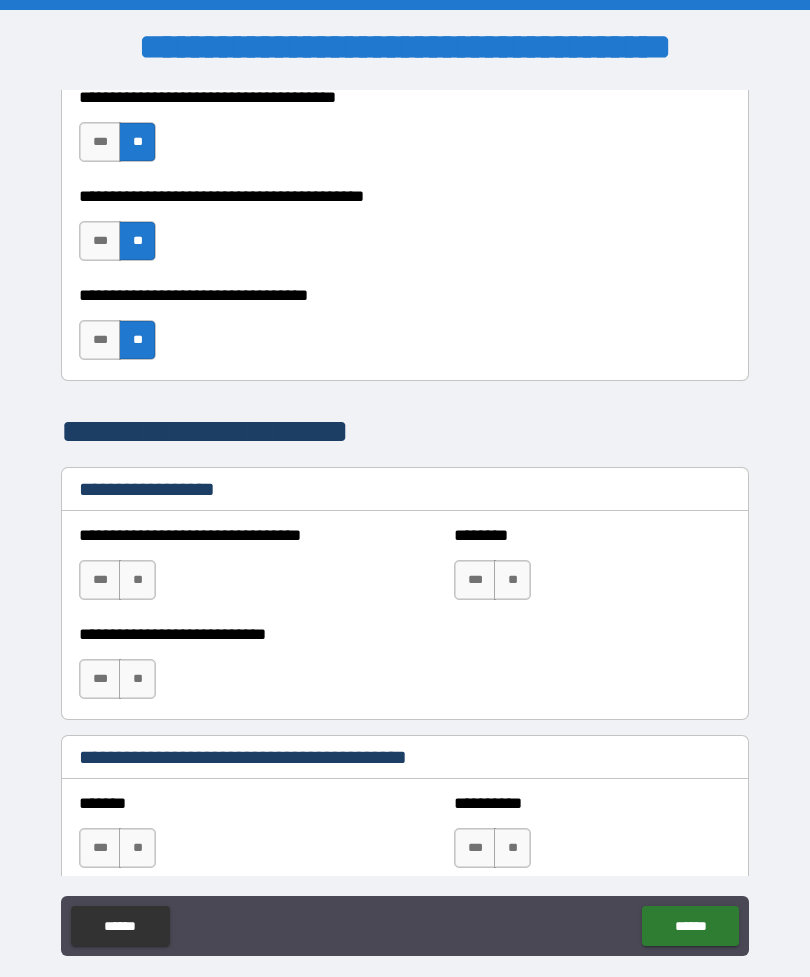 click on "**" at bounding box center [137, 580] 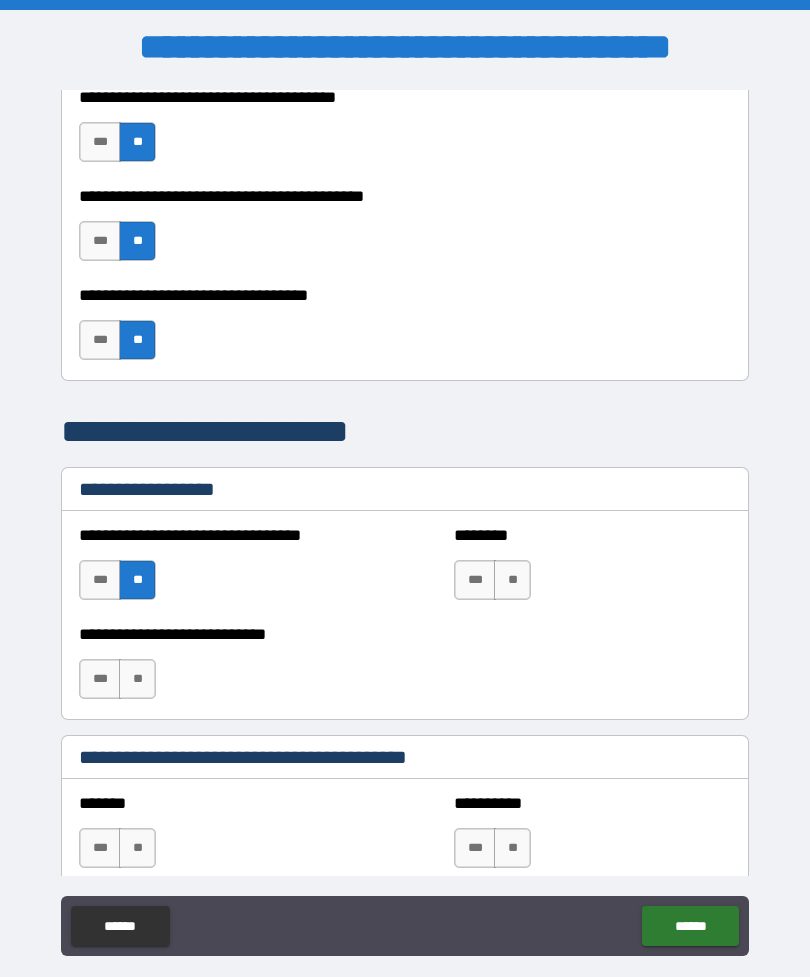 click on "**" at bounding box center [512, 580] 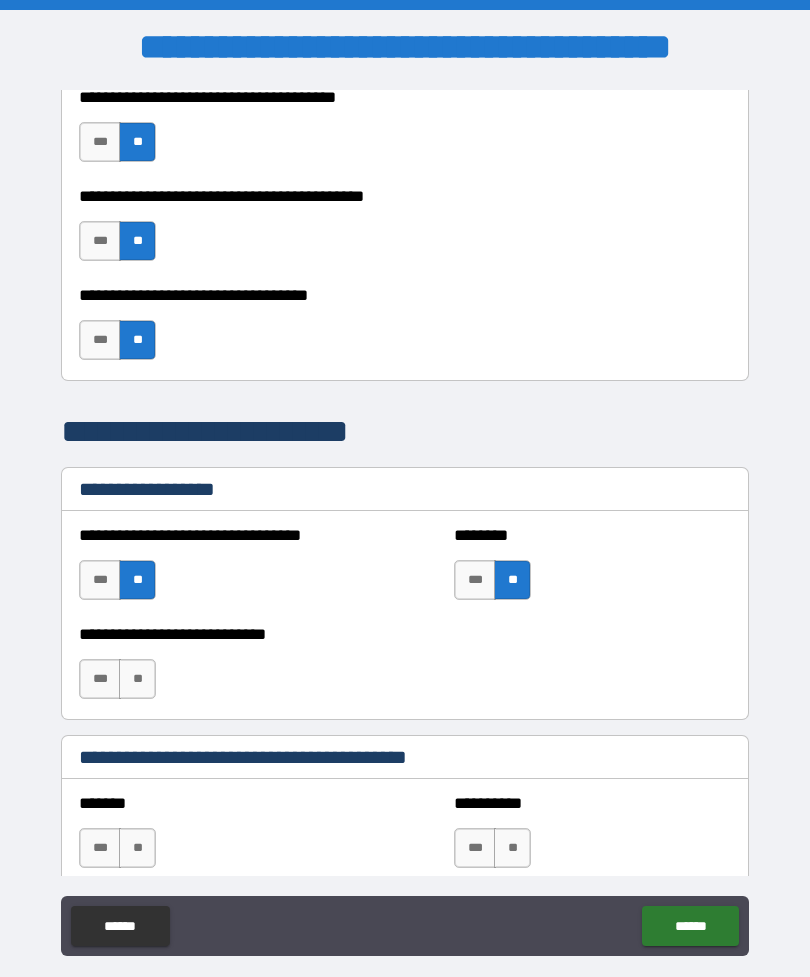 click on "**" at bounding box center [137, 679] 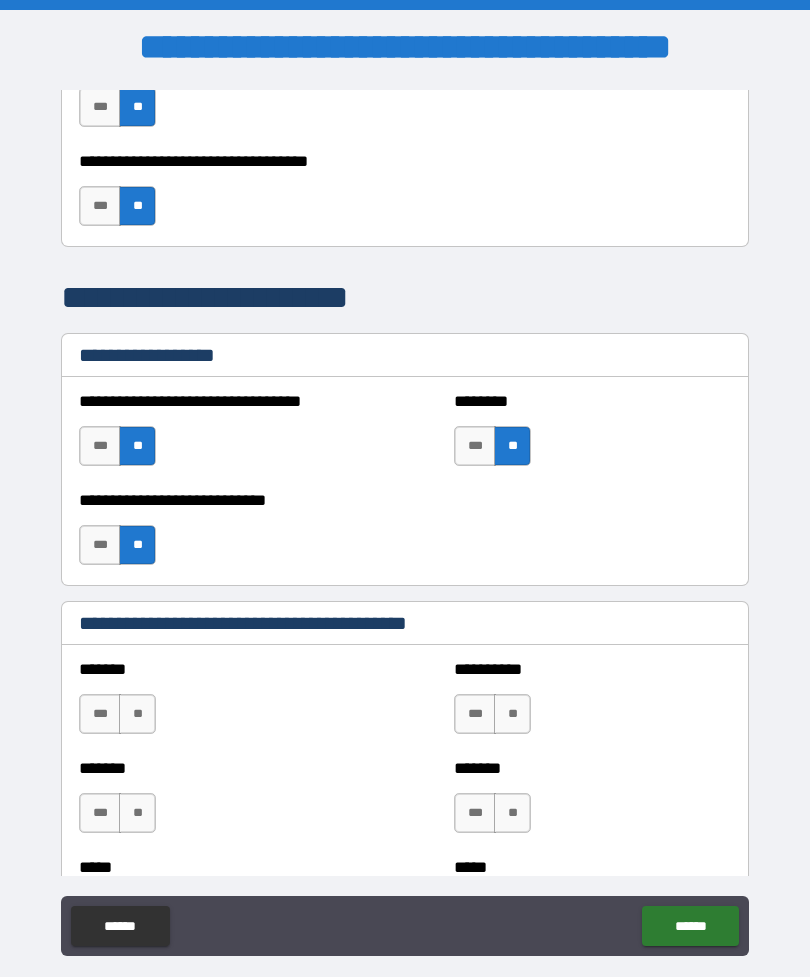 scroll, scrollTop: 1359, scrollLeft: 0, axis: vertical 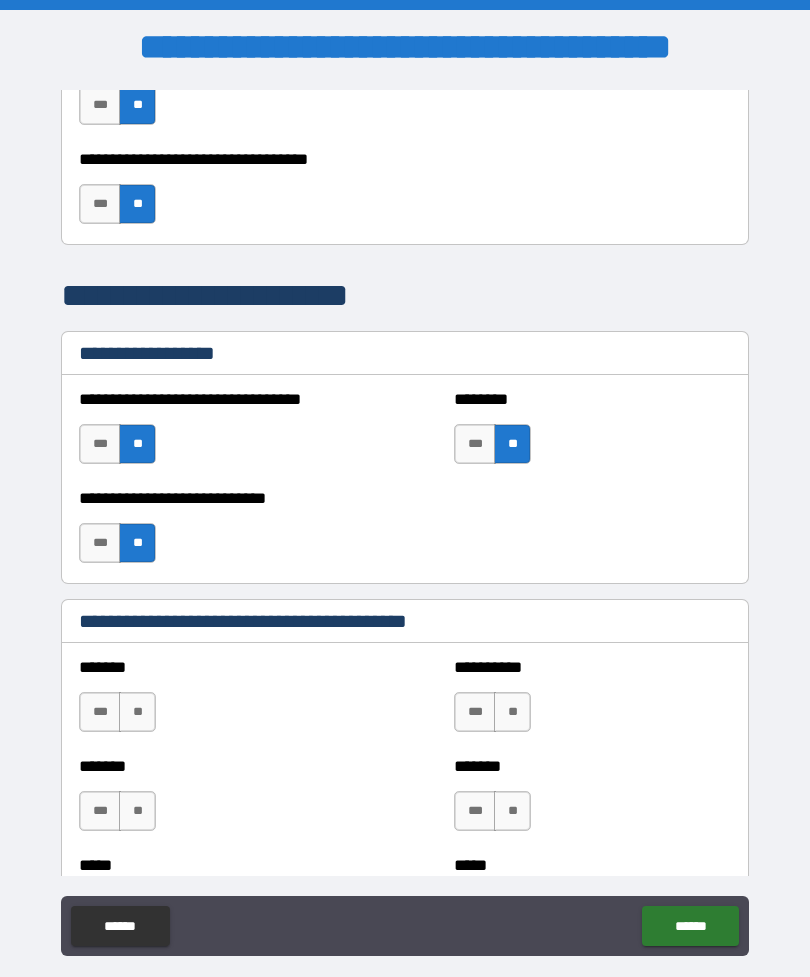 click on "**" at bounding box center (137, 712) 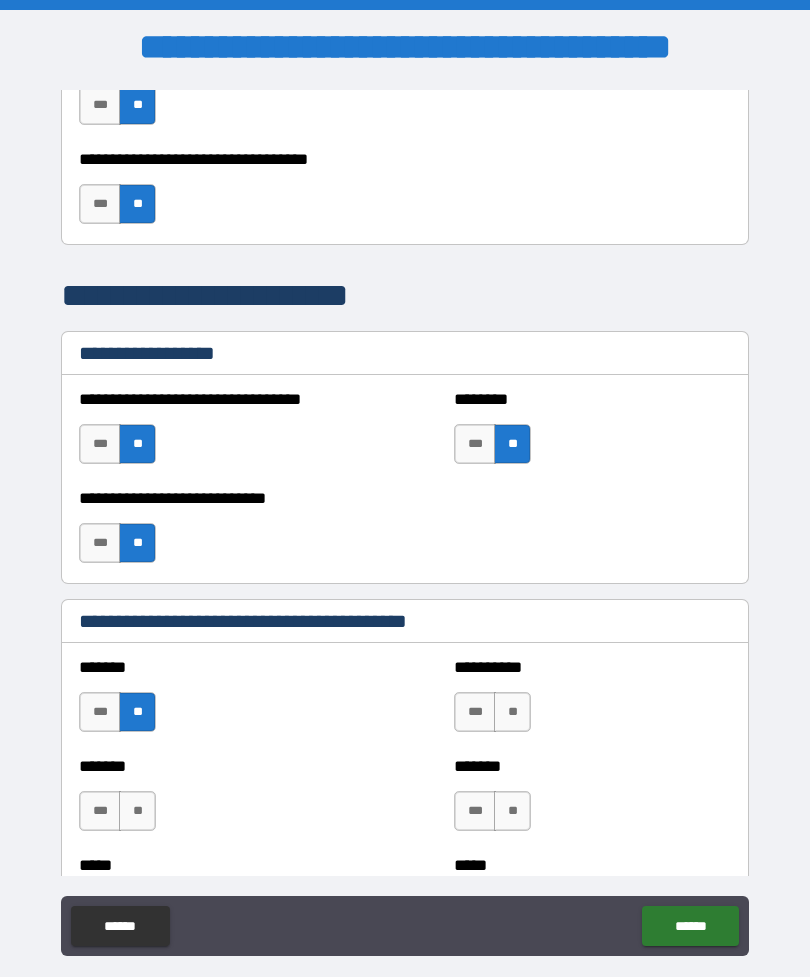 click on "**" at bounding box center [512, 712] 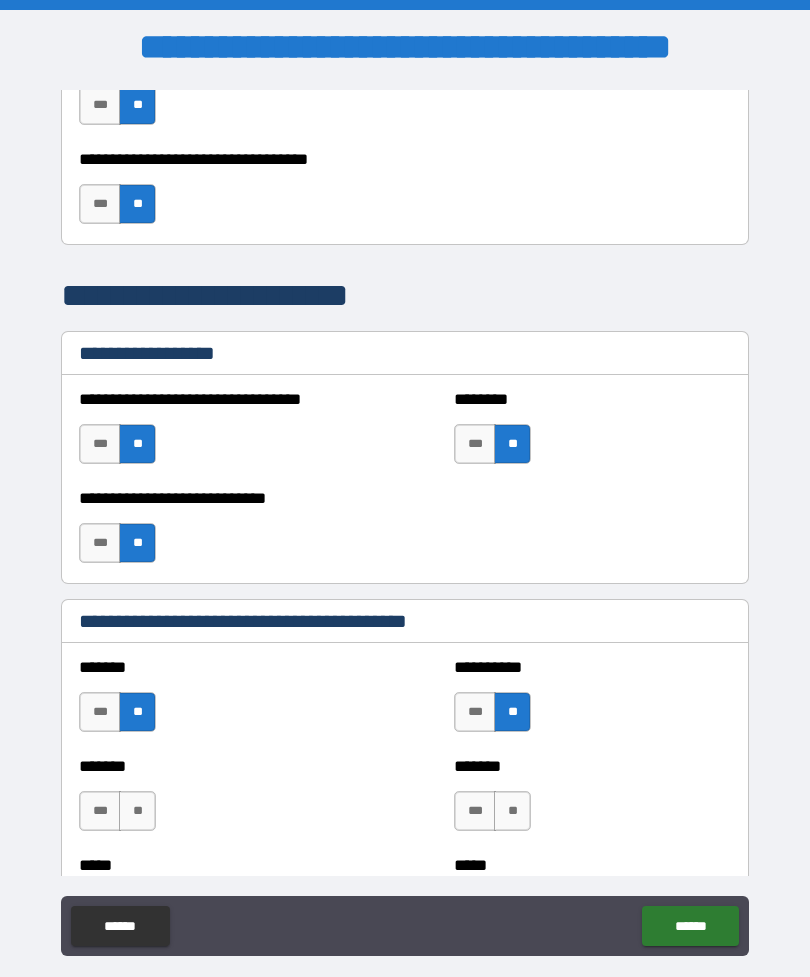 click on "**" at bounding box center (512, 811) 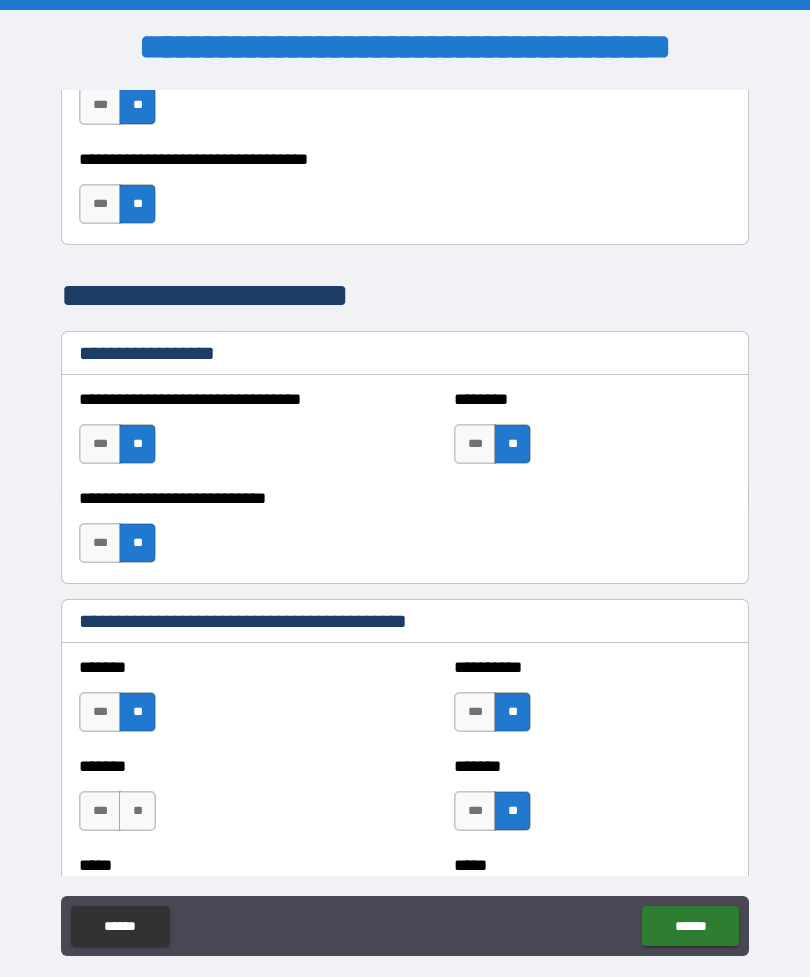 click on "**" at bounding box center (137, 811) 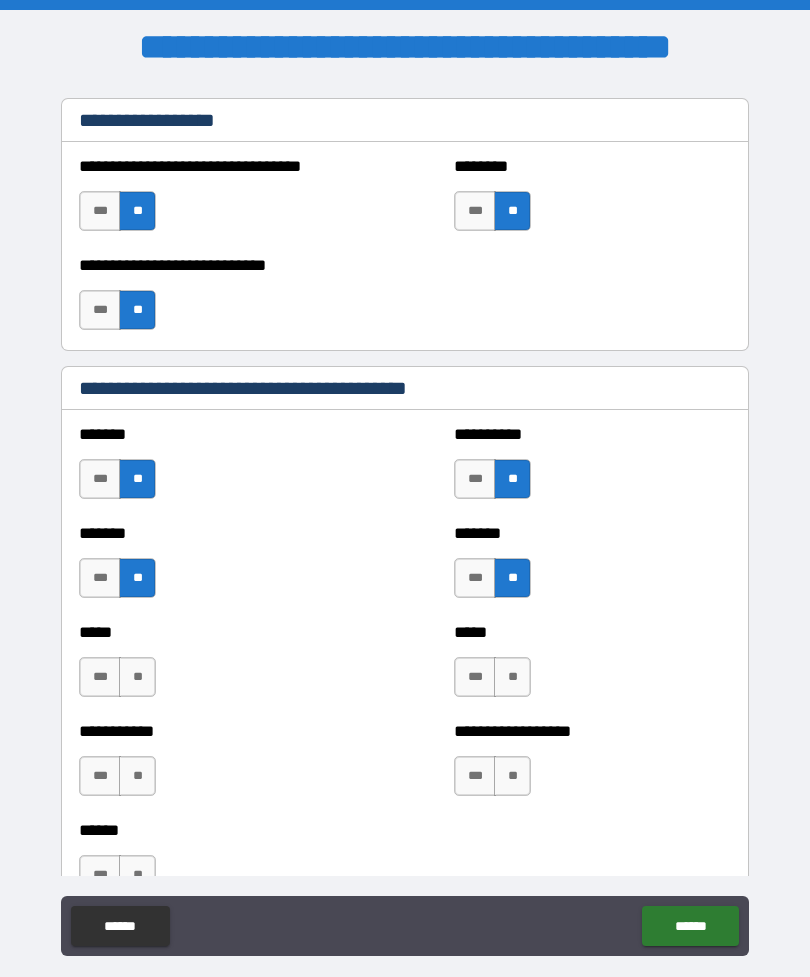 scroll, scrollTop: 1595, scrollLeft: 0, axis: vertical 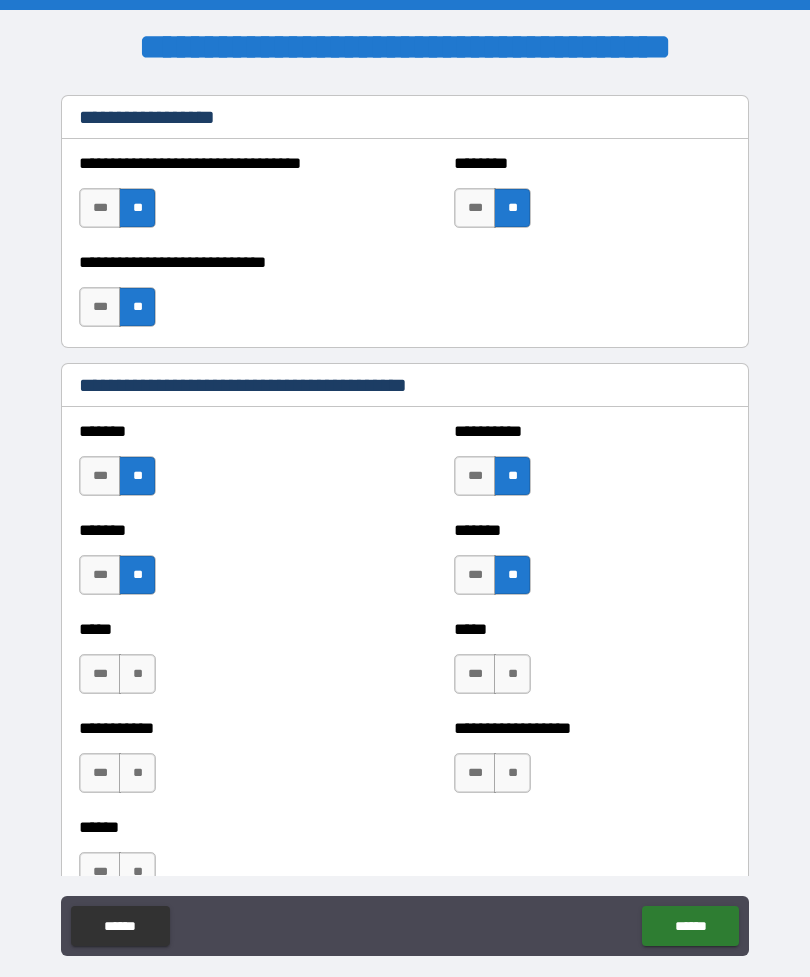 click on "**" at bounding box center (137, 674) 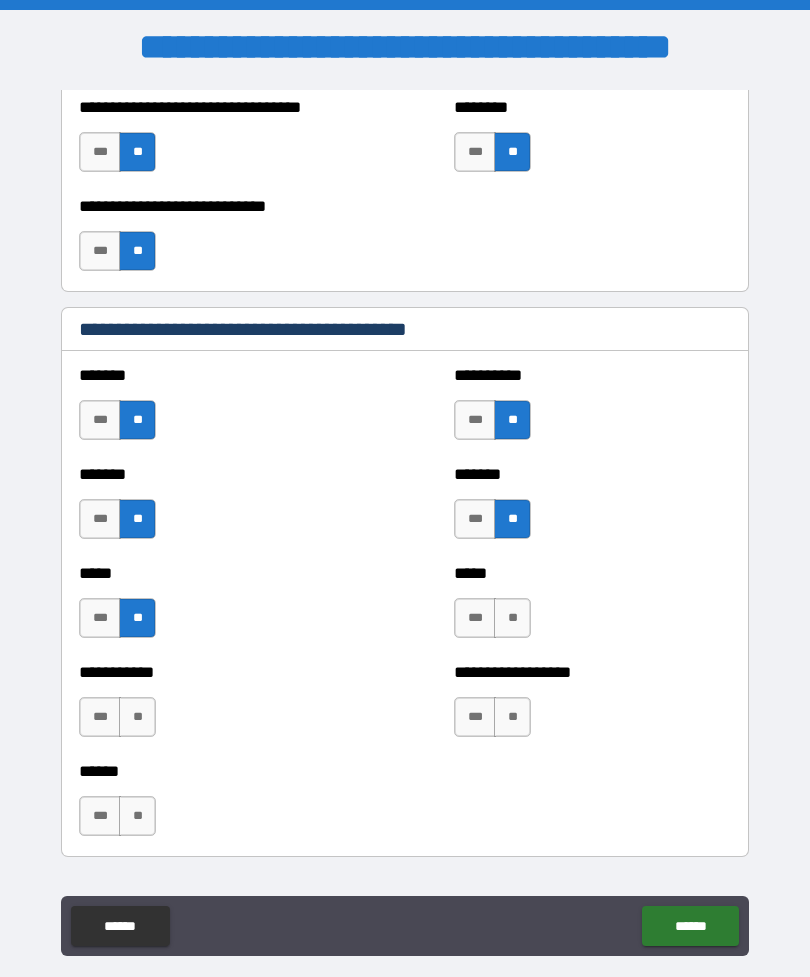 scroll, scrollTop: 1707, scrollLeft: 0, axis: vertical 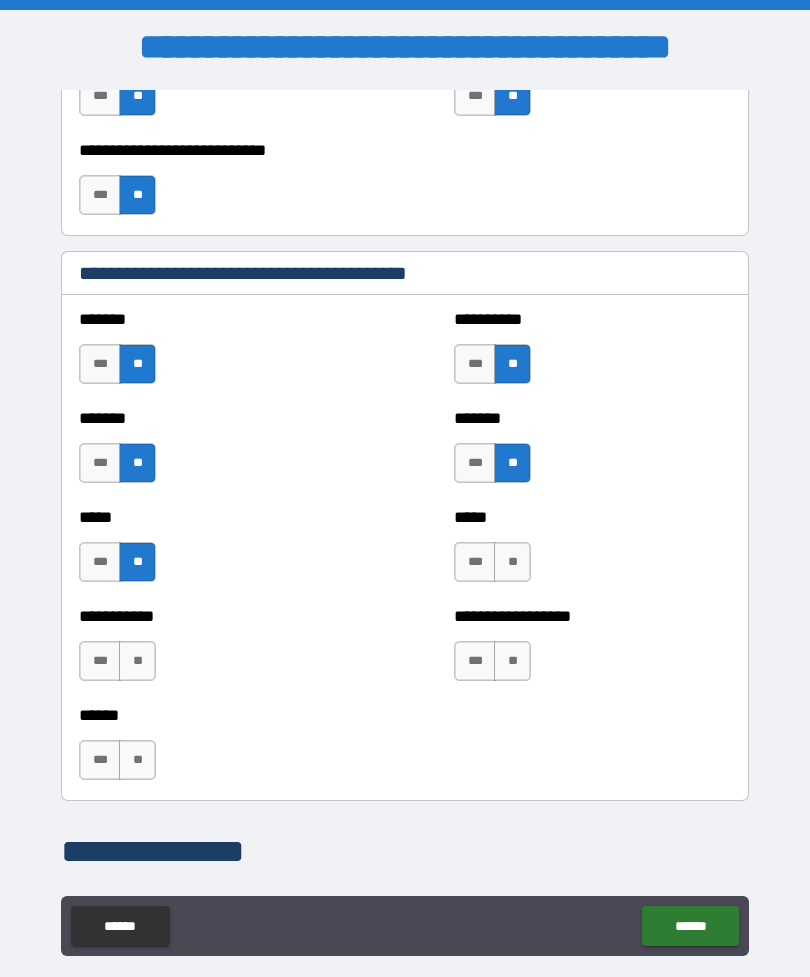 click on "**" at bounding box center (512, 562) 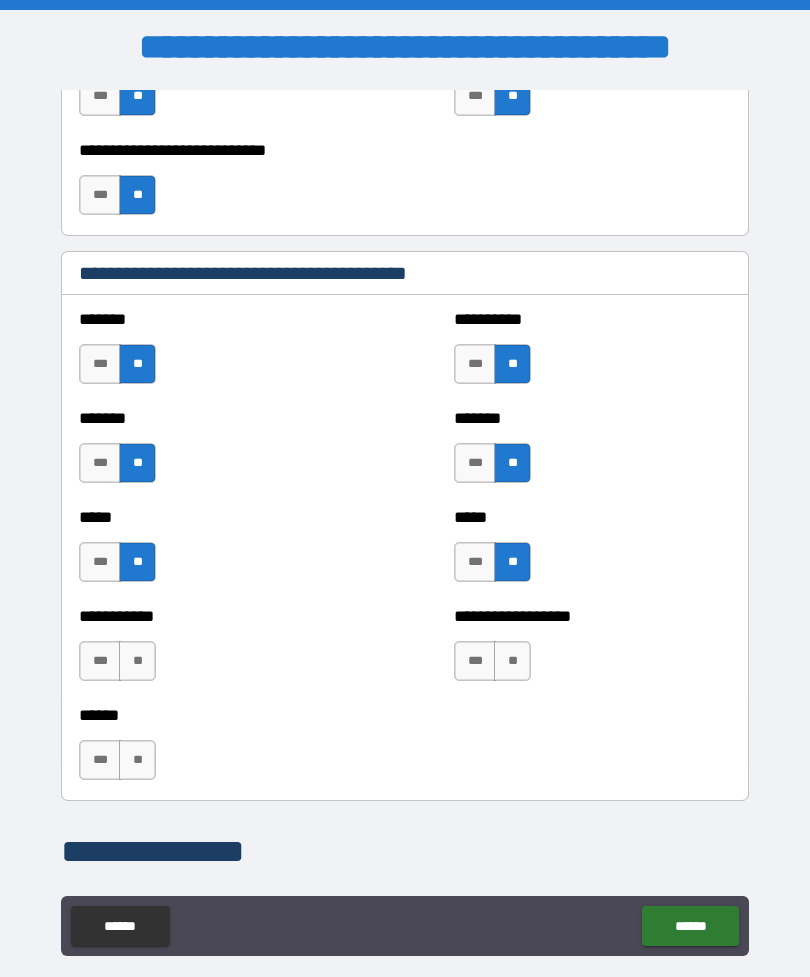 click on "**" at bounding box center (512, 661) 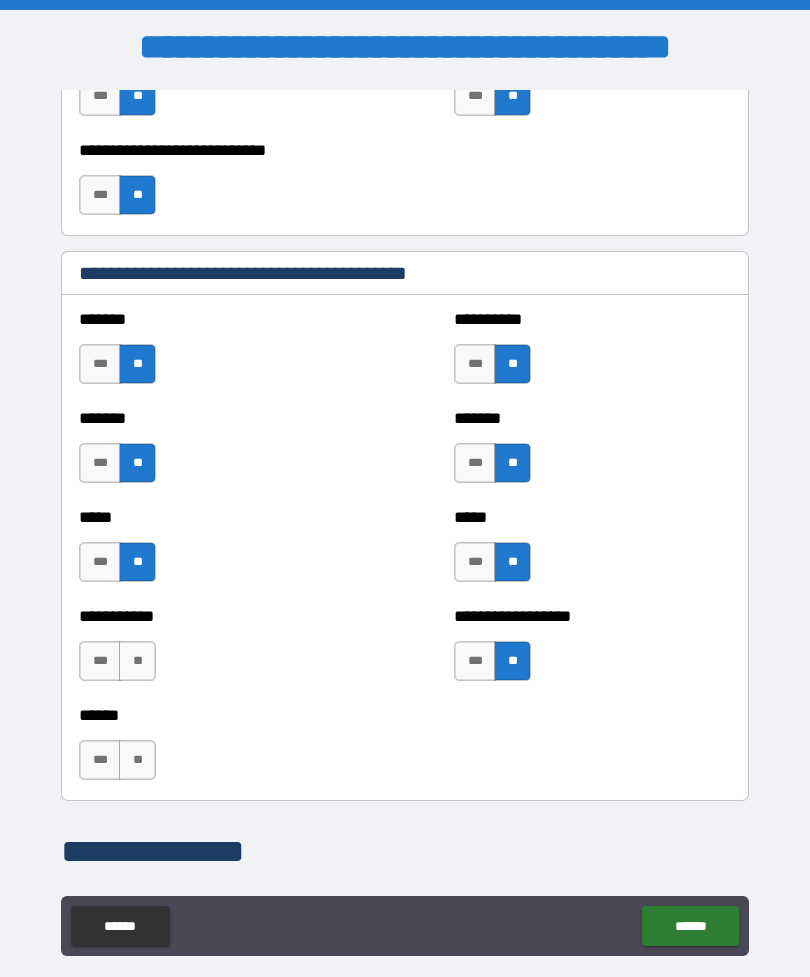 click on "**" at bounding box center [137, 661] 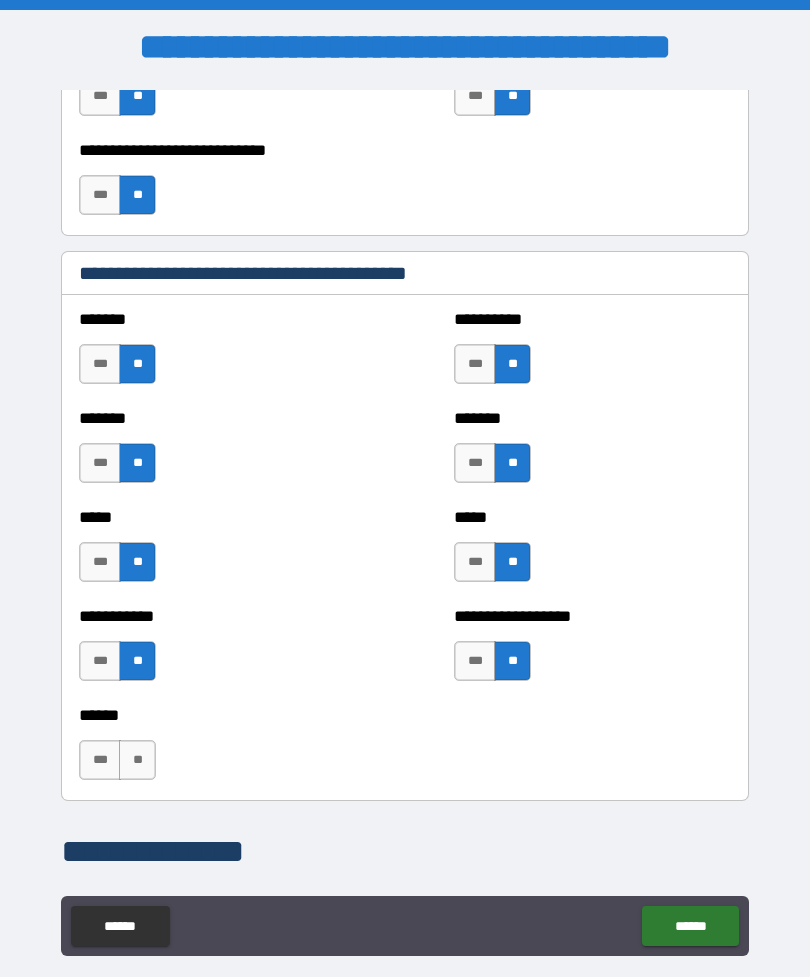 click on "**" at bounding box center (137, 760) 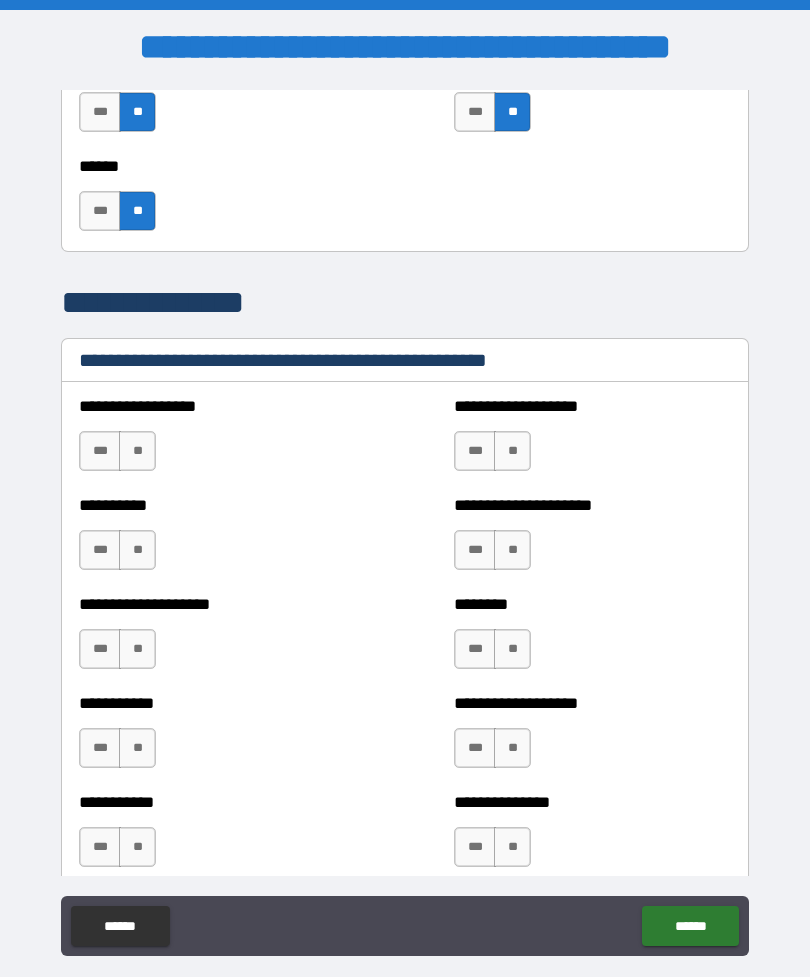 scroll, scrollTop: 2257, scrollLeft: 0, axis: vertical 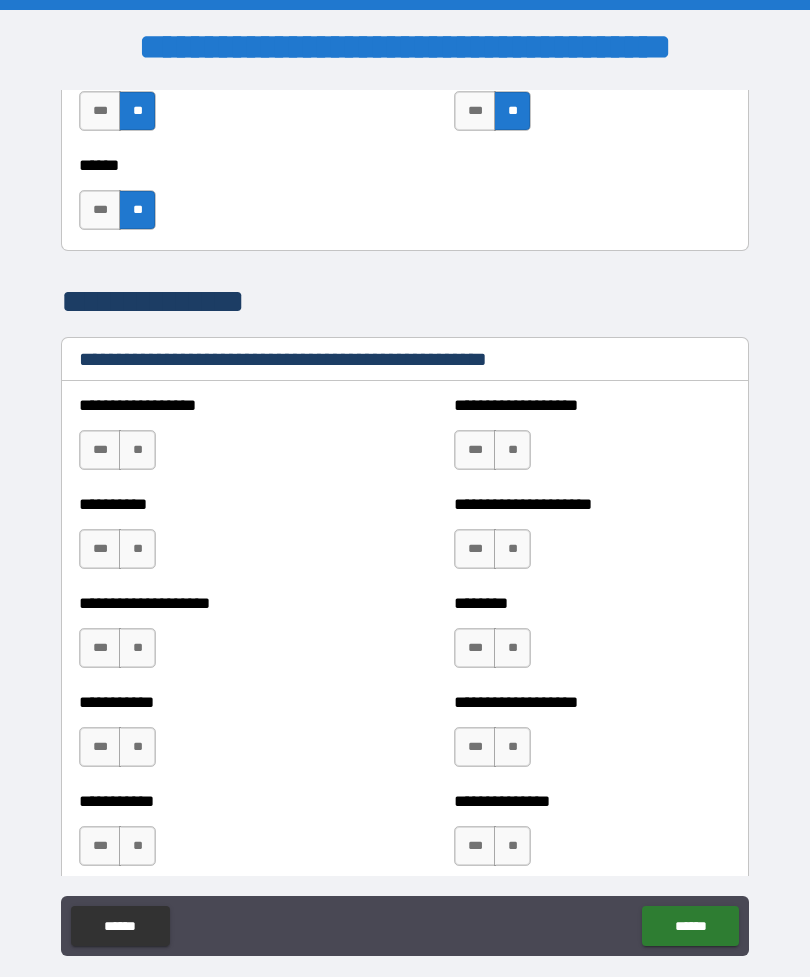 click on "**" at bounding box center (137, 450) 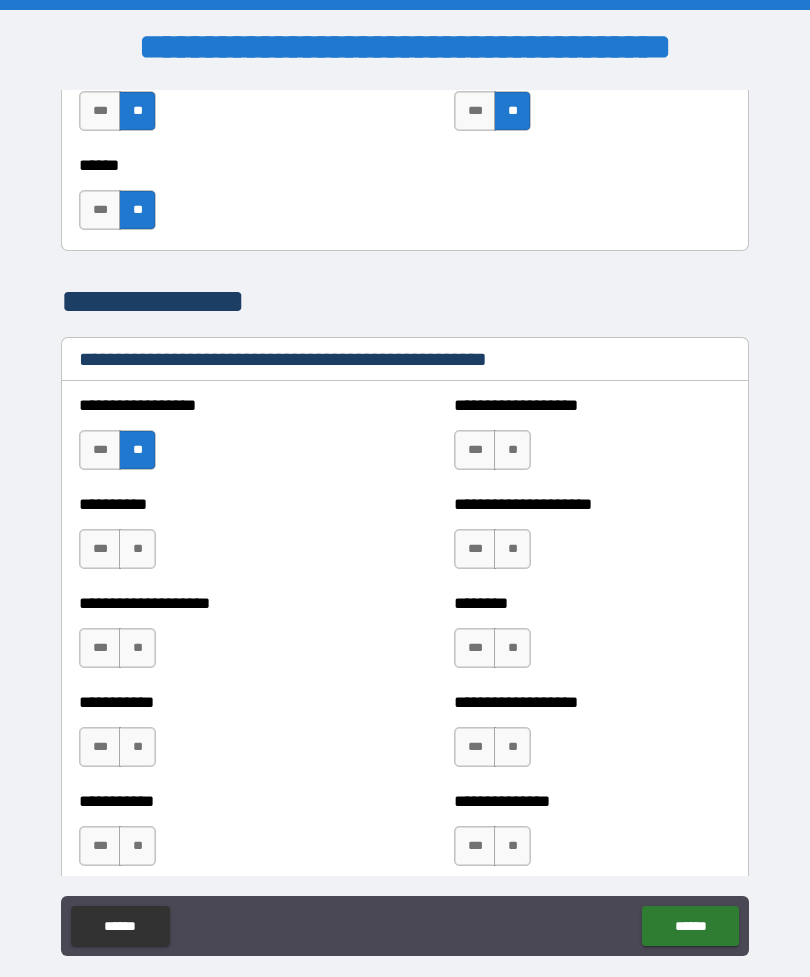 click on "**" at bounding box center [512, 450] 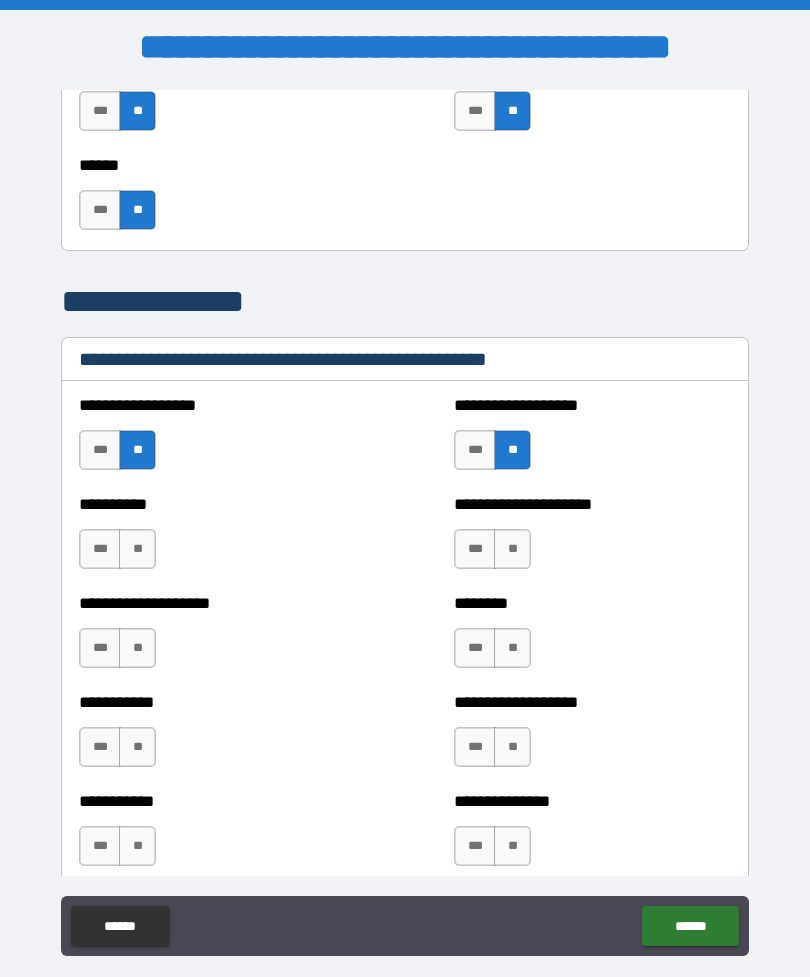 click on "**" at bounding box center (137, 549) 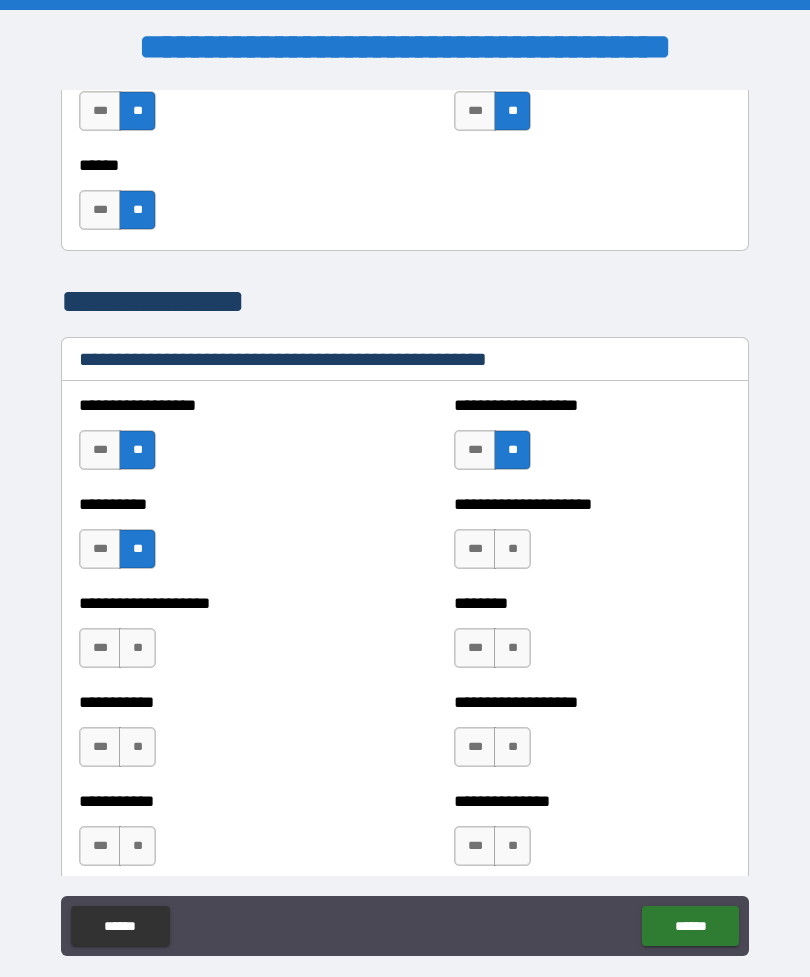 click on "**" at bounding box center (512, 549) 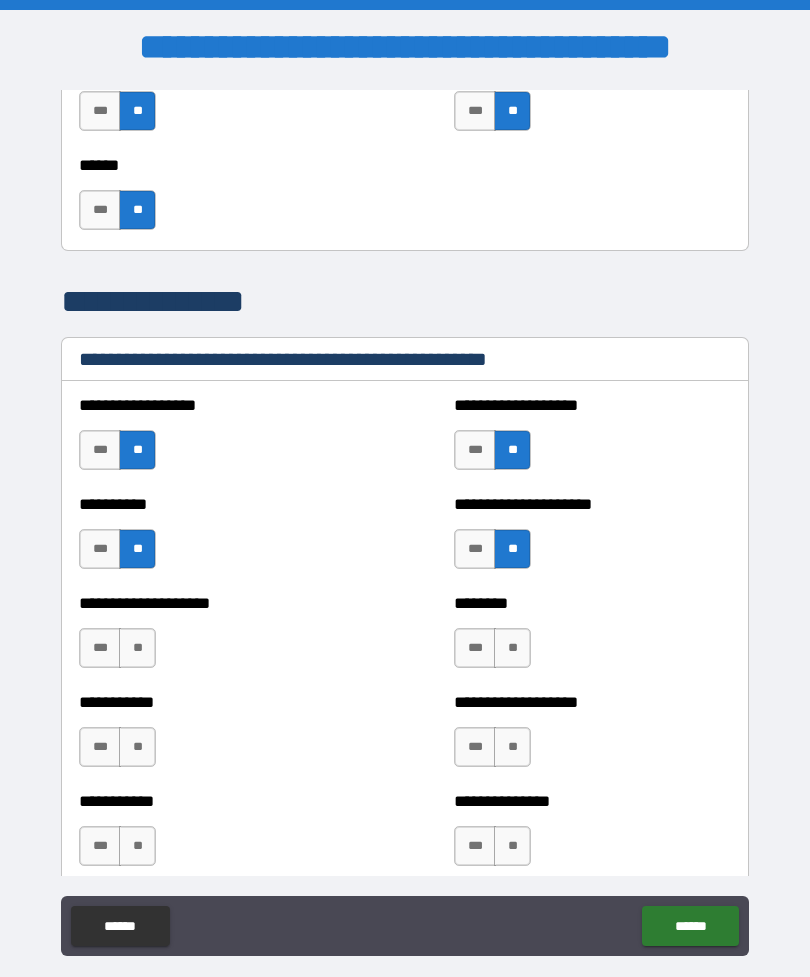 click on "**" at bounding box center (137, 648) 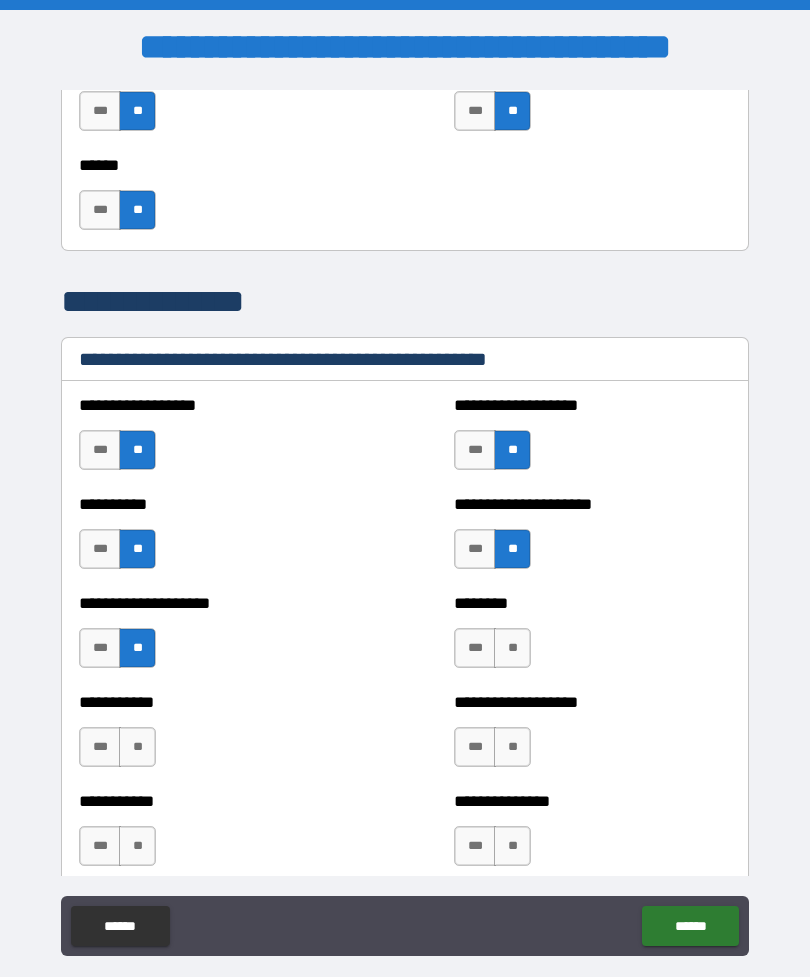 click on "**" at bounding box center (512, 648) 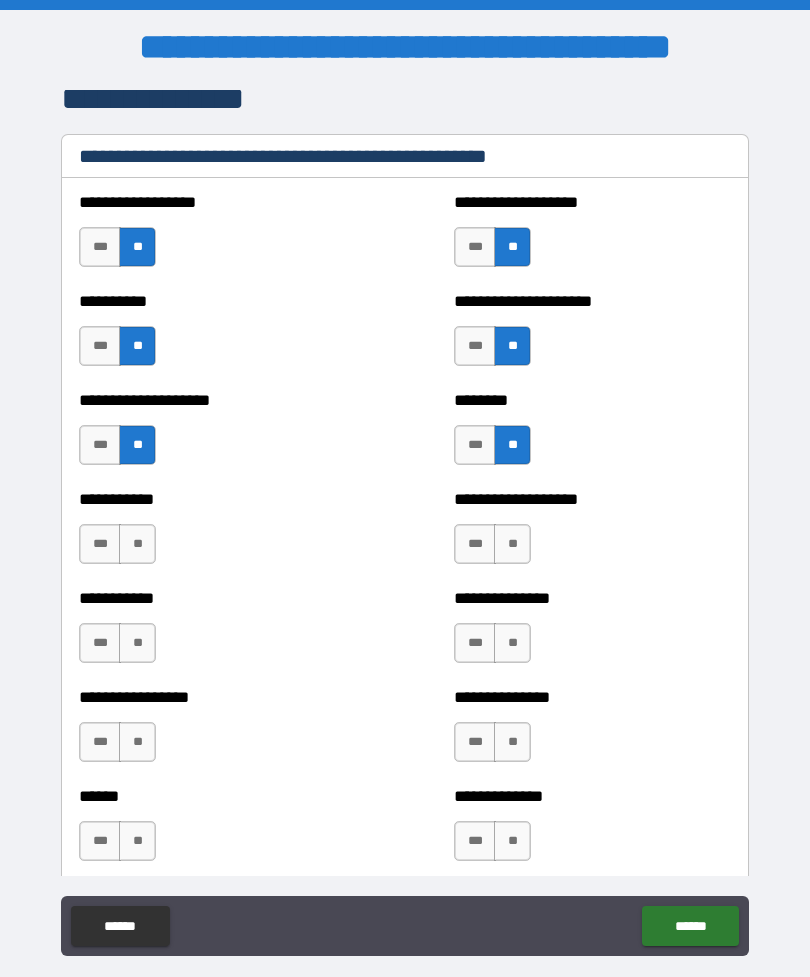 scroll, scrollTop: 2468, scrollLeft: 0, axis: vertical 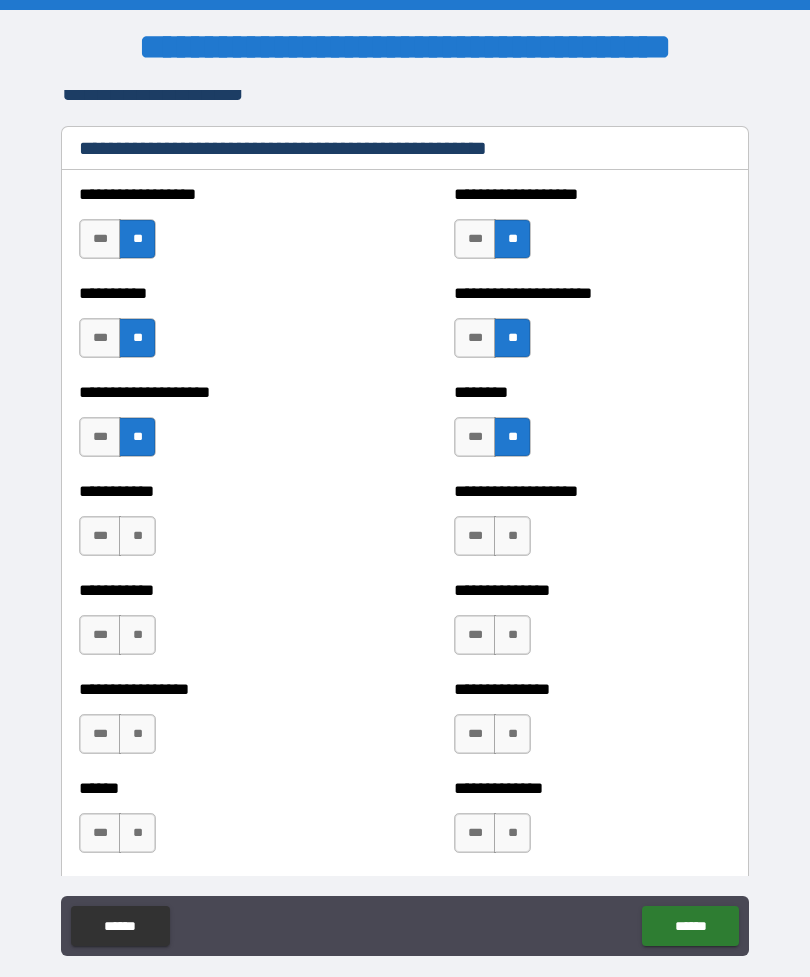 click on "**" at bounding box center (512, 536) 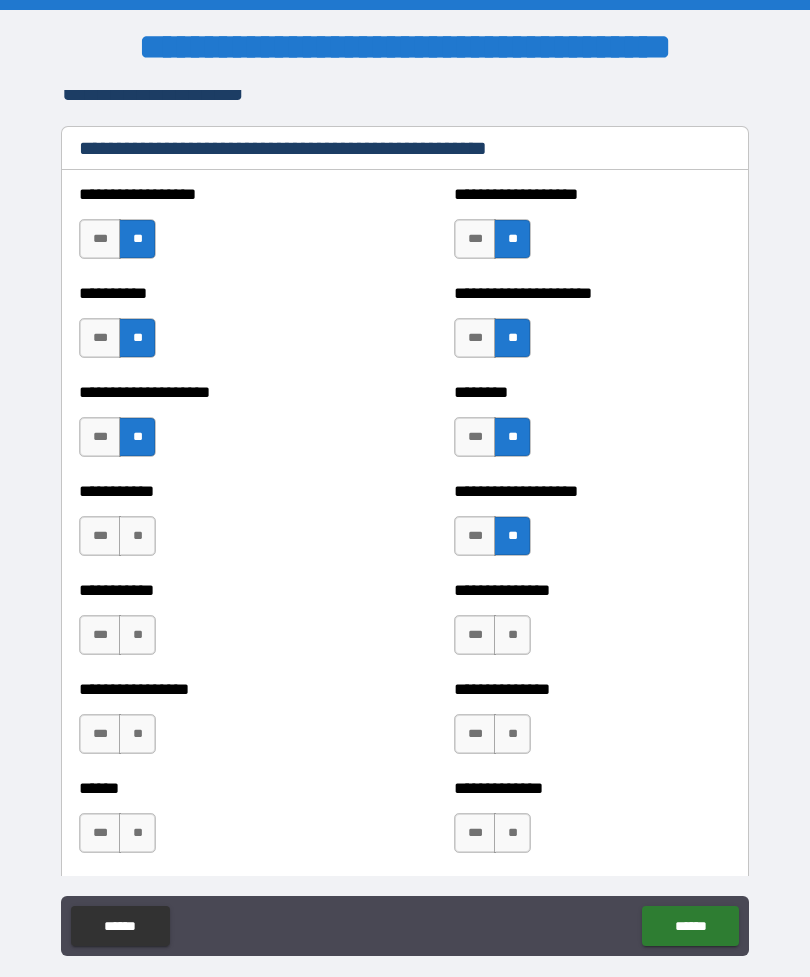 click on "**" at bounding box center (137, 536) 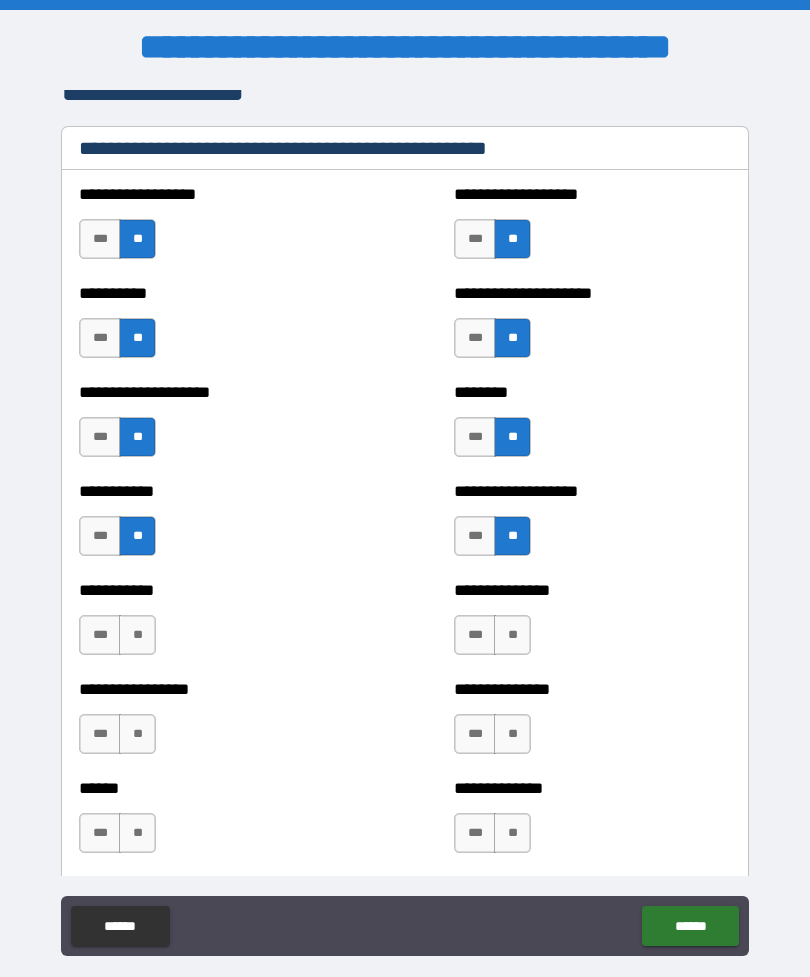 click on "**" at bounding box center [137, 635] 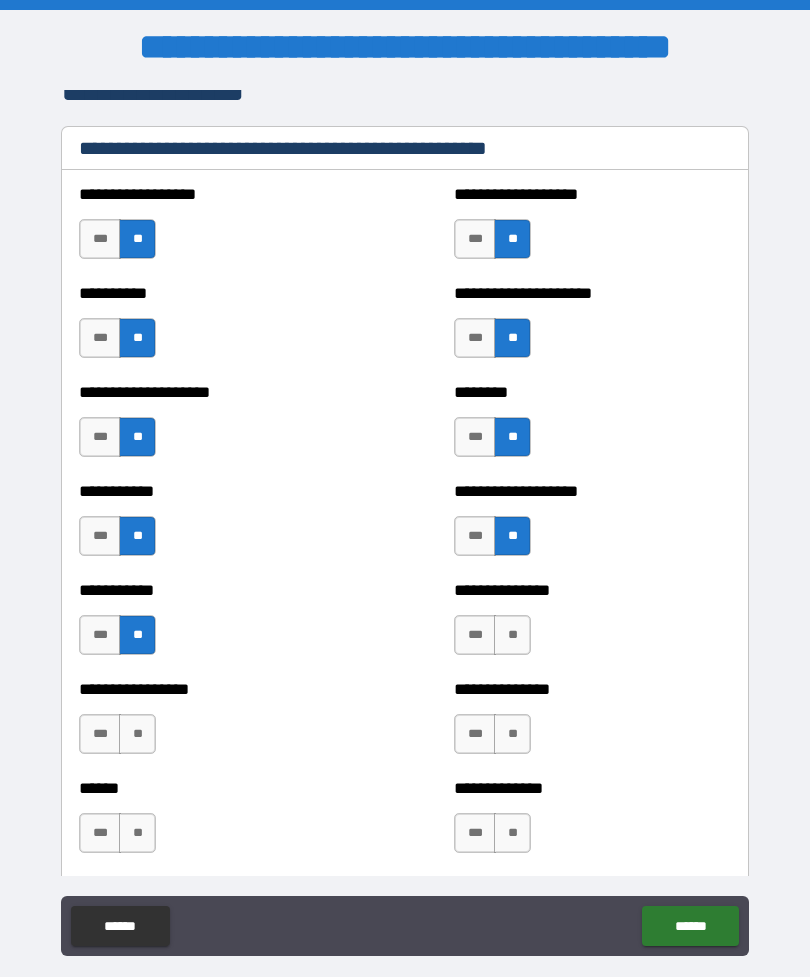 click on "**" at bounding box center (512, 635) 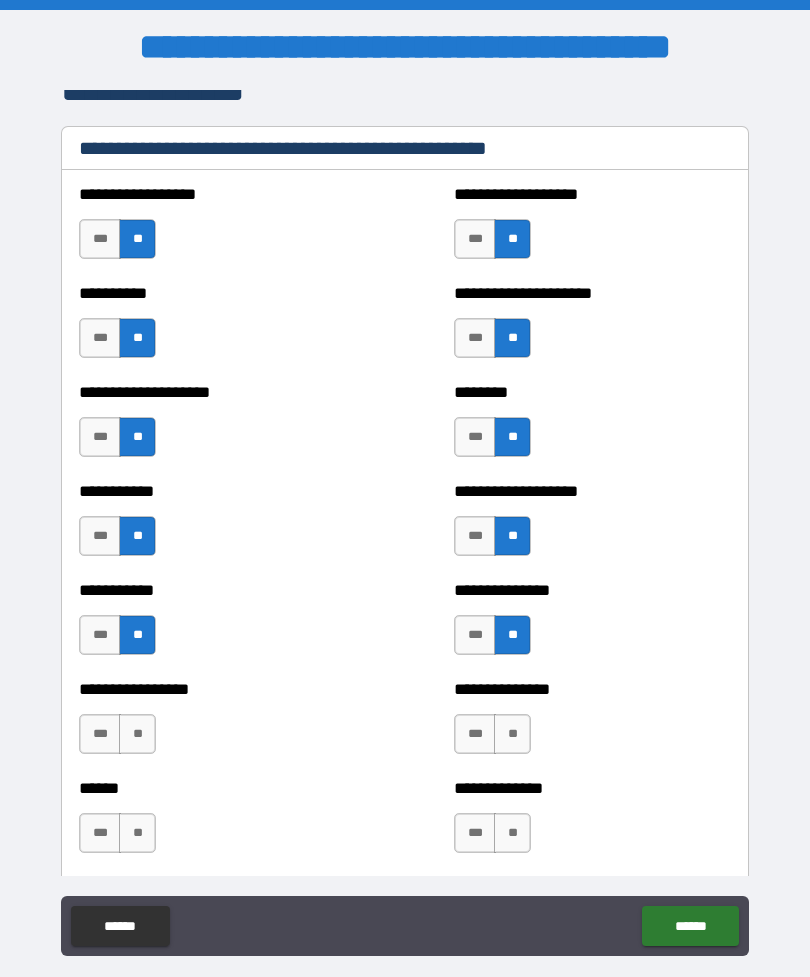 click on "**" at bounding box center (137, 734) 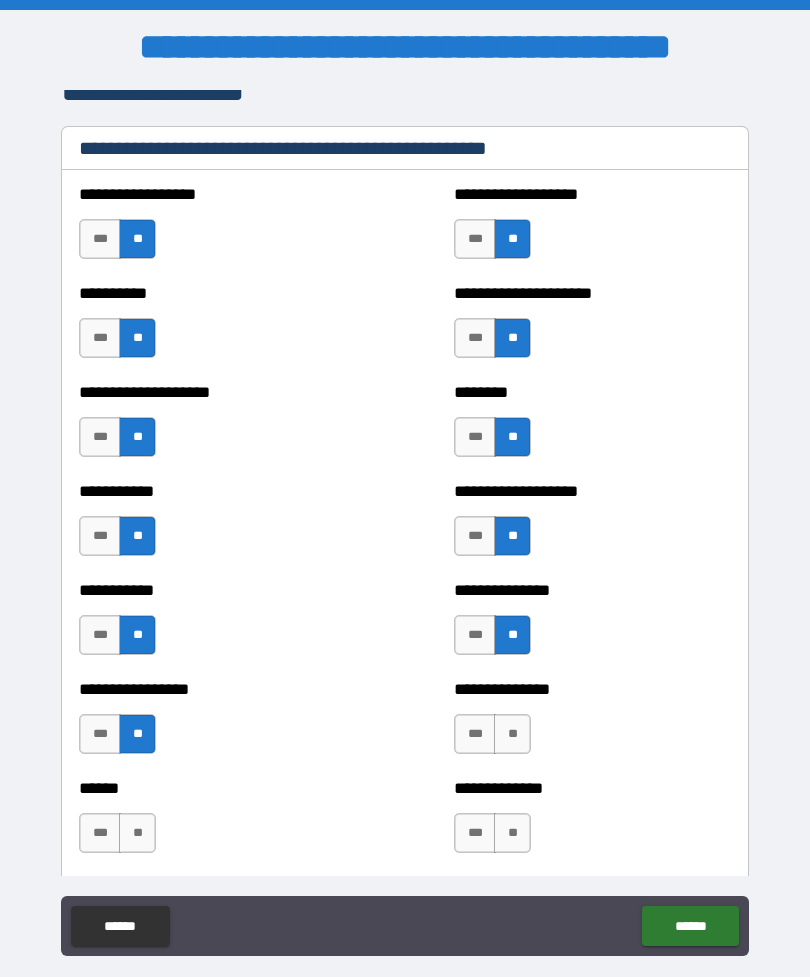 click on "**" at bounding box center [512, 734] 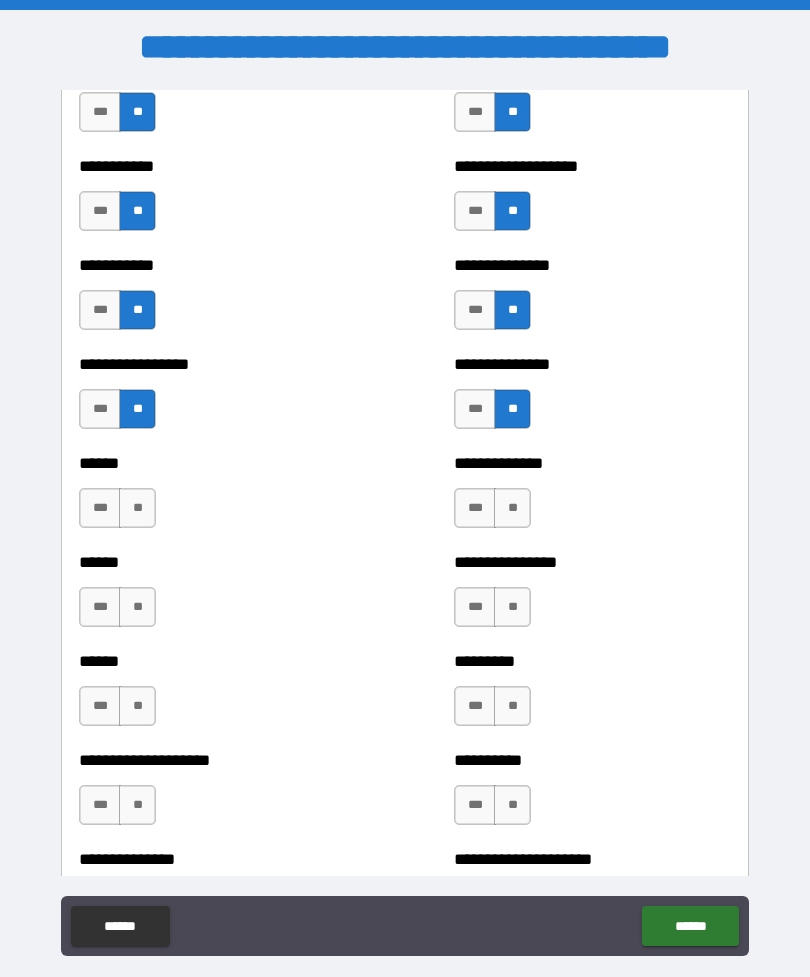 scroll, scrollTop: 2794, scrollLeft: 0, axis: vertical 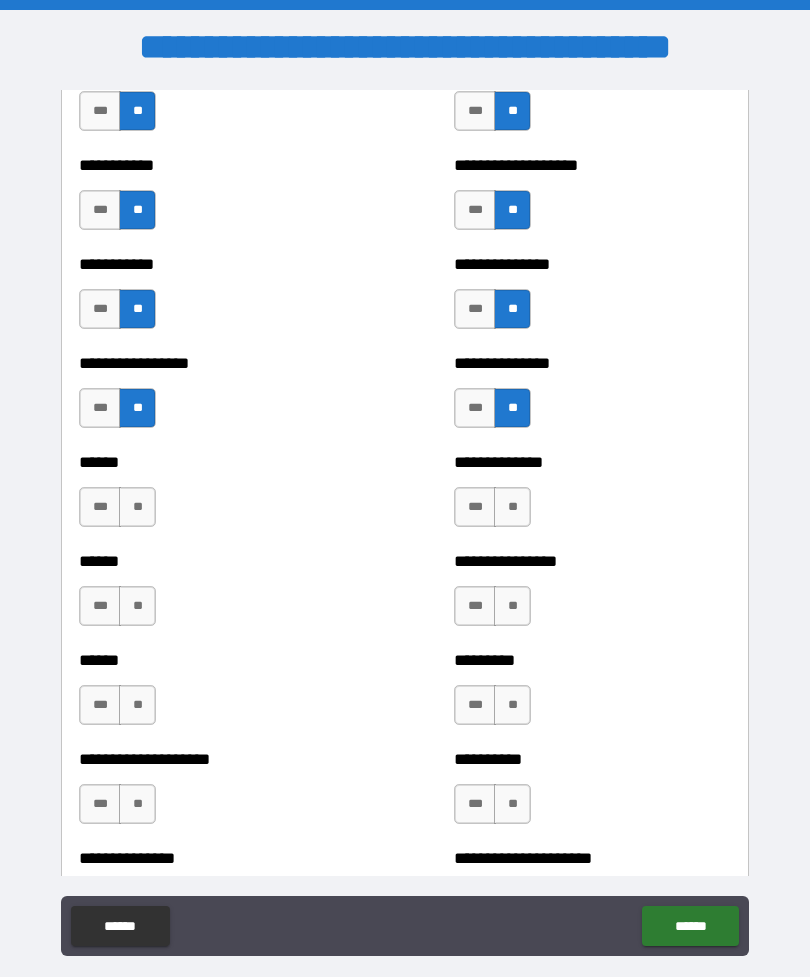 click on "**" at bounding box center (512, 507) 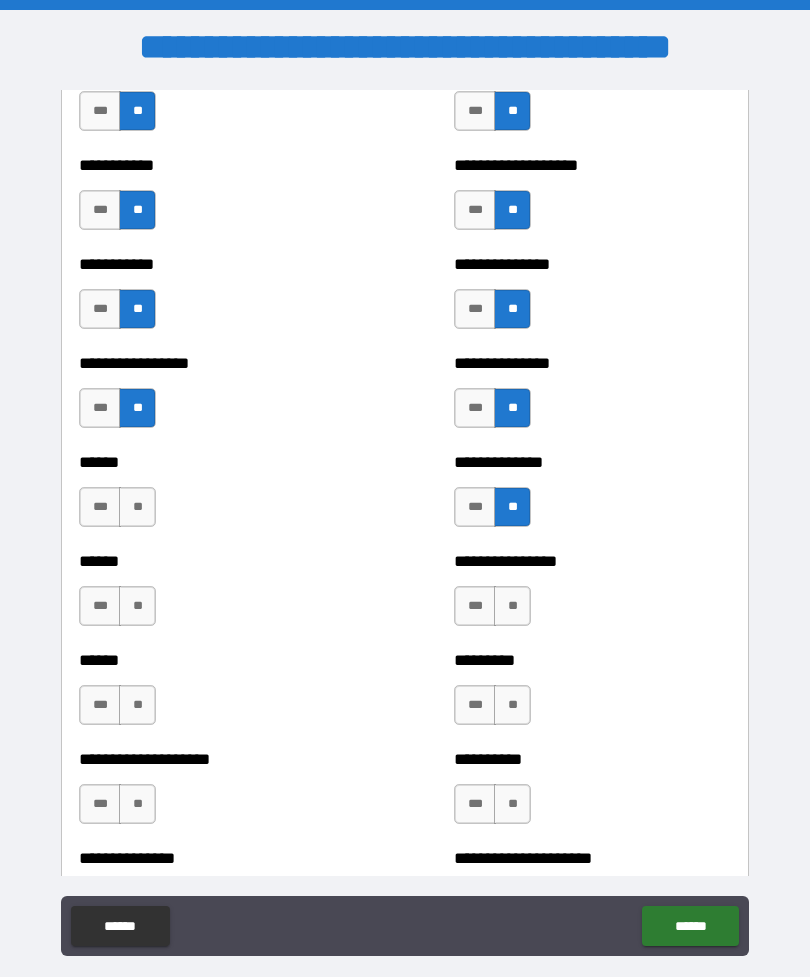 click on "**" at bounding box center [137, 507] 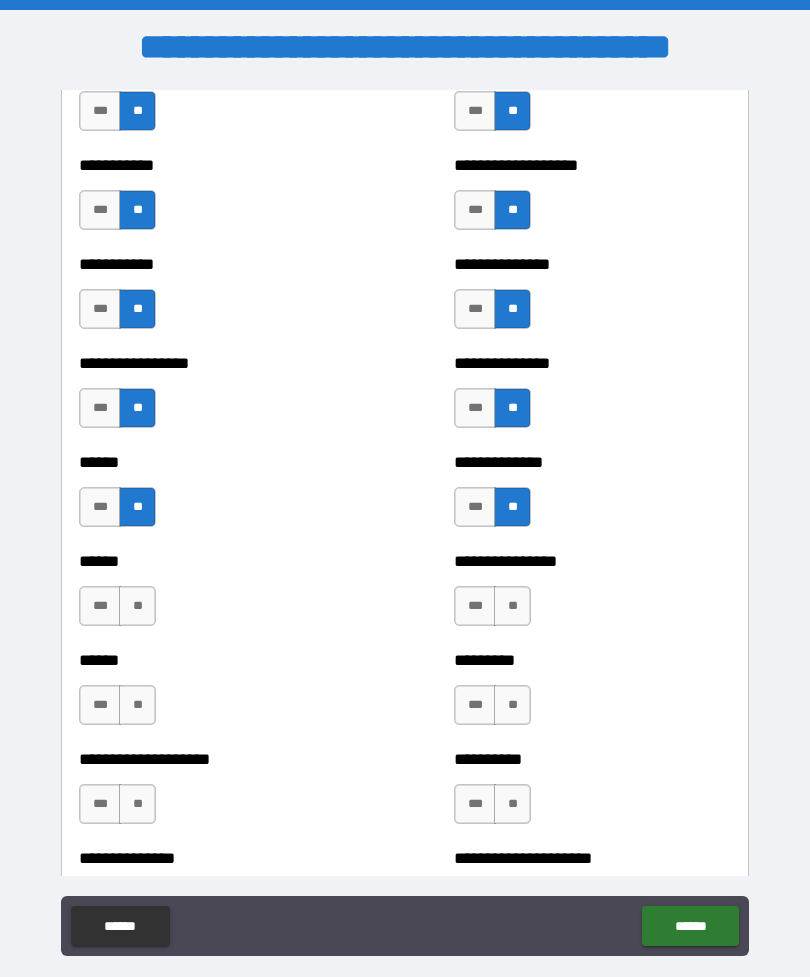 click on "**" at bounding box center (137, 606) 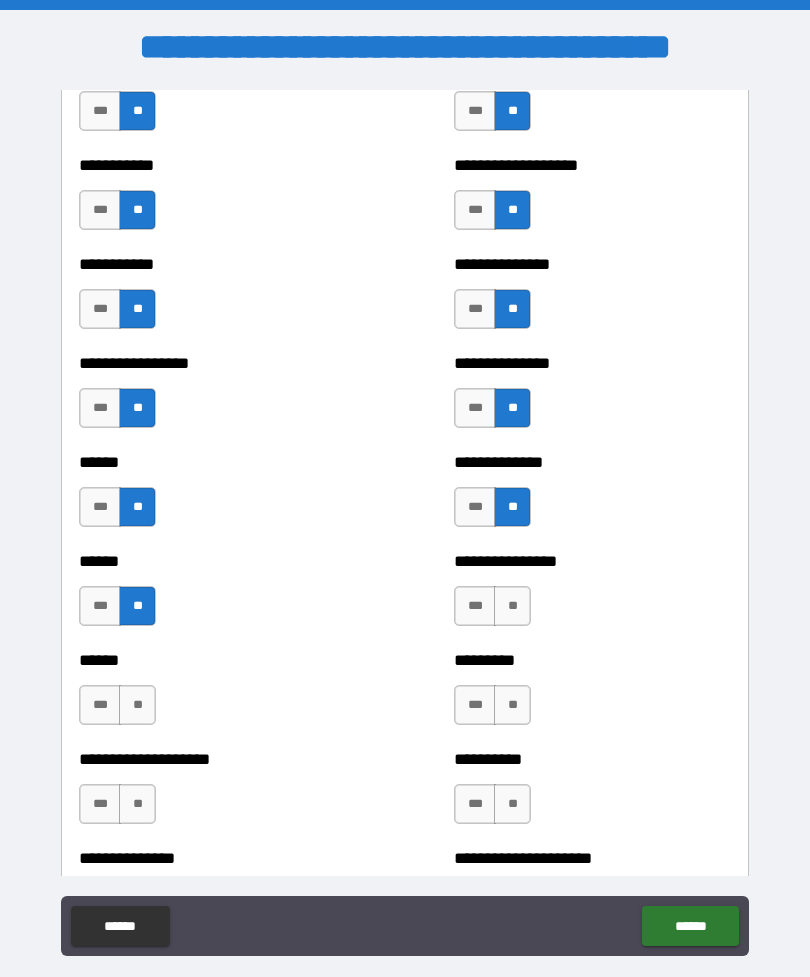 click on "**" at bounding box center (512, 606) 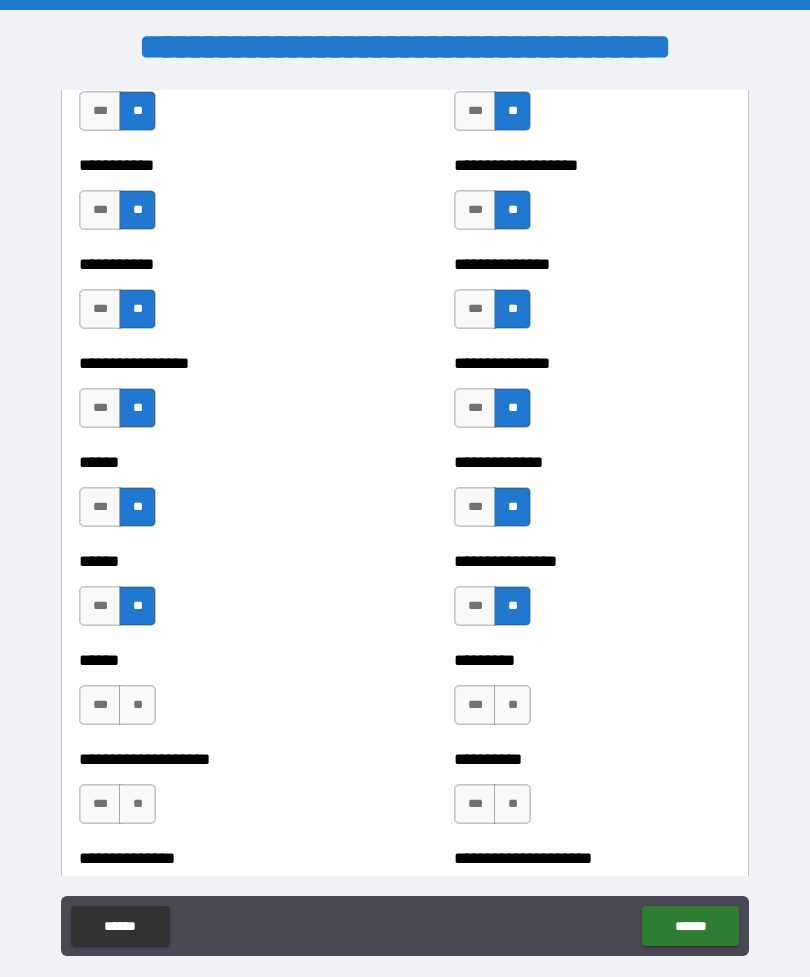 click on "**" at bounding box center (137, 705) 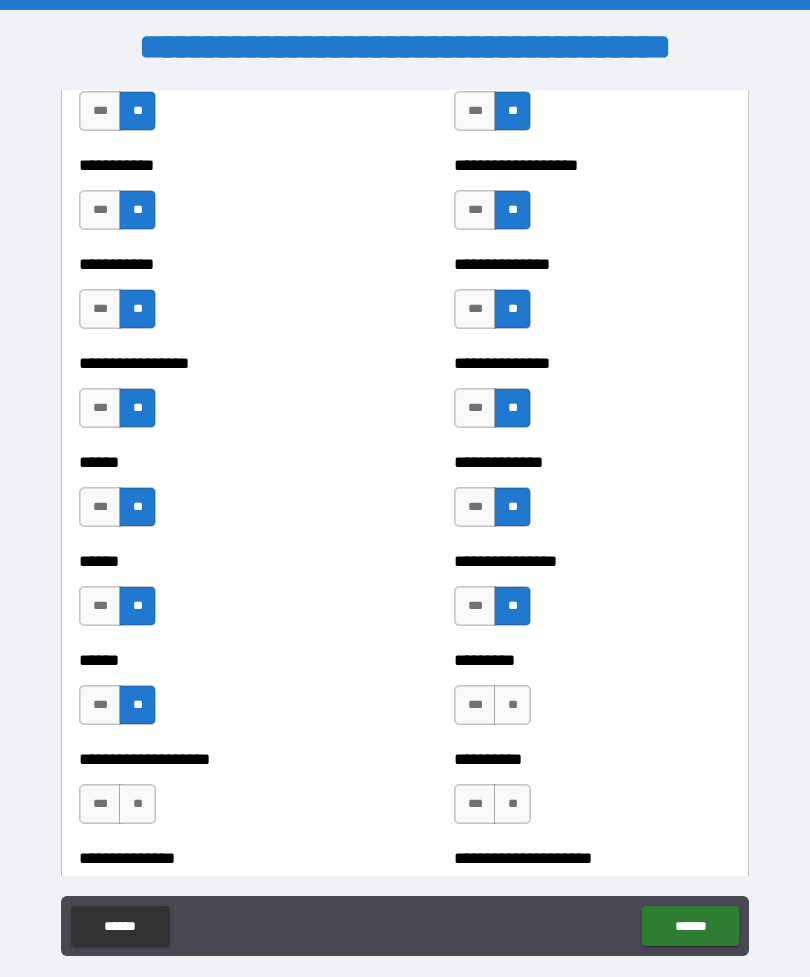 click on "**" at bounding box center [512, 705] 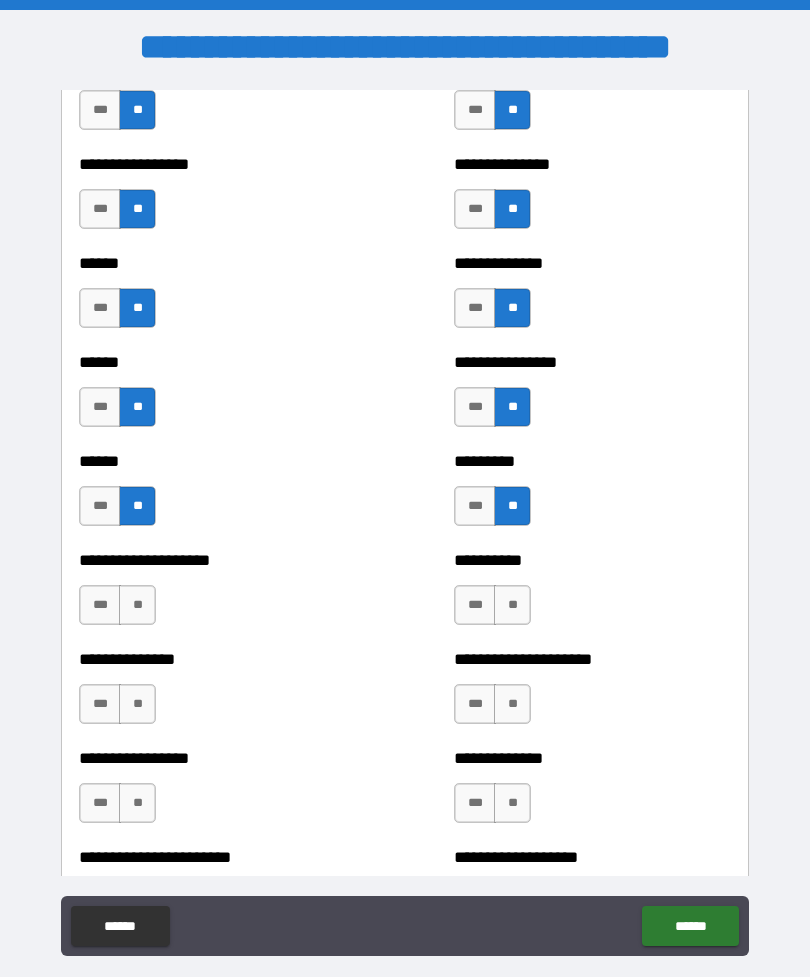 scroll, scrollTop: 3007, scrollLeft: 0, axis: vertical 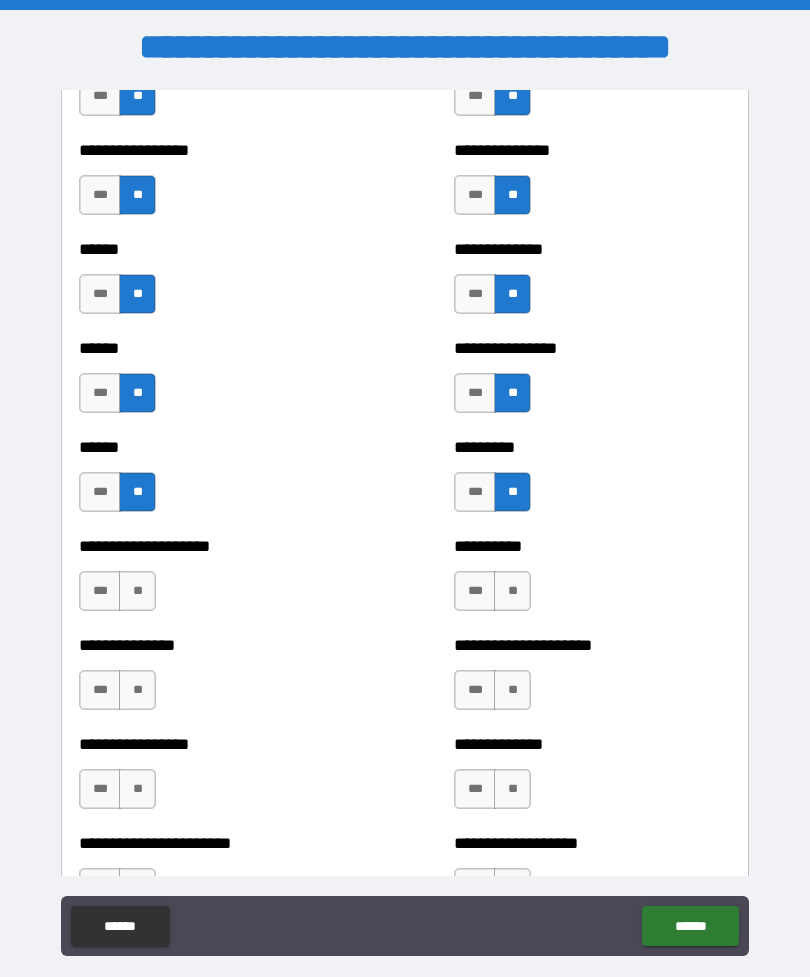 click on "**" at bounding box center (512, 591) 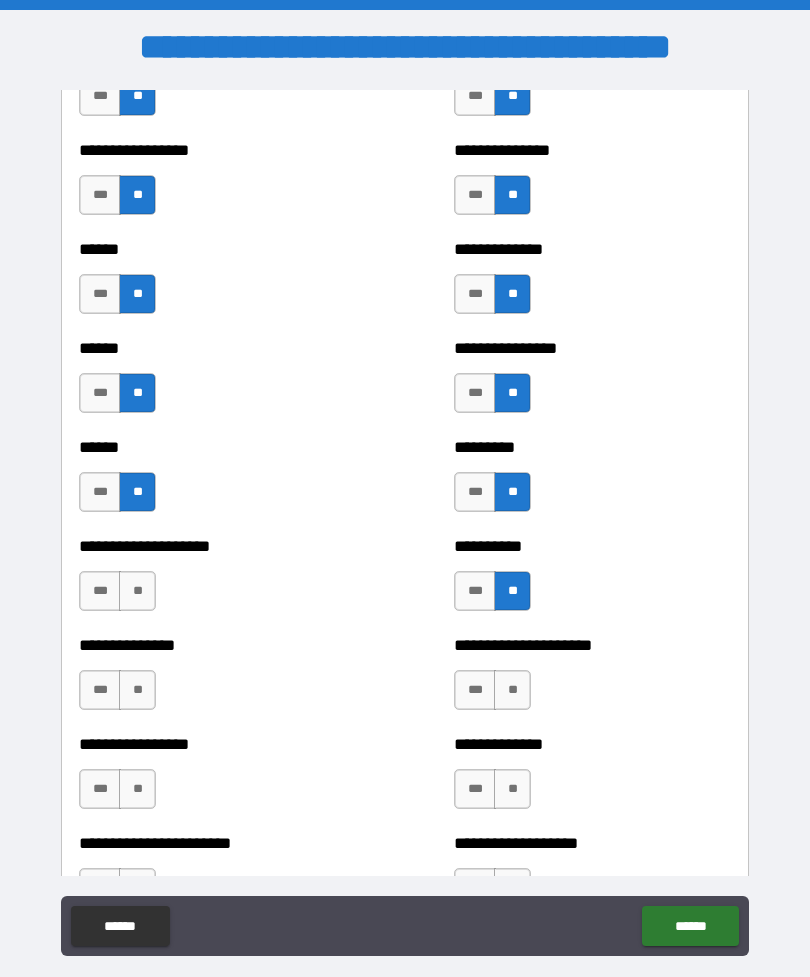 click on "**" at bounding box center (137, 591) 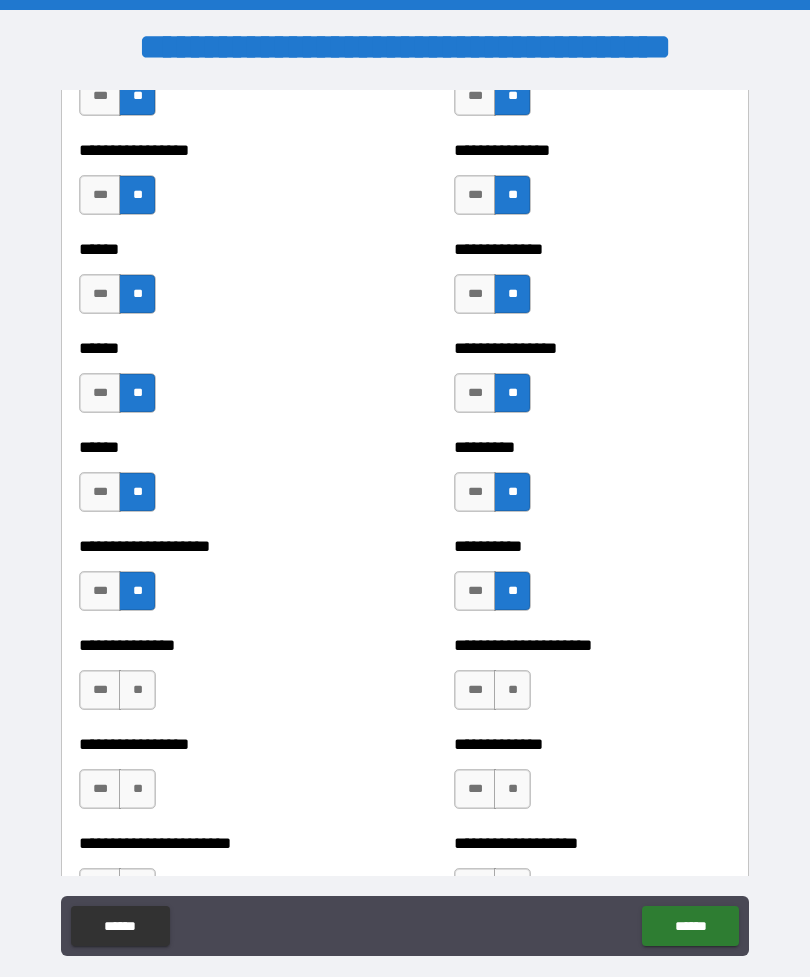 click on "**" at bounding box center [137, 690] 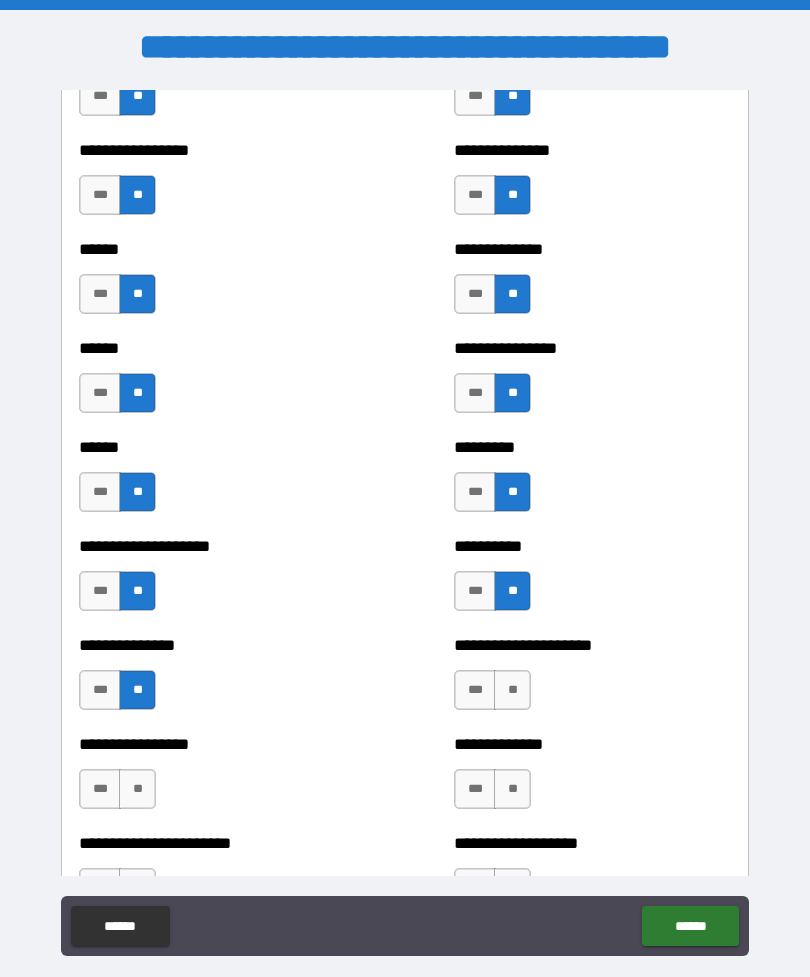 click on "**" at bounding box center (512, 690) 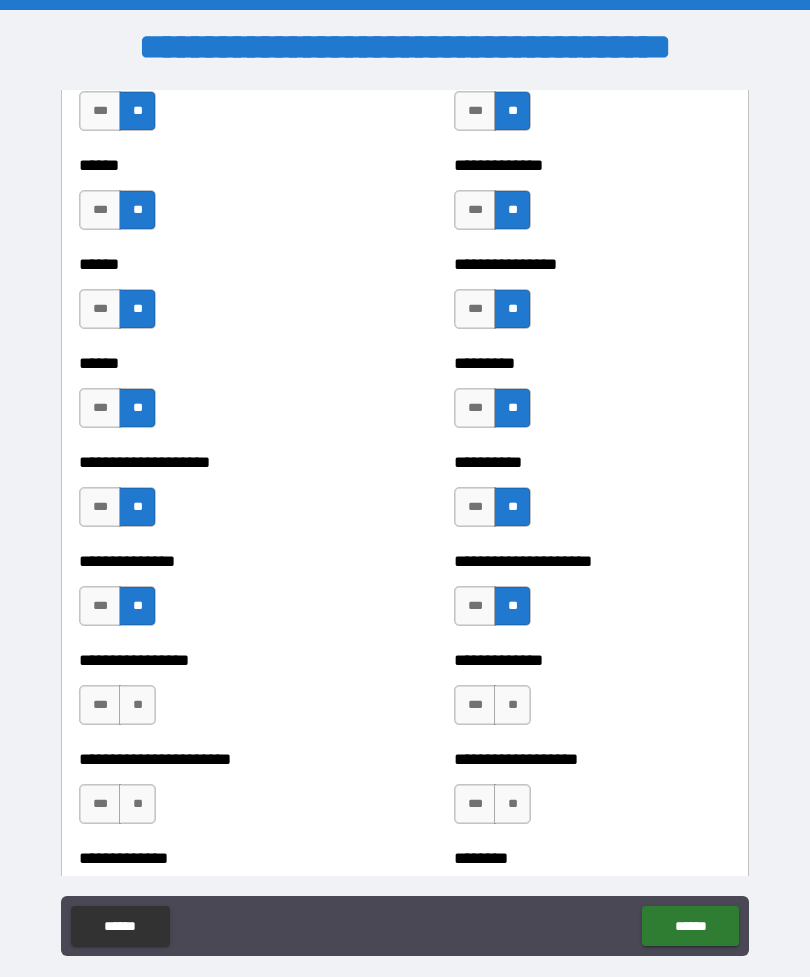 scroll, scrollTop: 3094, scrollLeft: 0, axis: vertical 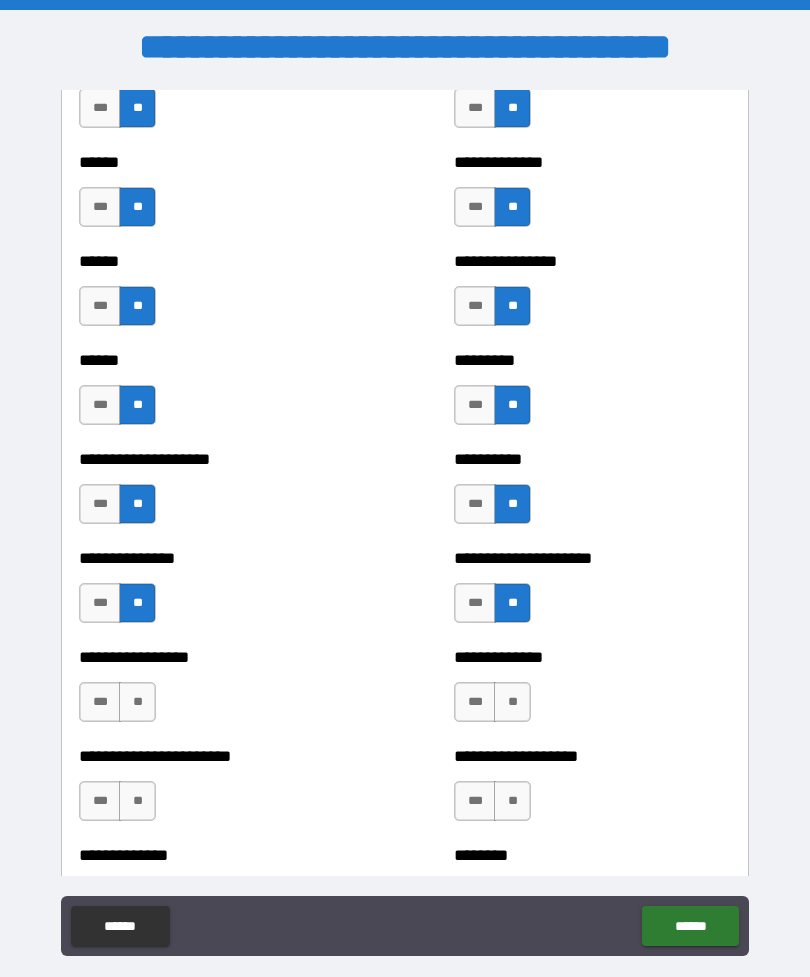 click on "**" at bounding box center [137, 702] 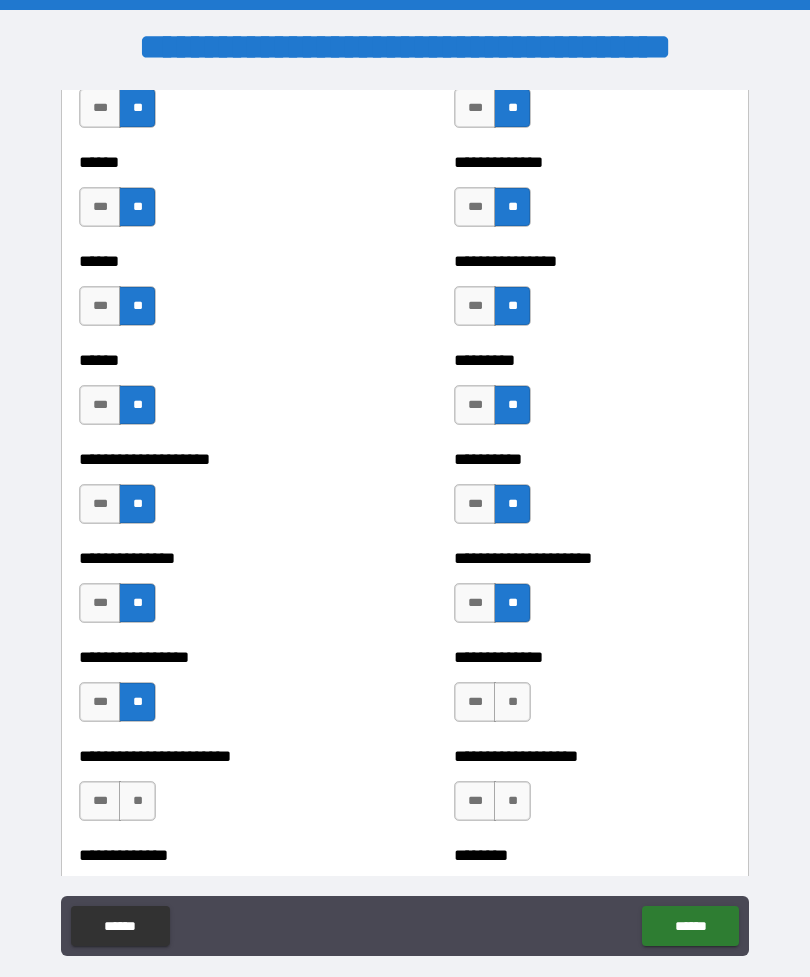 click on "**" at bounding box center [512, 702] 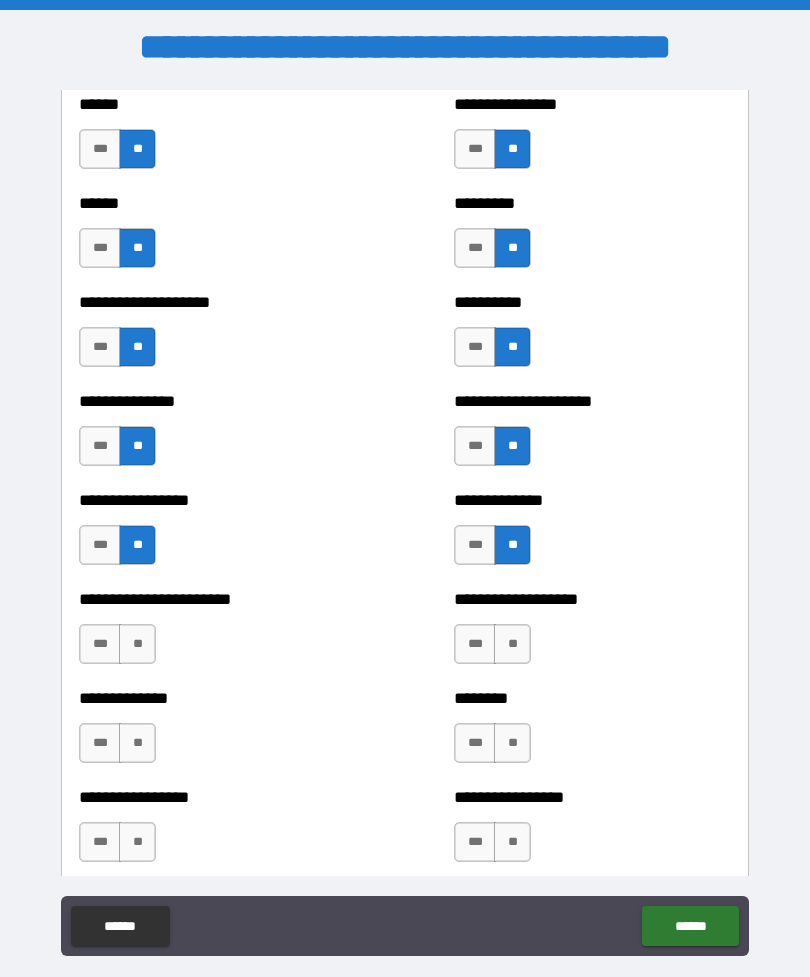scroll, scrollTop: 3253, scrollLeft: 0, axis: vertical 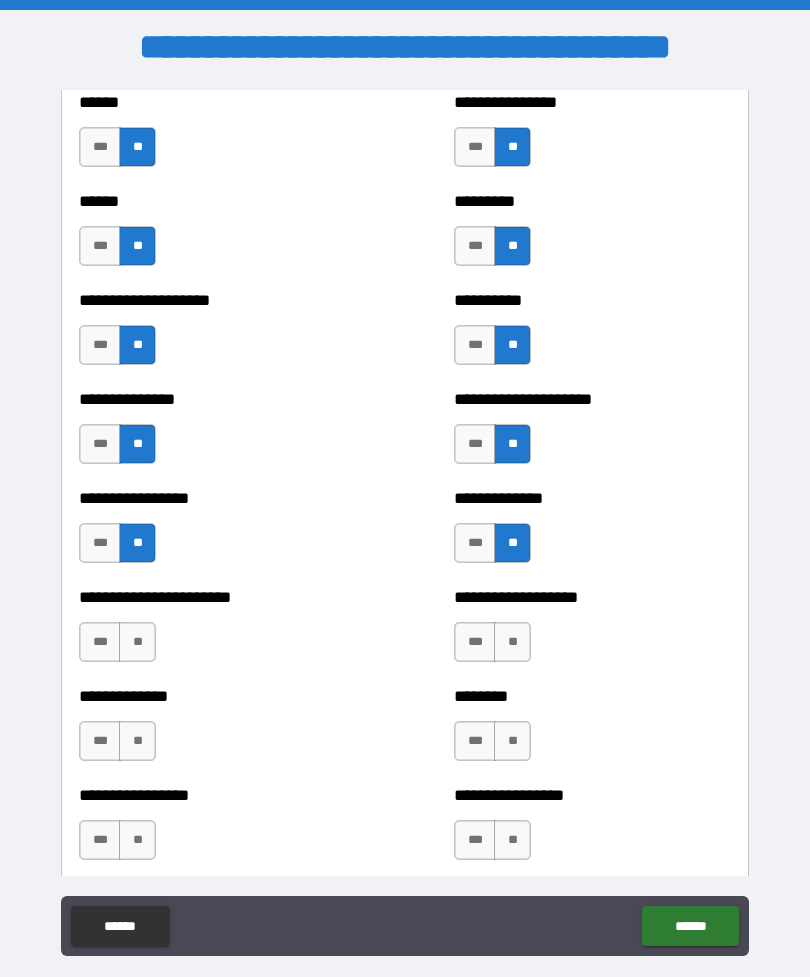 click on "**" at bounding box center [137, 642] 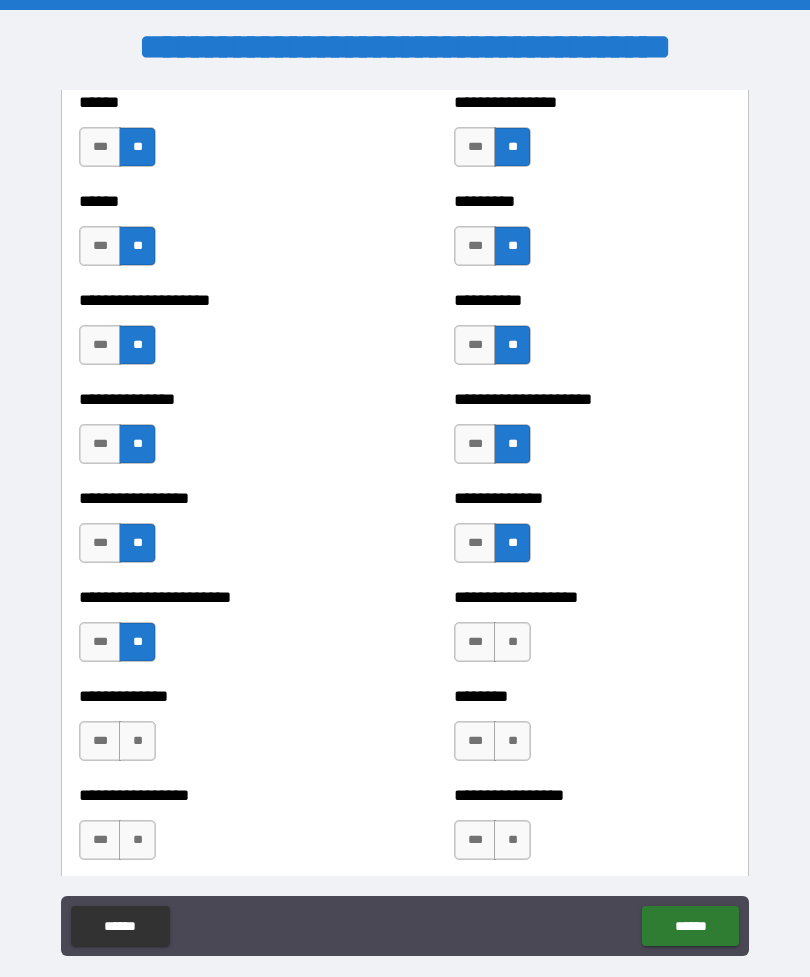 click on "**" at bounding box center (512, 642) 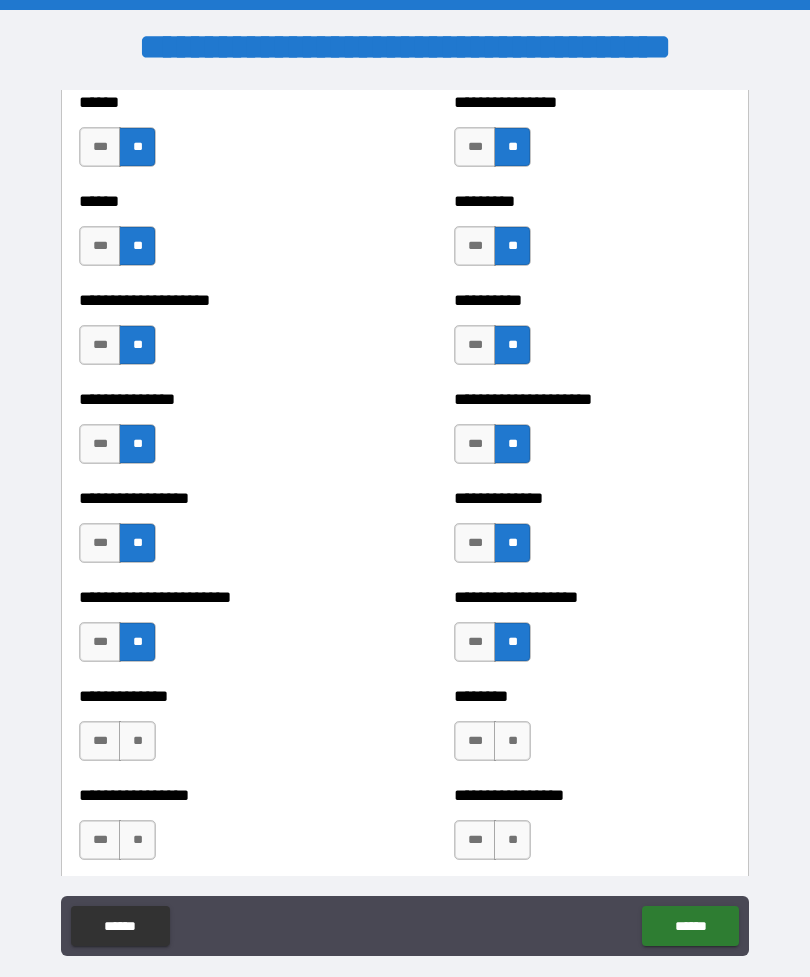 click on "**" at bounding box center (512, 741) 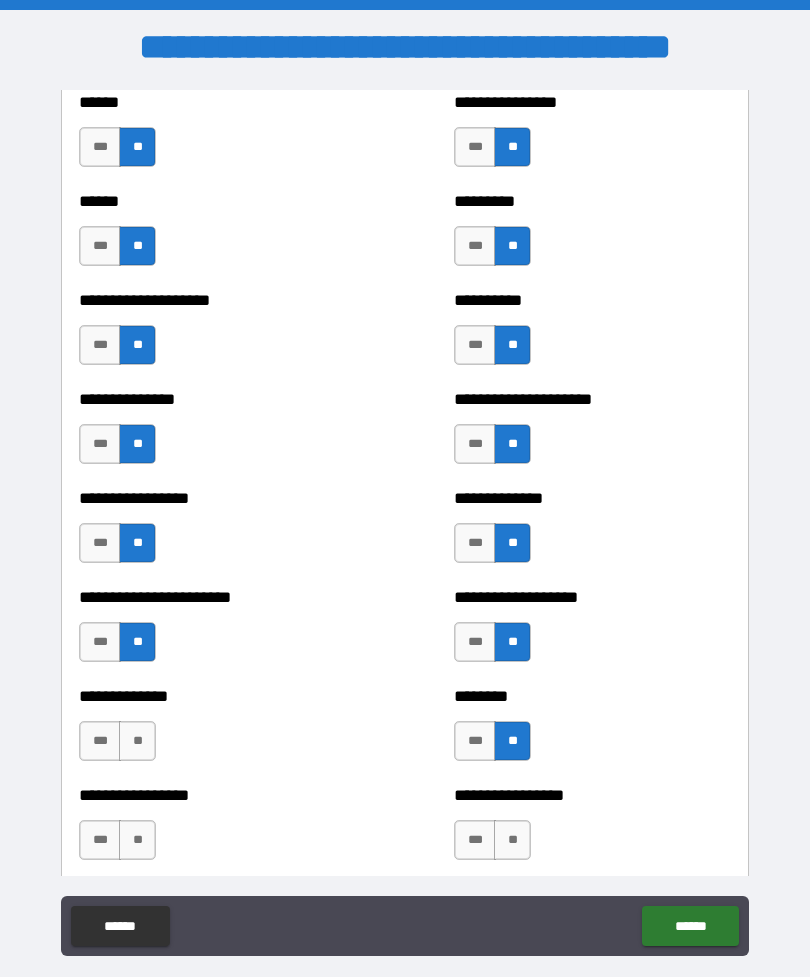 click on "**" at bounding box center (137, 741) 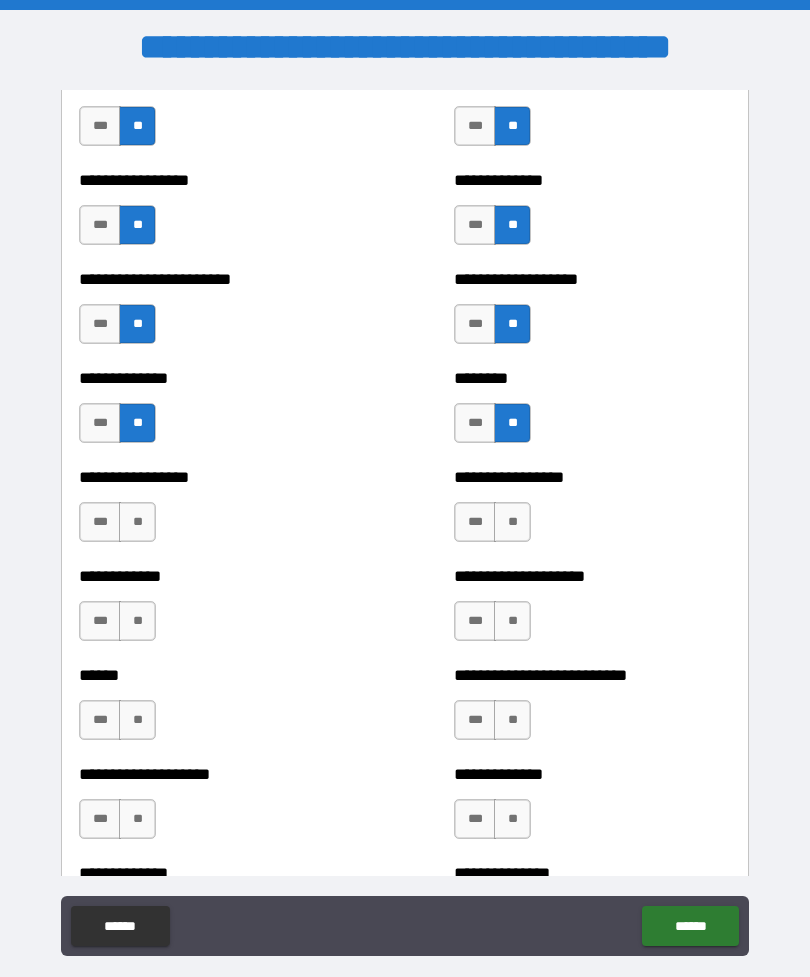 scroll, scrollTop: 3575, scrollLeft: 0, axis: vertical 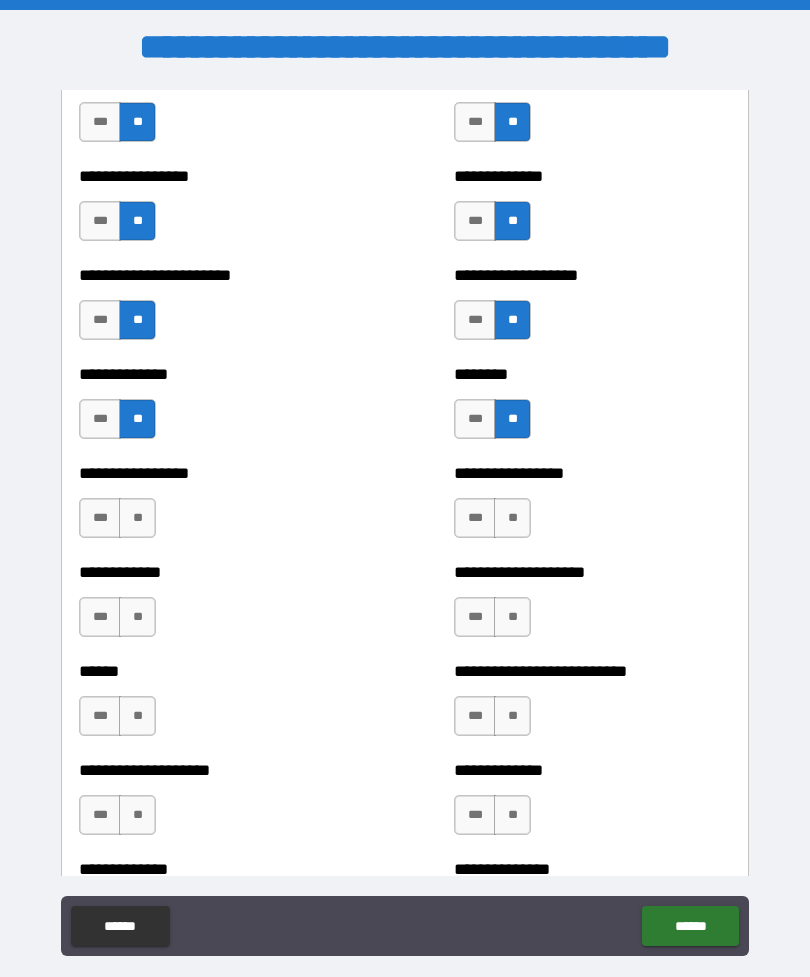 click on "**" at bounding box center [137, 518] 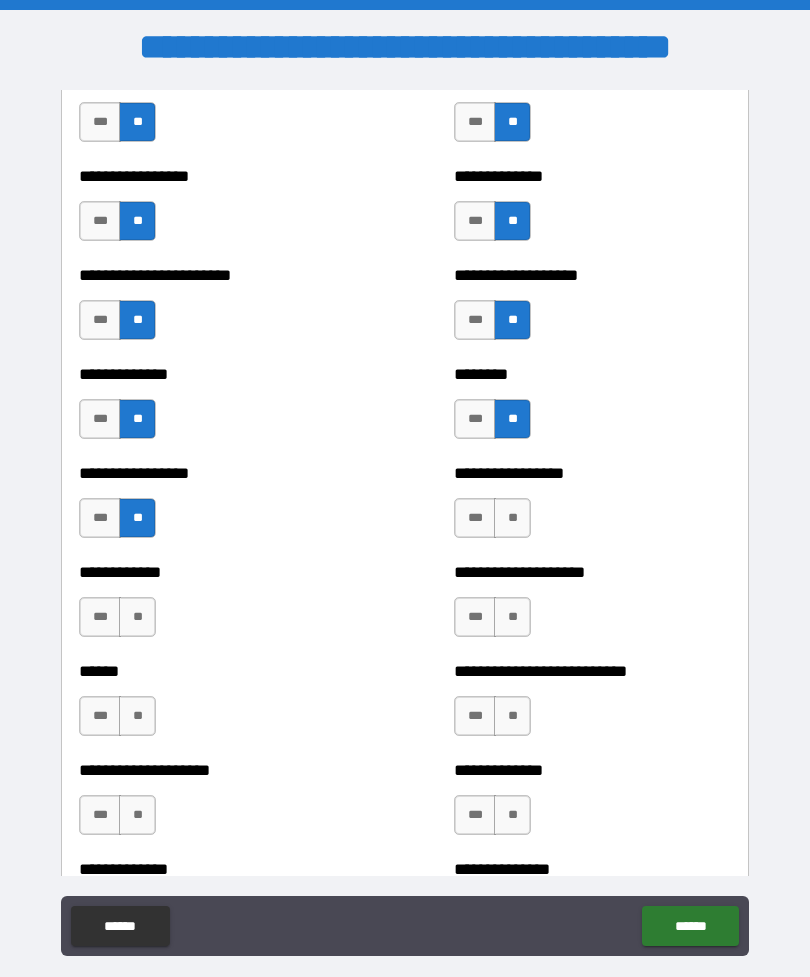 click on "**" at bounding box center [512, 518] 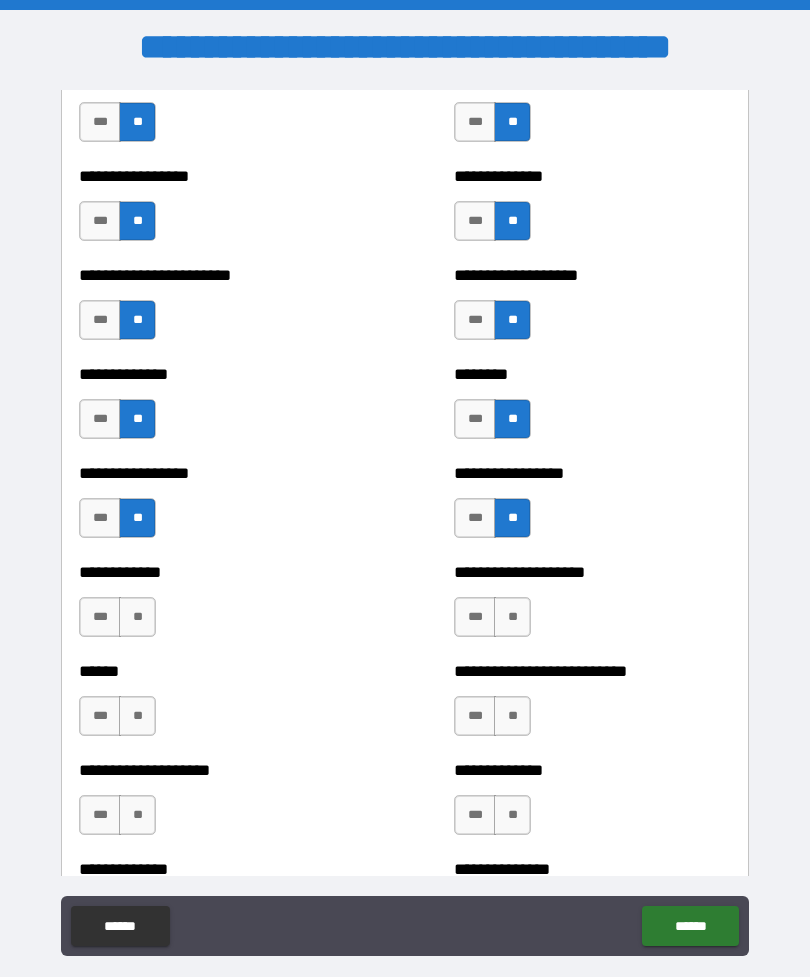 click on "**" at bounding box center [512, 617] 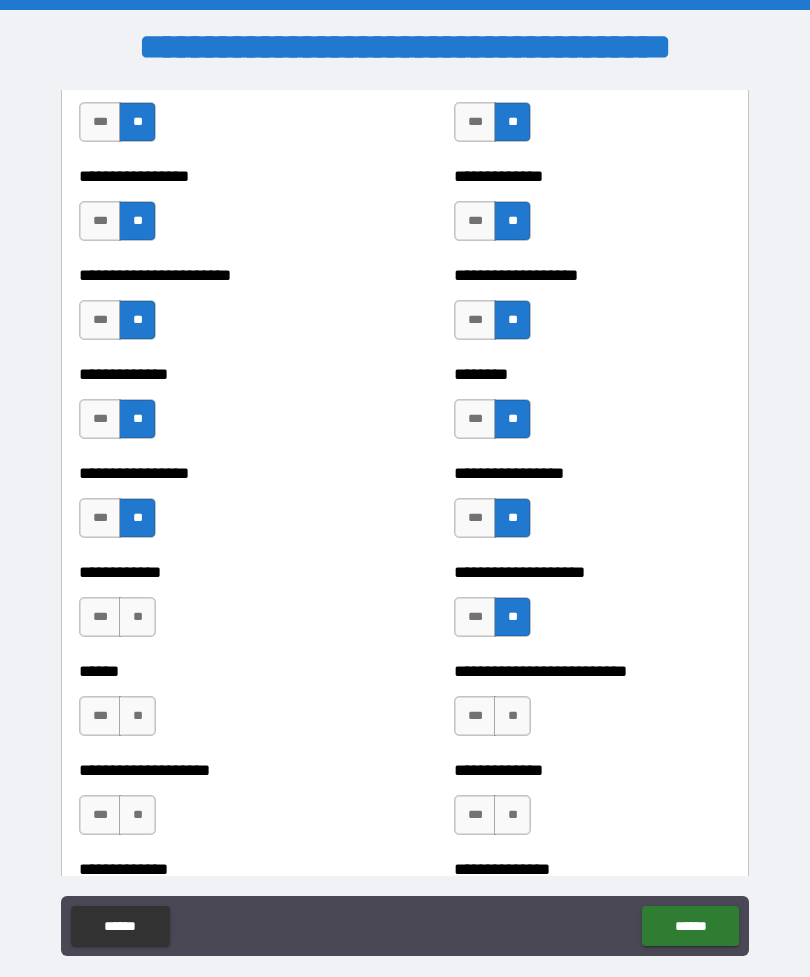 click on "**" at bounding box center (137, 617) 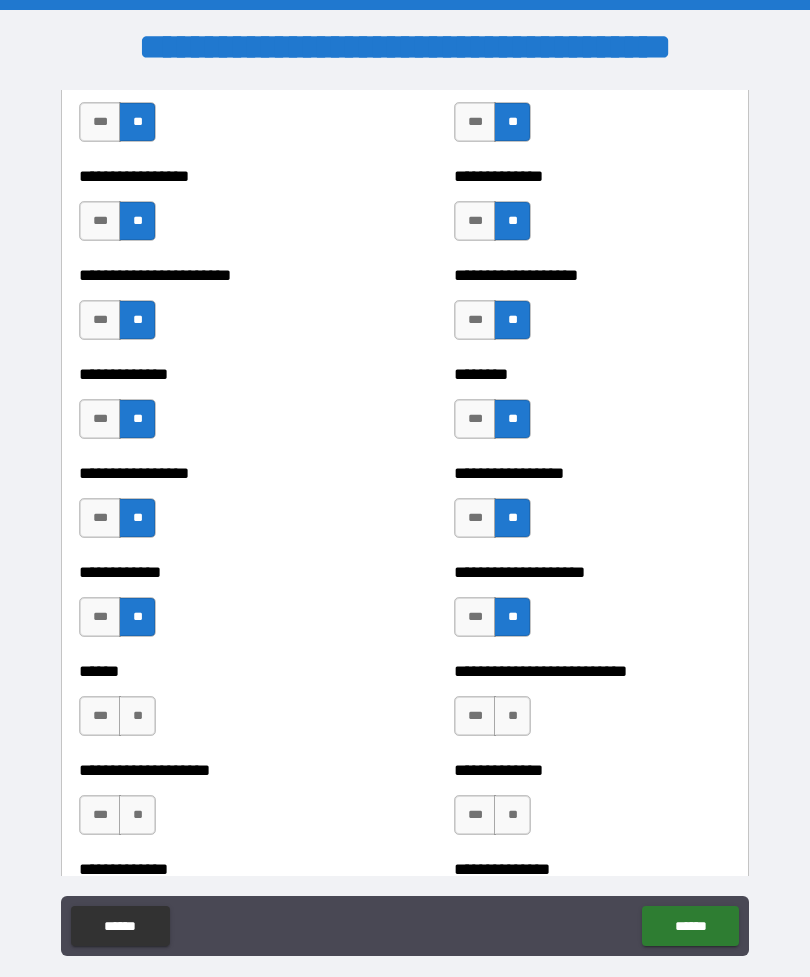 click on "**" at bounding box center (137, 716) 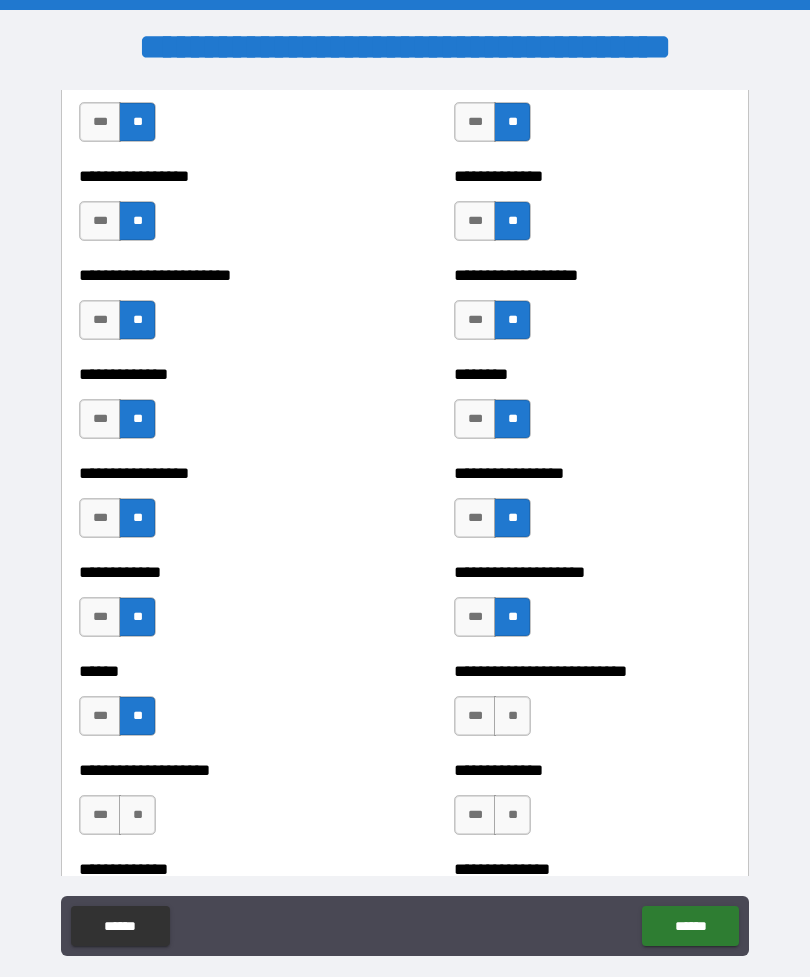 click on "**" at bounding box center [137, 815] 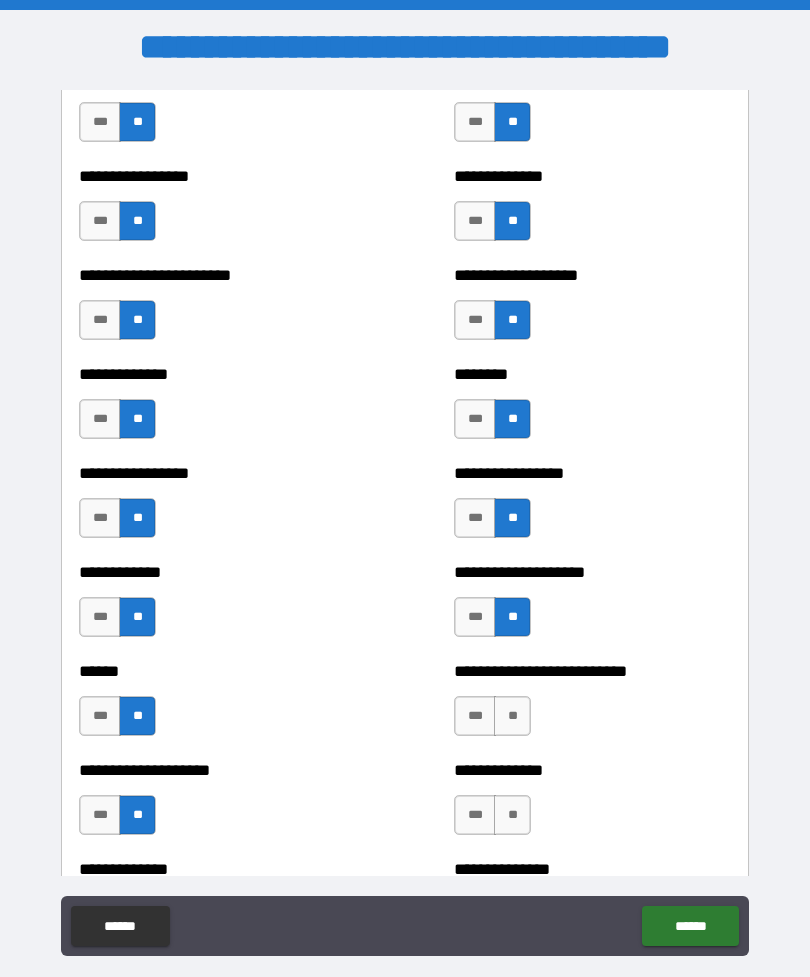 click on "**" at bounding box center (512, 716) 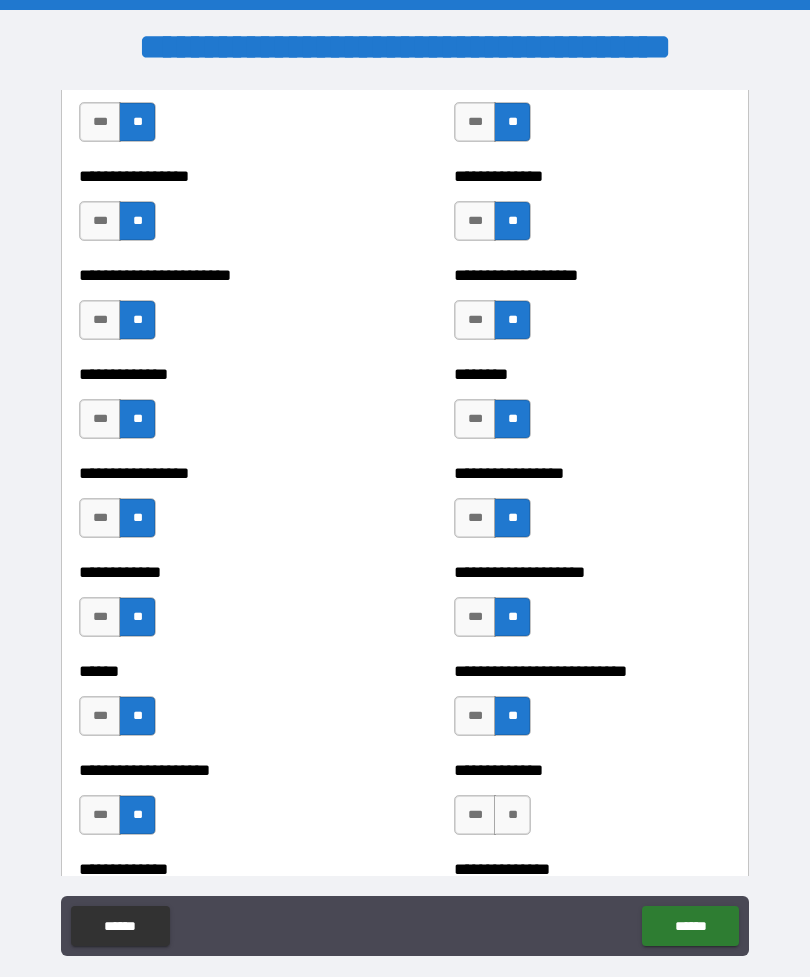 click on "**" at bounding box center [512, 815] 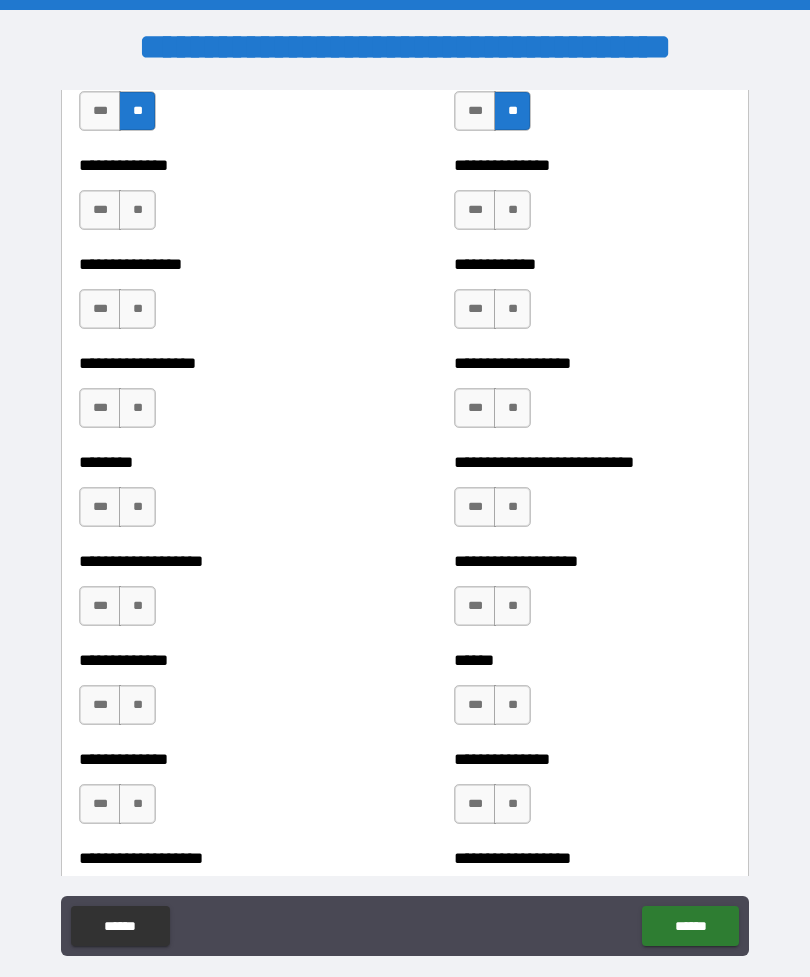 scroll, scrollTop: 4280, scrollLeft: 0, axis: vertical 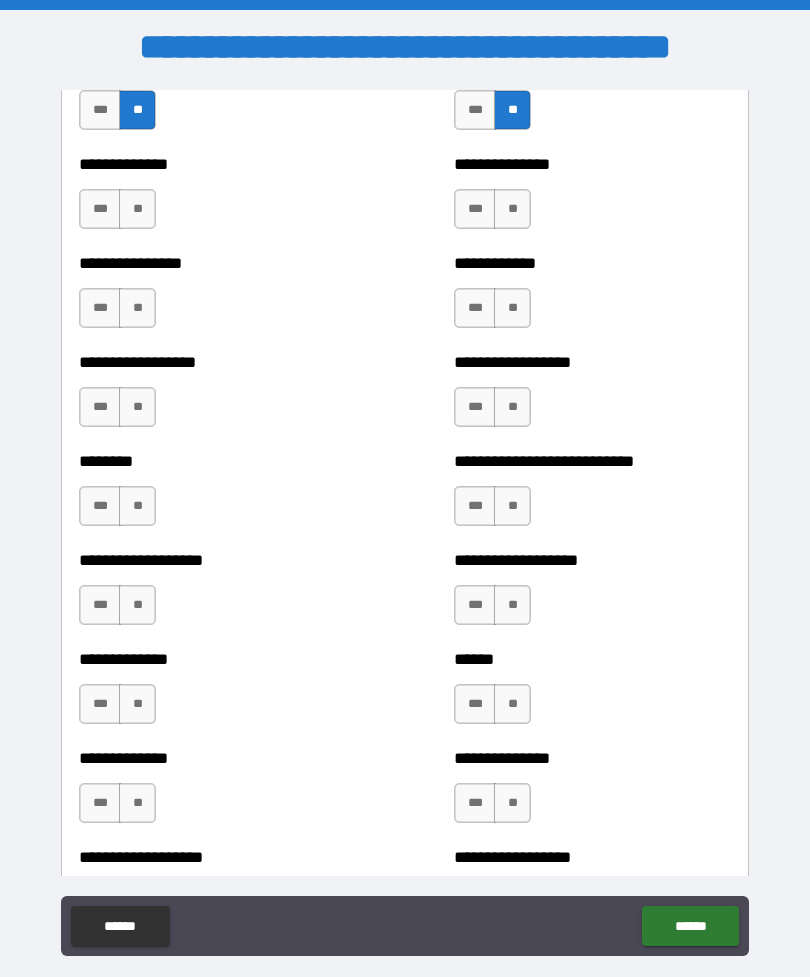 click on "**" at bounding box center (137, 209) 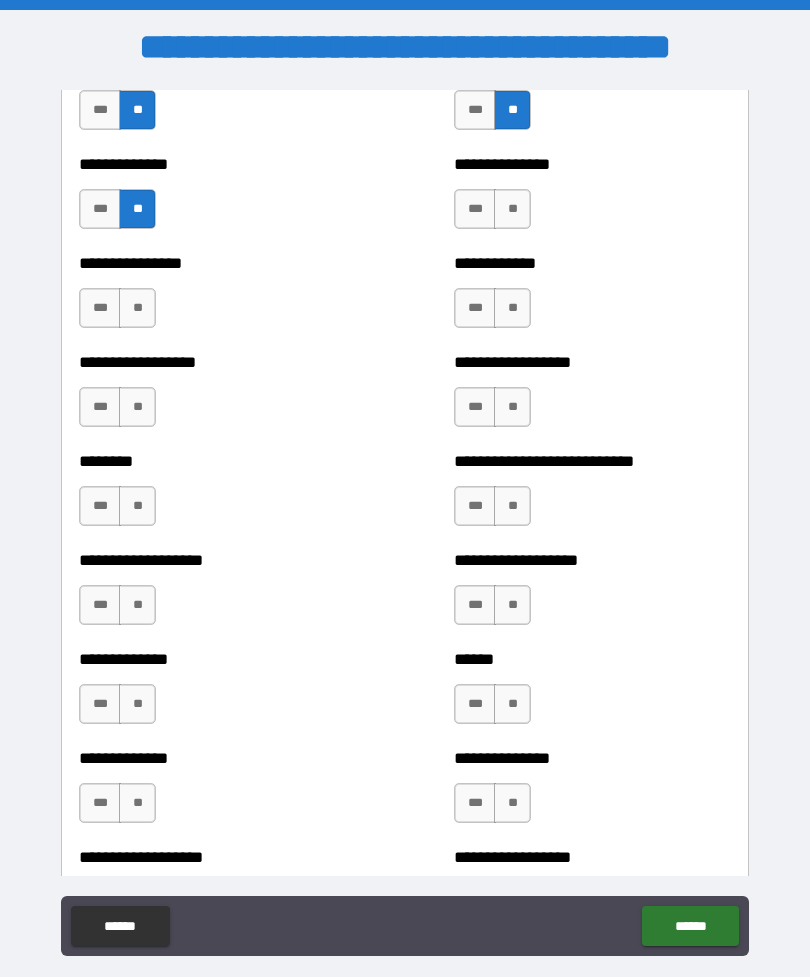 click on "**" at bounding box center [137, 308] 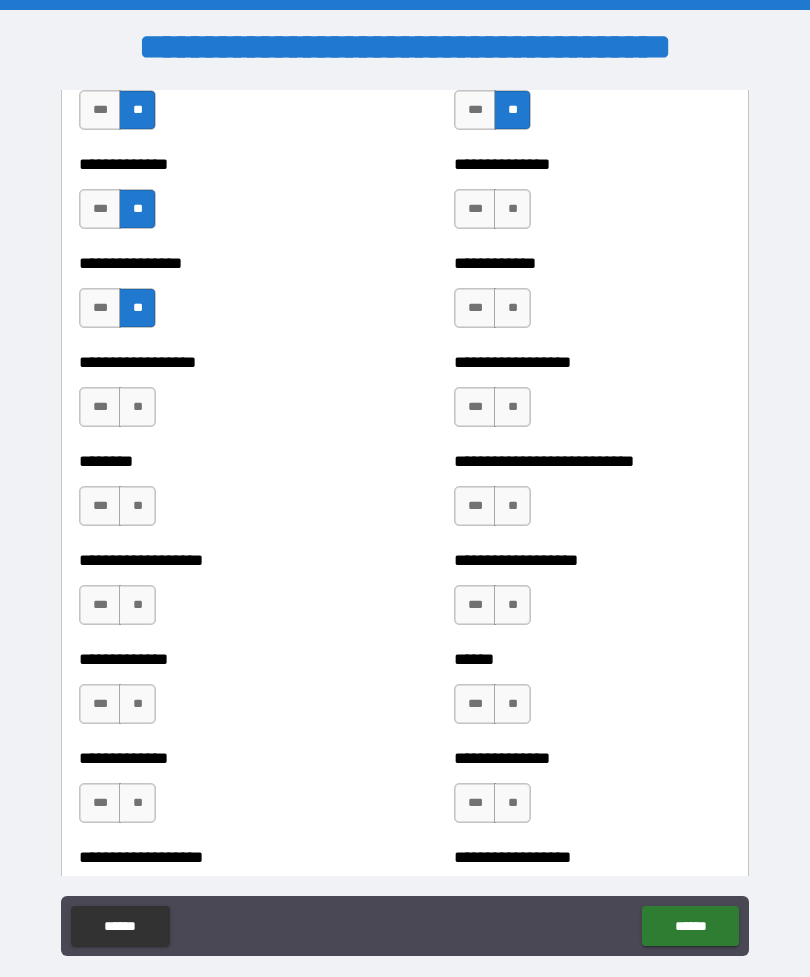 click on "**" at bounding box center [137, 407] 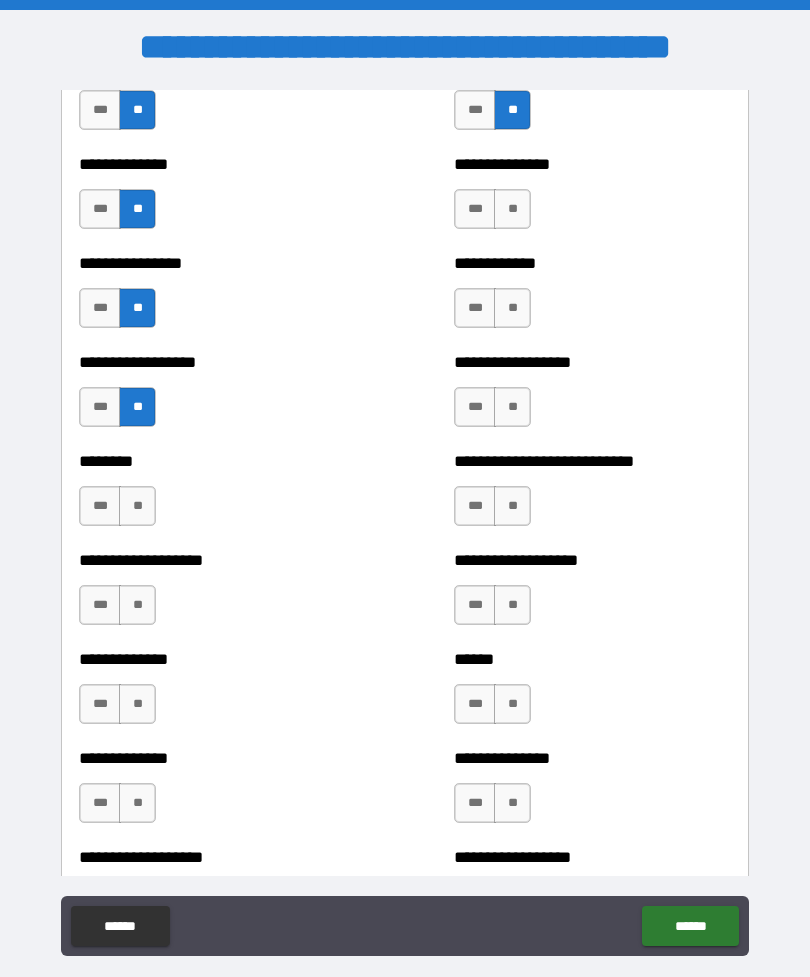 click on "**" at bounding box center (137, 506) 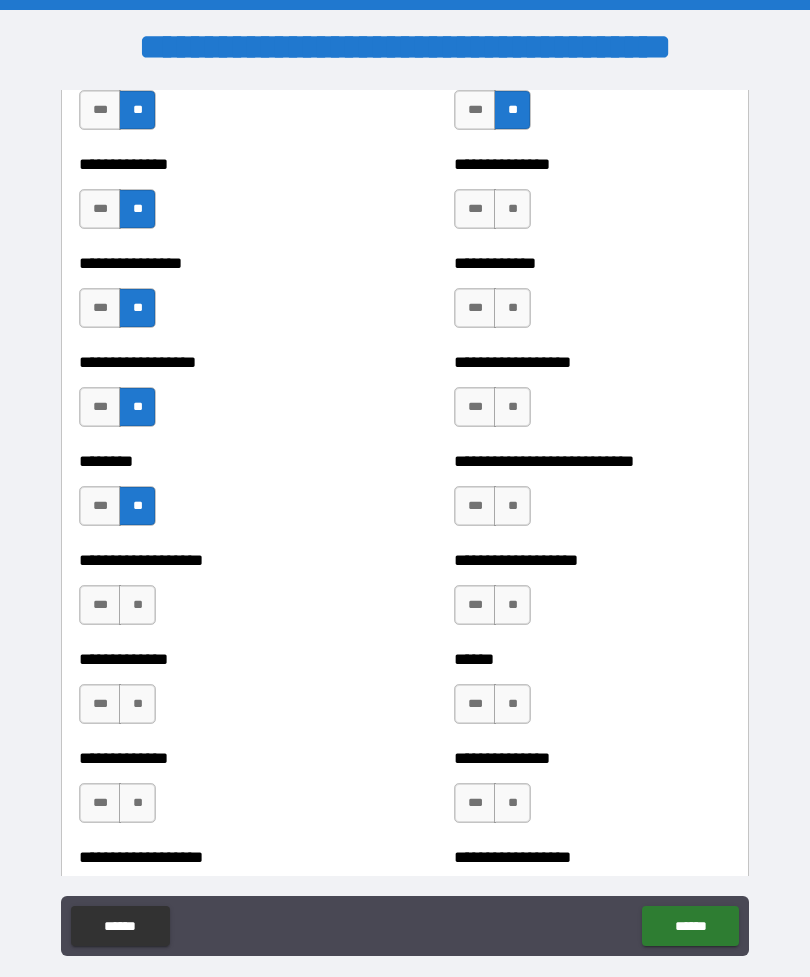 click on "**" at bounding box center (137, 605) 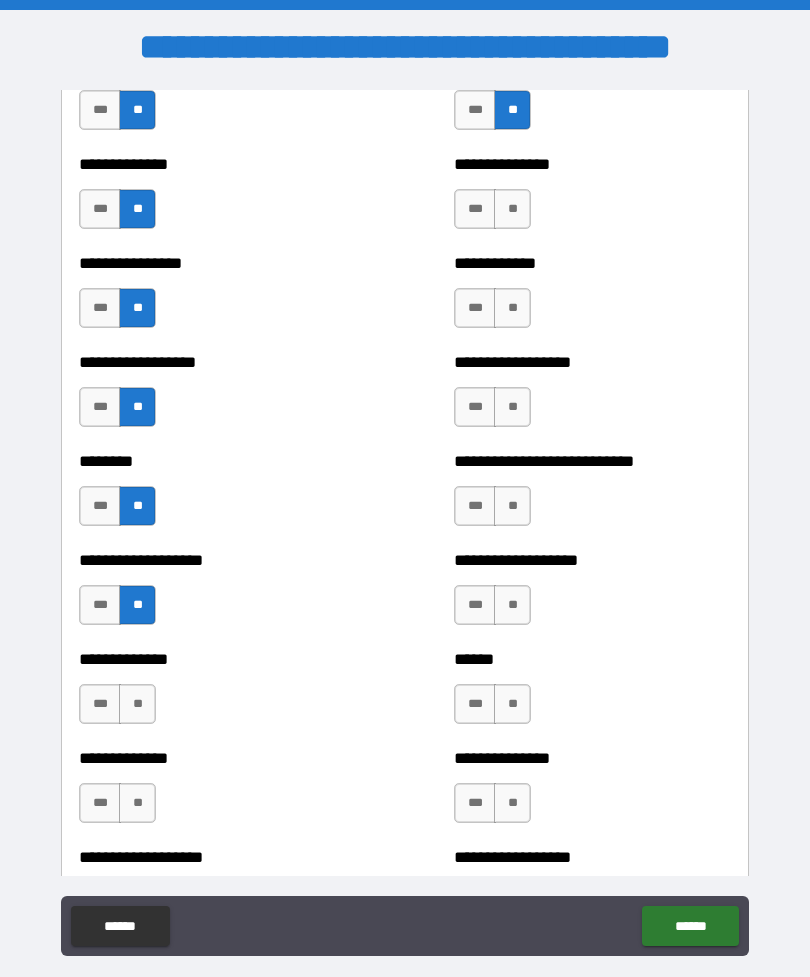click on "**" at bounding box center [137, 704] 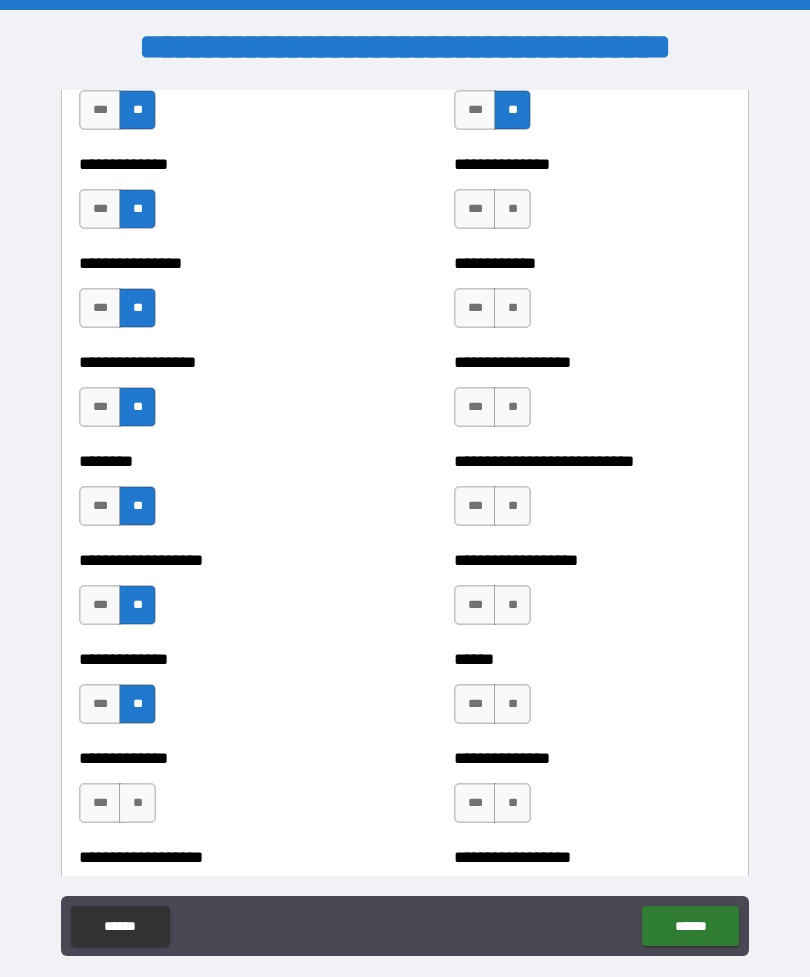 click on "**" at bounding box center (137, 803) 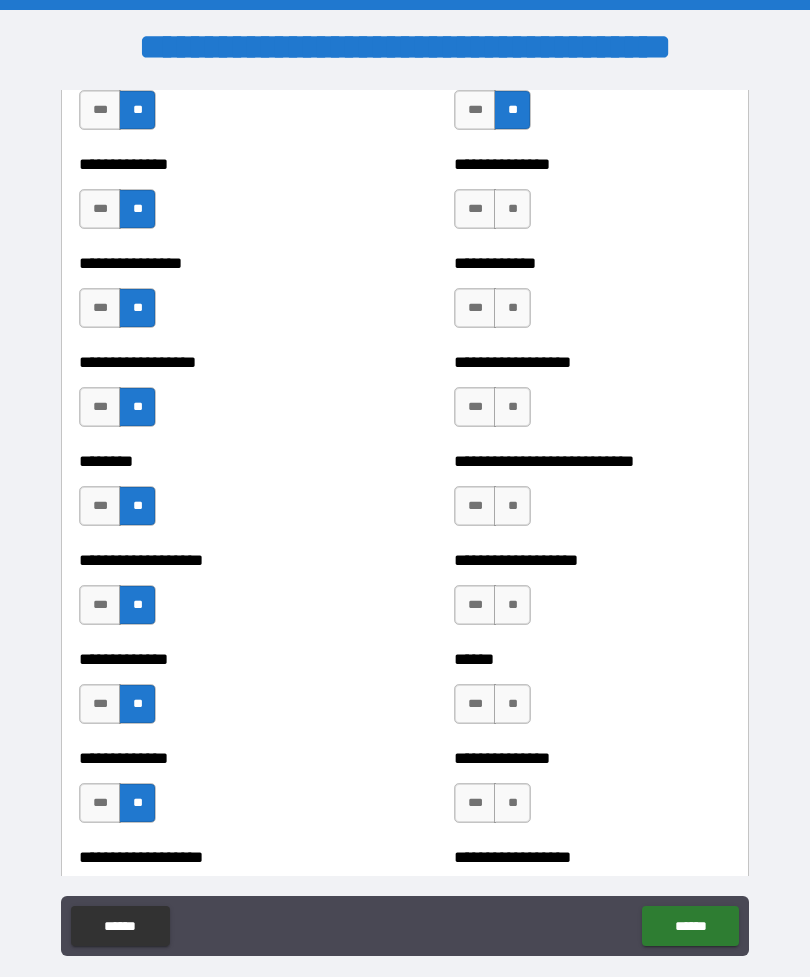 click on "**" at bounding box center (512, 209) 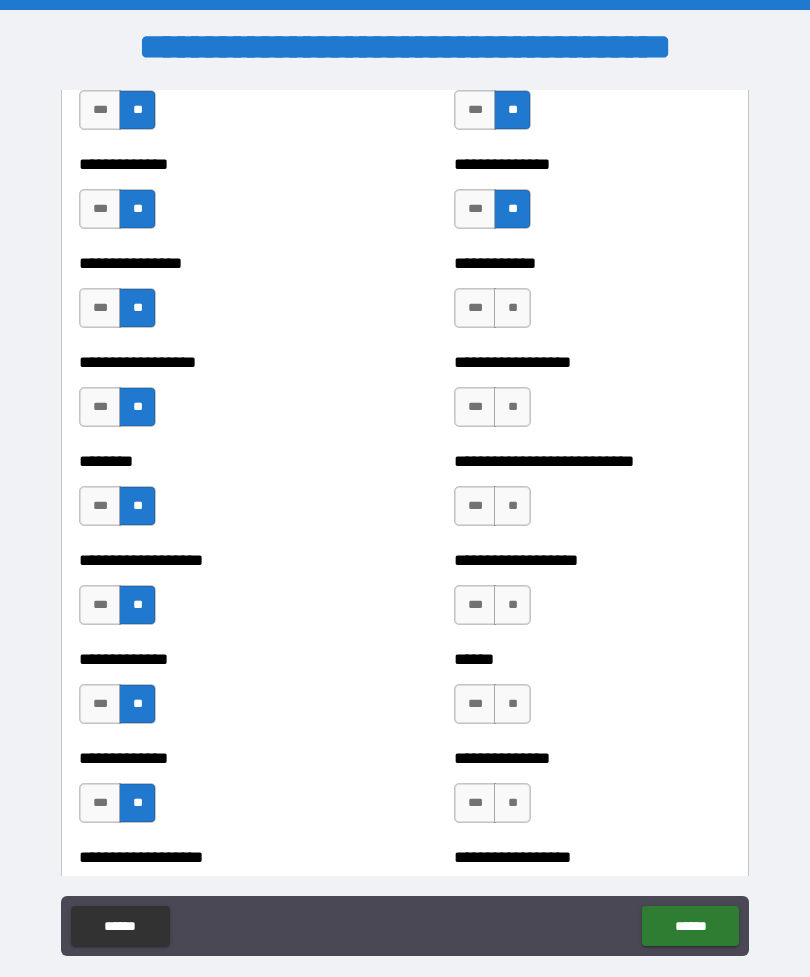 click on "**" at bounding box center [512, 308] 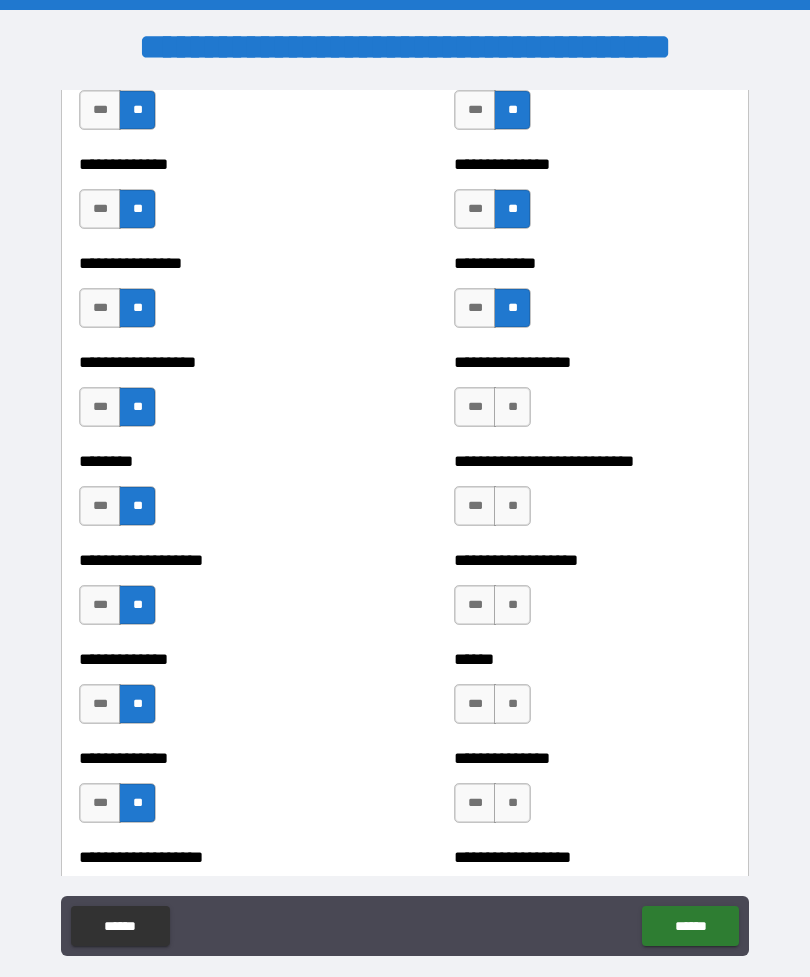 click on "**" at bounding box center (512, 407) 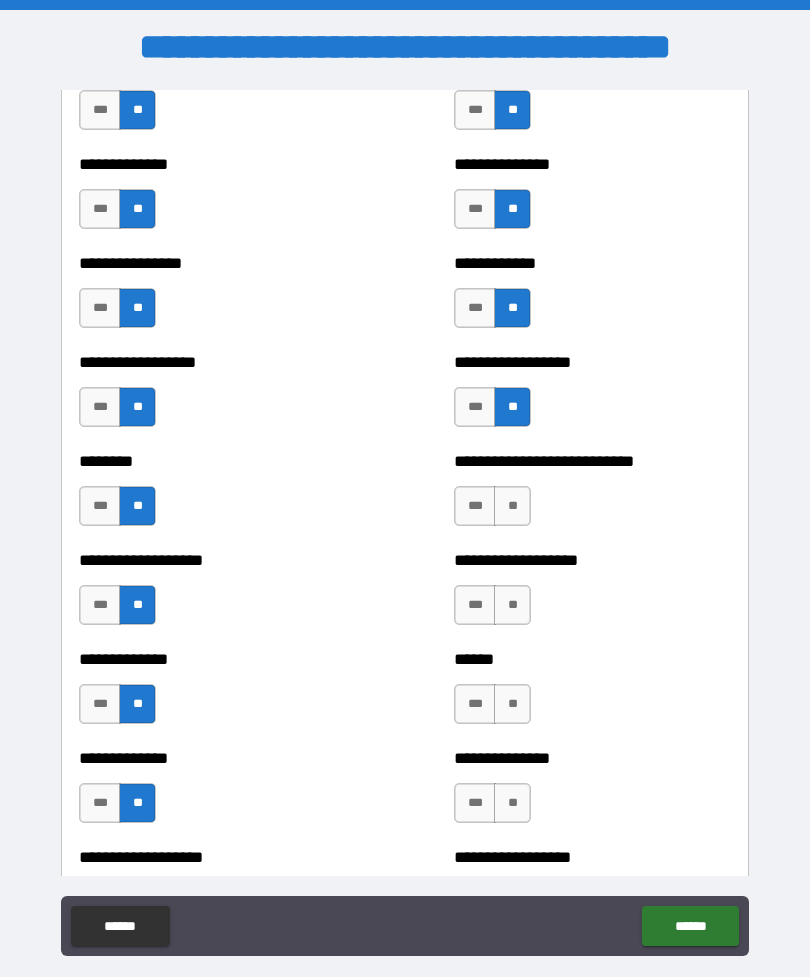 click on "**" at bounding box center (512, 506) 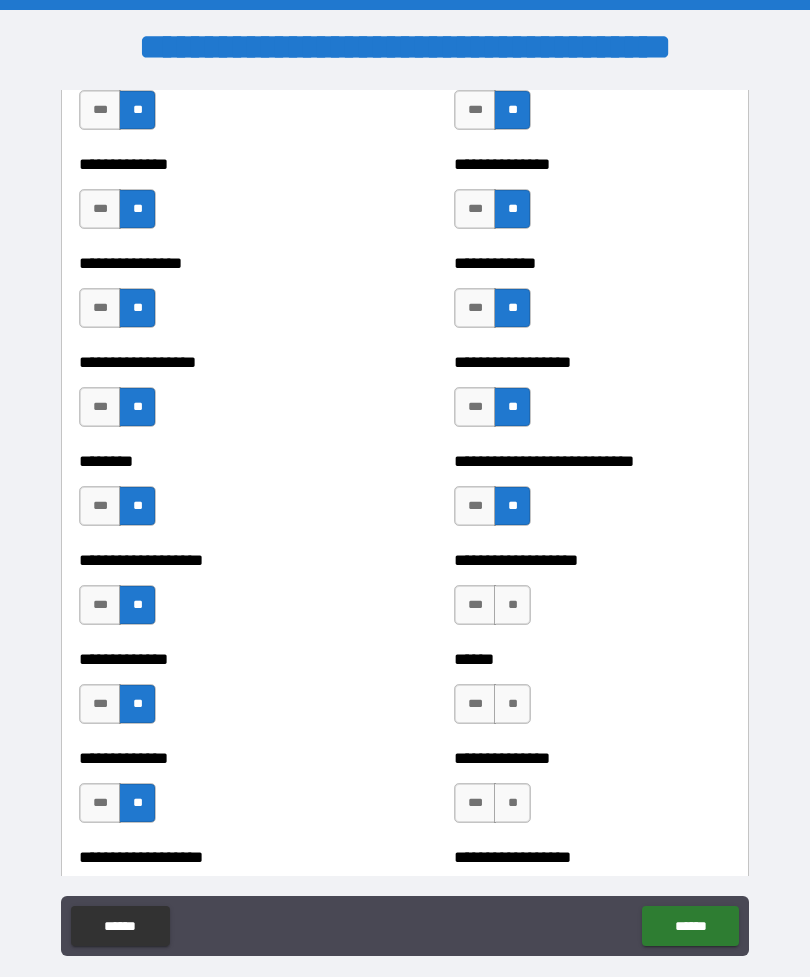 click on "**" at bounding box center (512, 605) 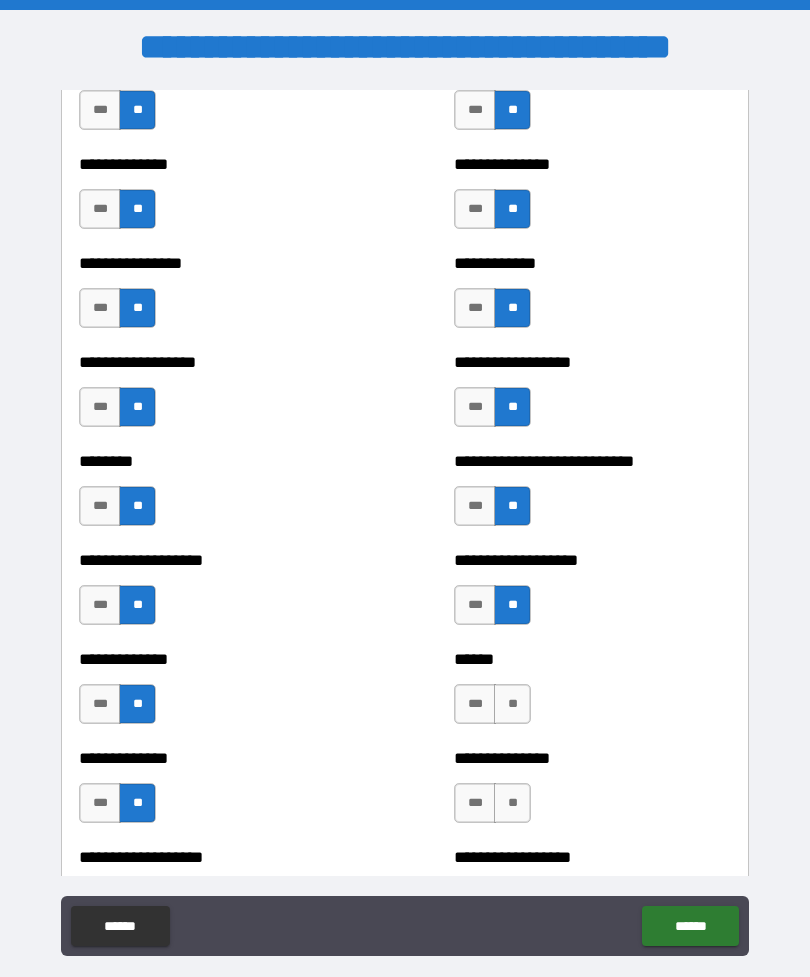 click on "**" at bounding box center [512, 704] 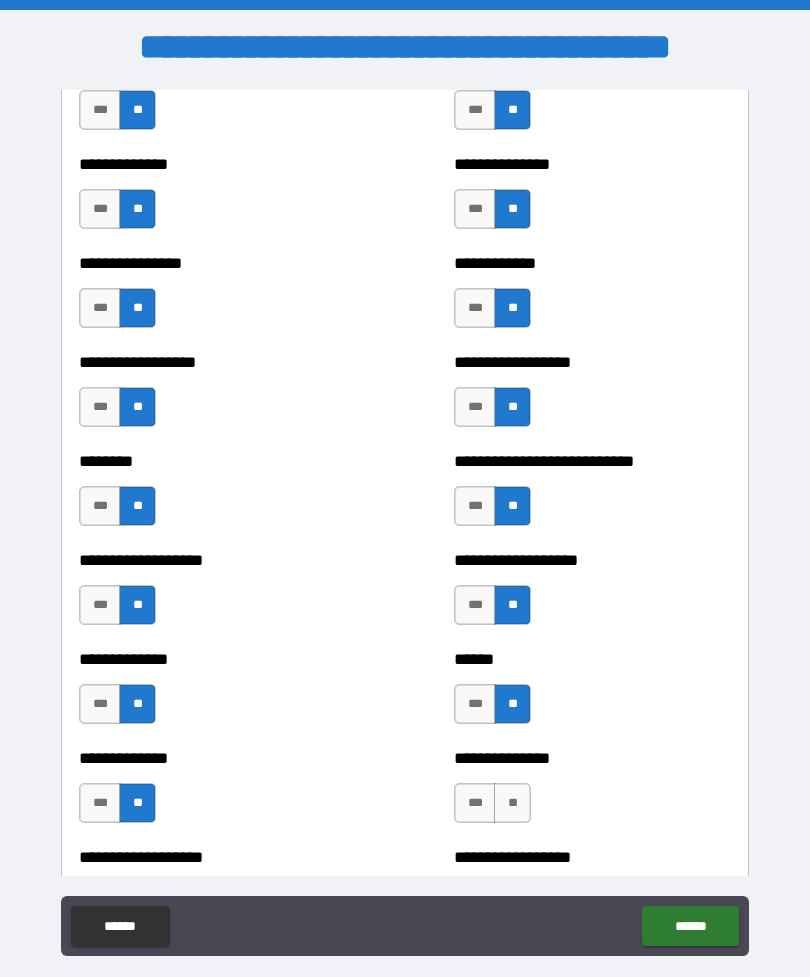 click on "**" at bounding box center (512, 803) 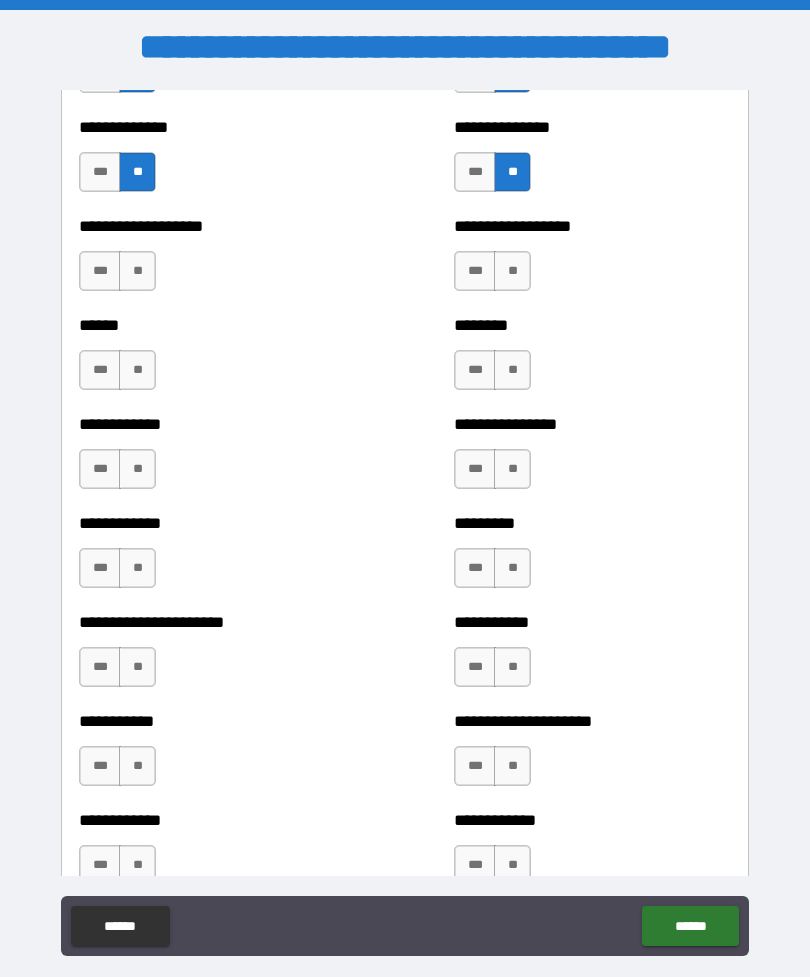 scroll, scrollTop: 4917, scrollLeft: 0, axis: vertical 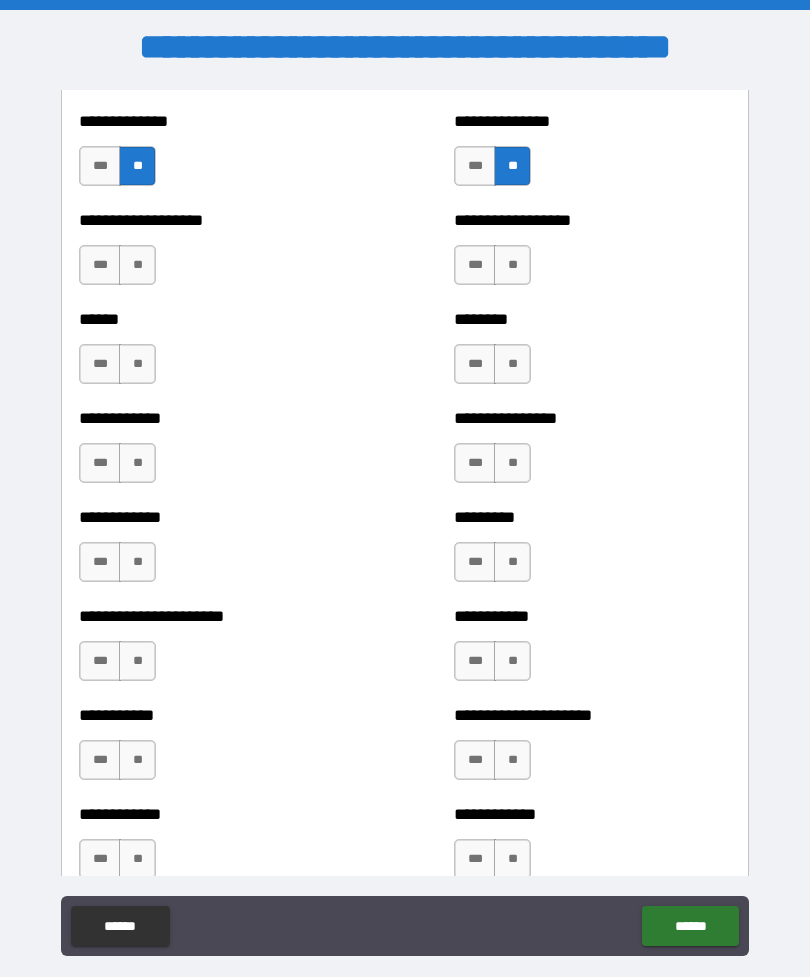 click on "**" at bounding box center [512, 265] 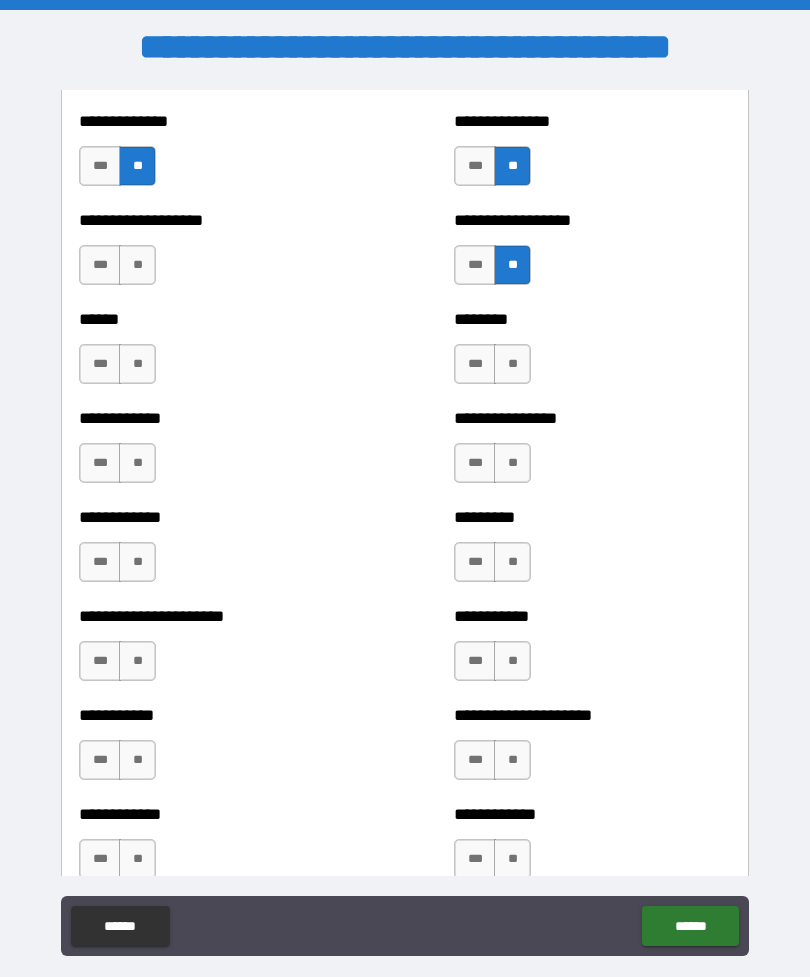 click on "**" at bounding box center (512, 364) 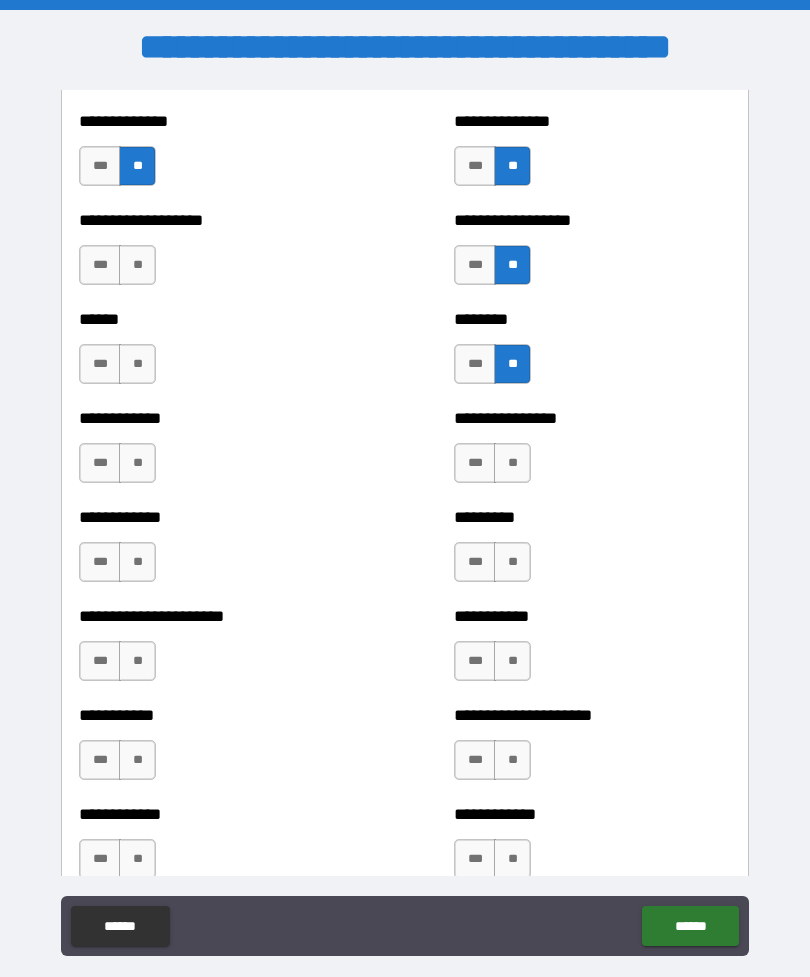 click on "**" at bounding box center [512, 463] 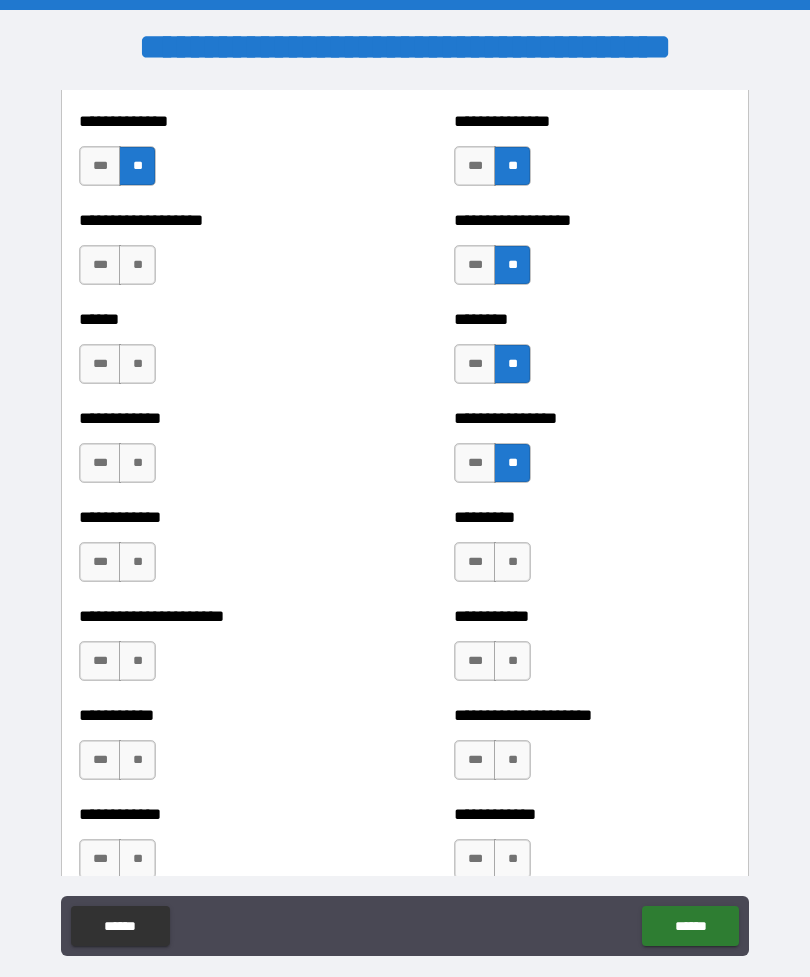 click on "**" at bounding box center [512, 562] 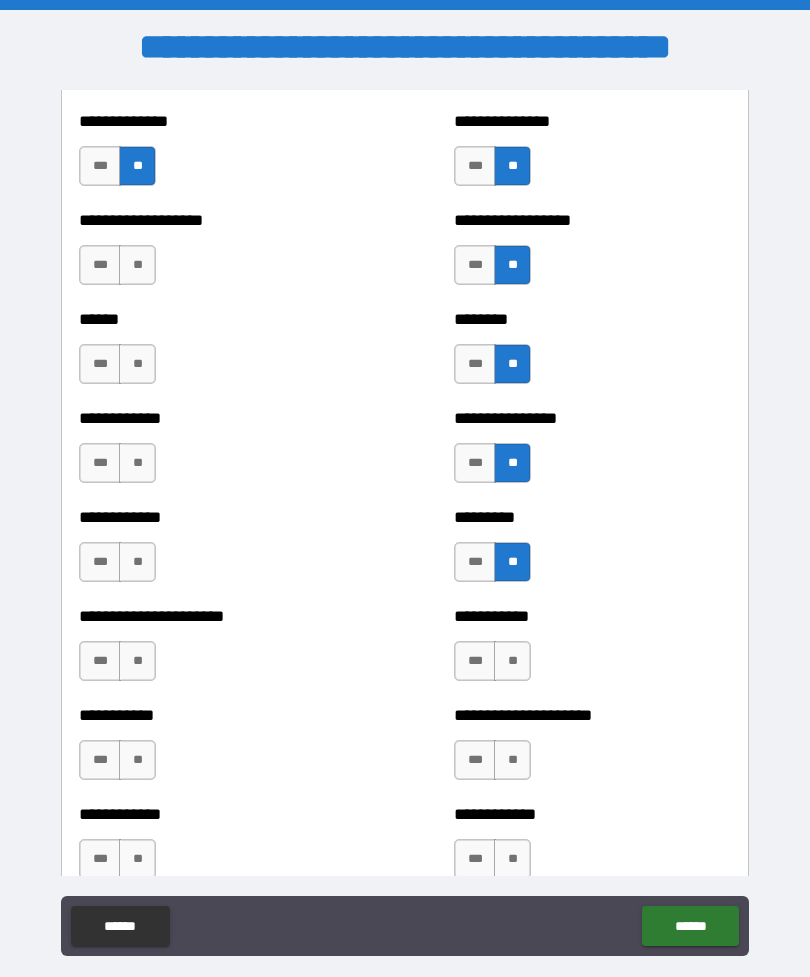 click on "**" at bounding box center [137, 562] 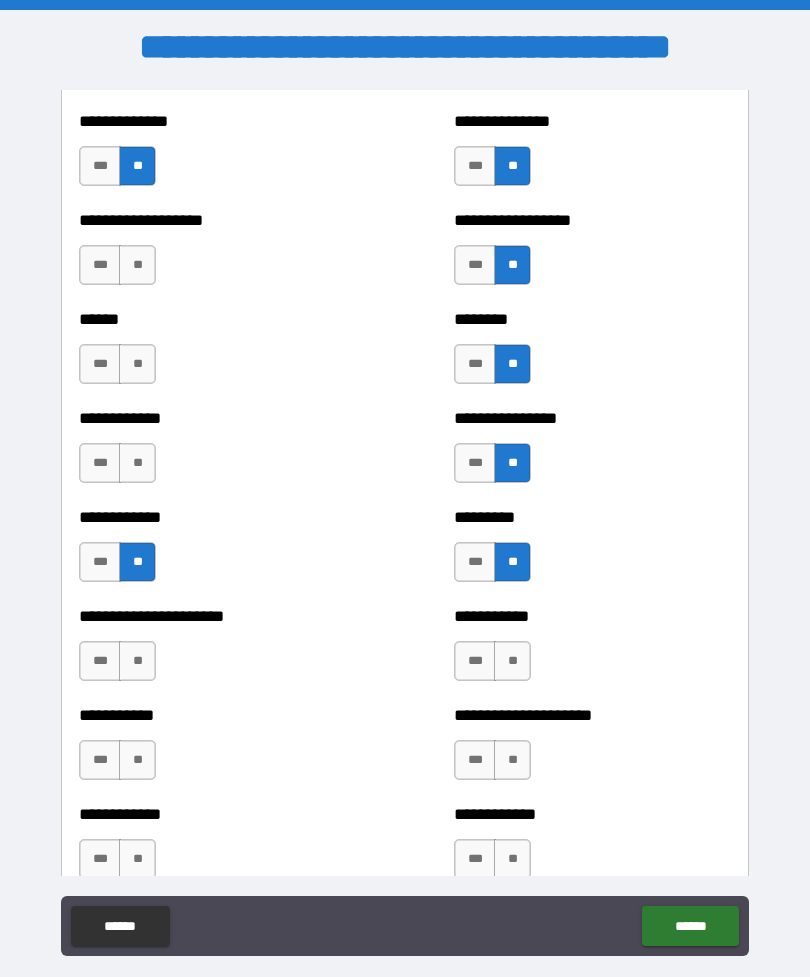 click on "**" at bounding box center [137, 463] 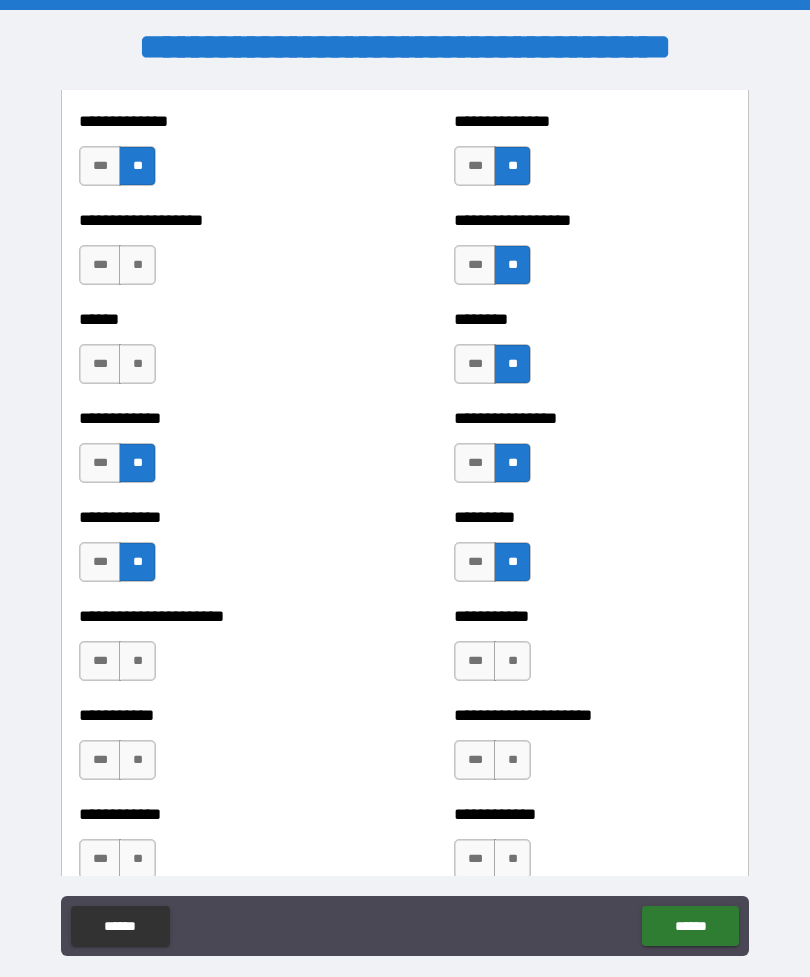 click on "**" at bounding box center [137, 364] 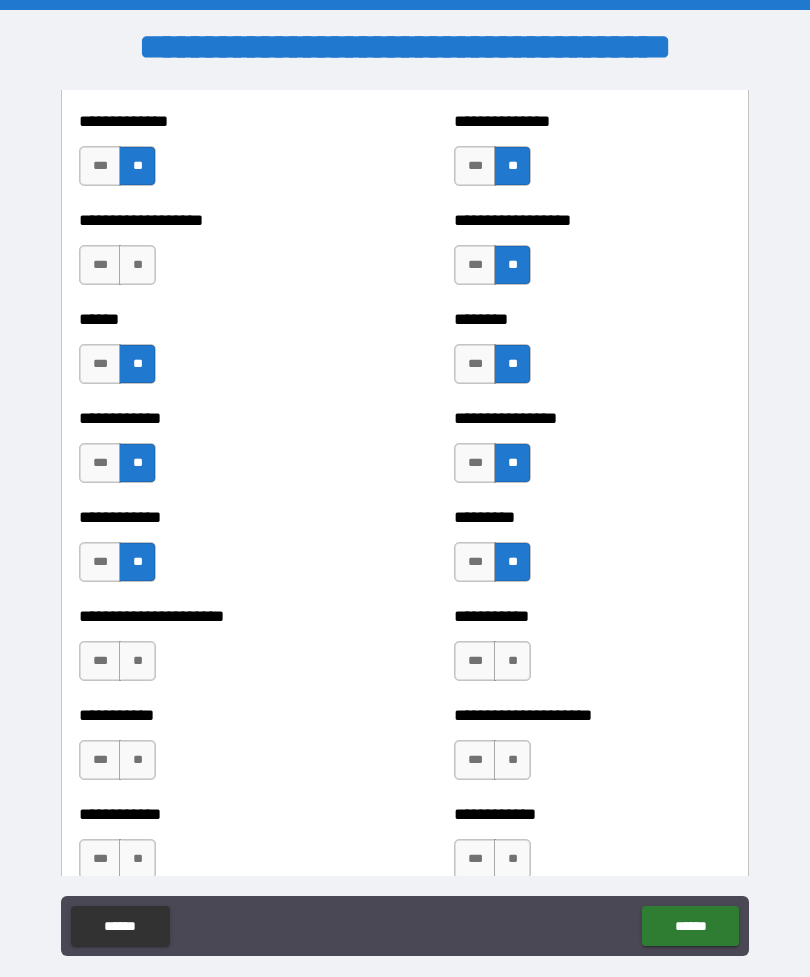 click on "**" at bounding box center [137, 265] 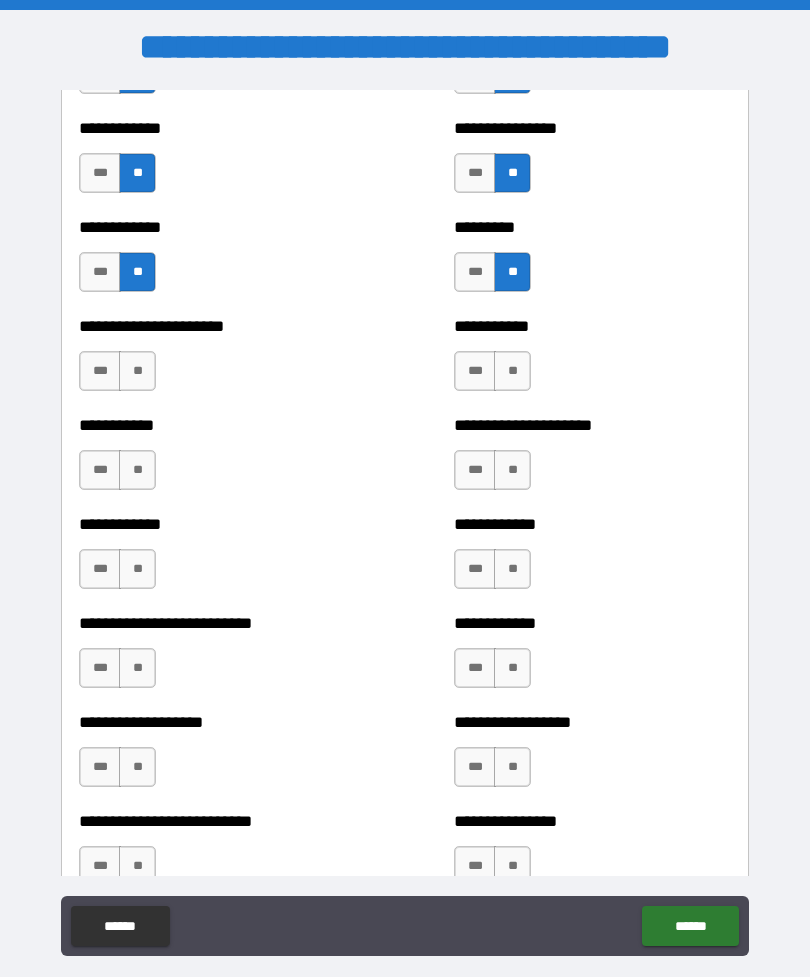 scroll, scrollTop: 5256, scrollLeft: 0, axis: vertical 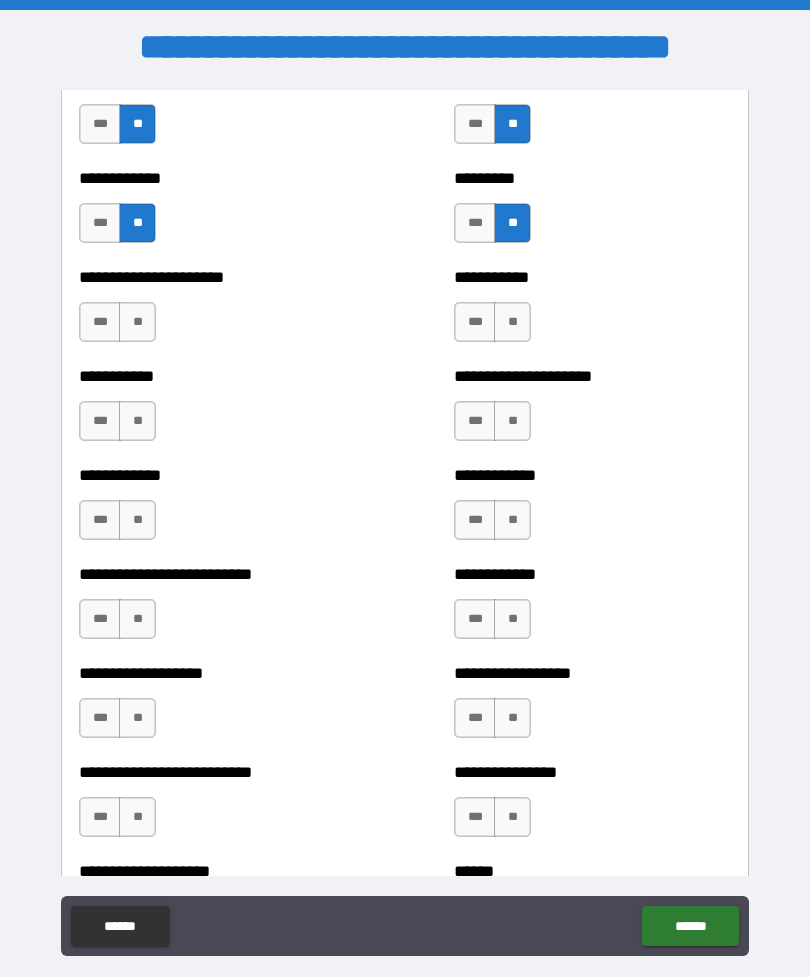 click on "**" at bounding box center (137, 322) 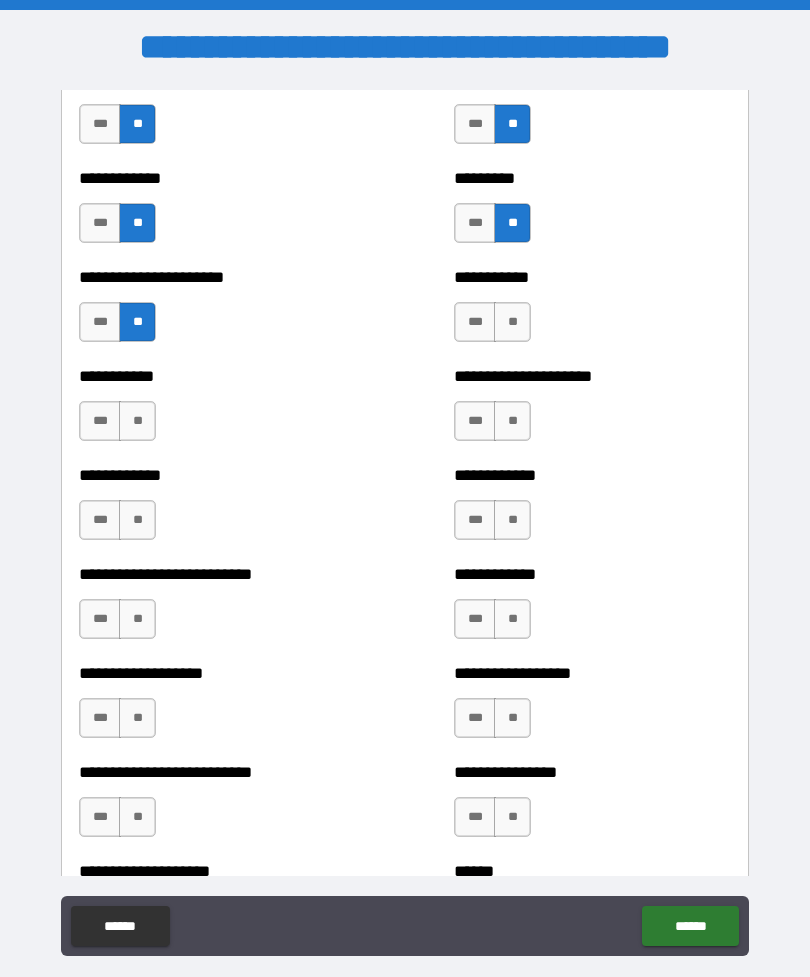 click on "**" at bounding box center [137, 421] 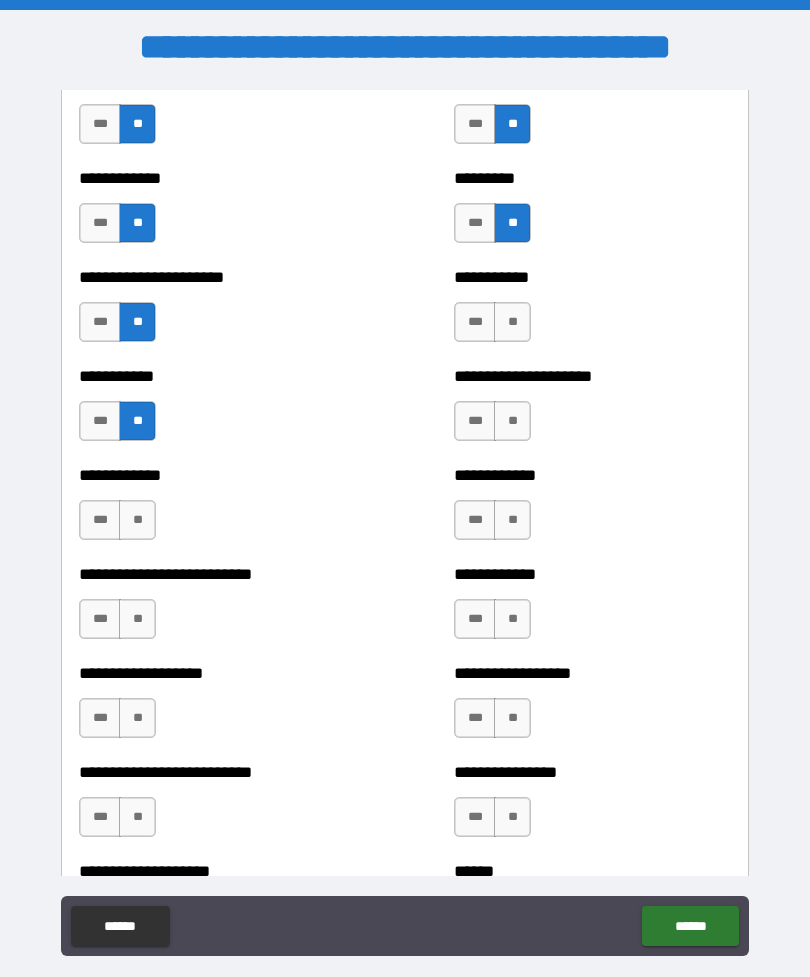 click on "**" at bounding box center (137, 520) 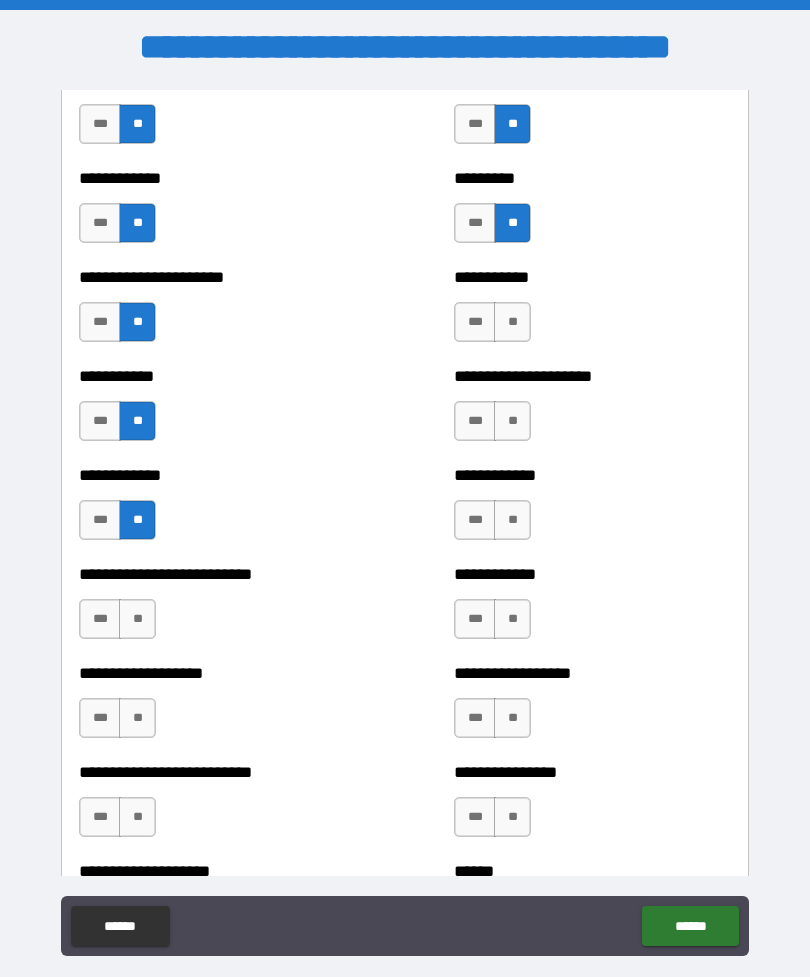 click on "**" at bounding box center [137, 619] 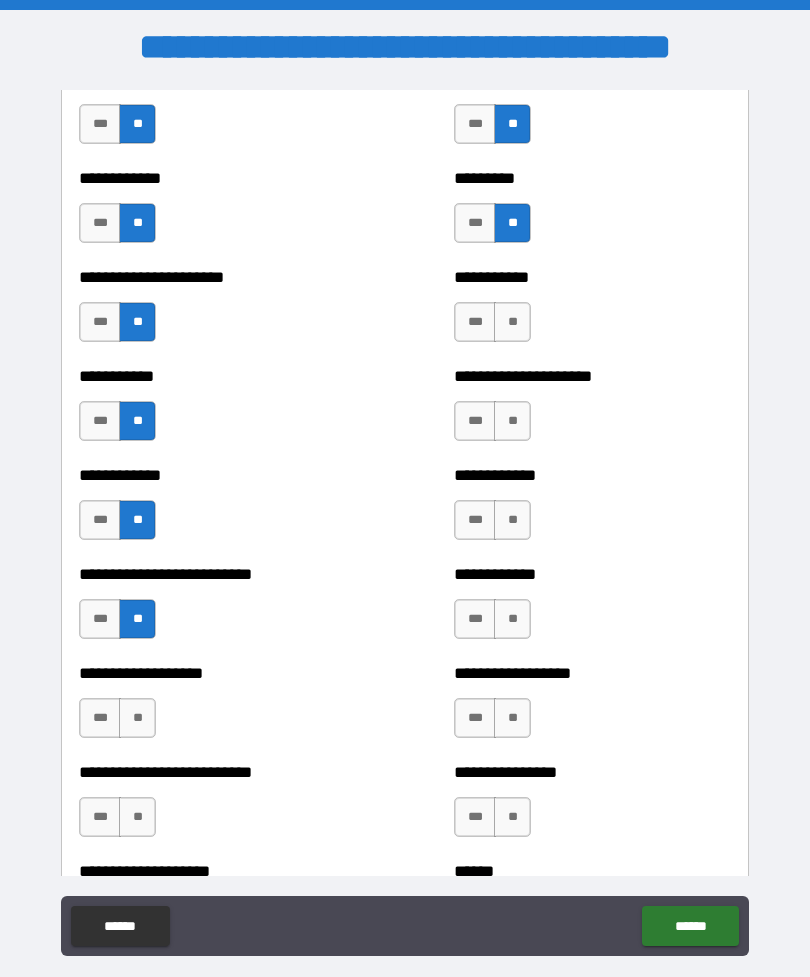 click on "**" at bounding box center [137, 718] 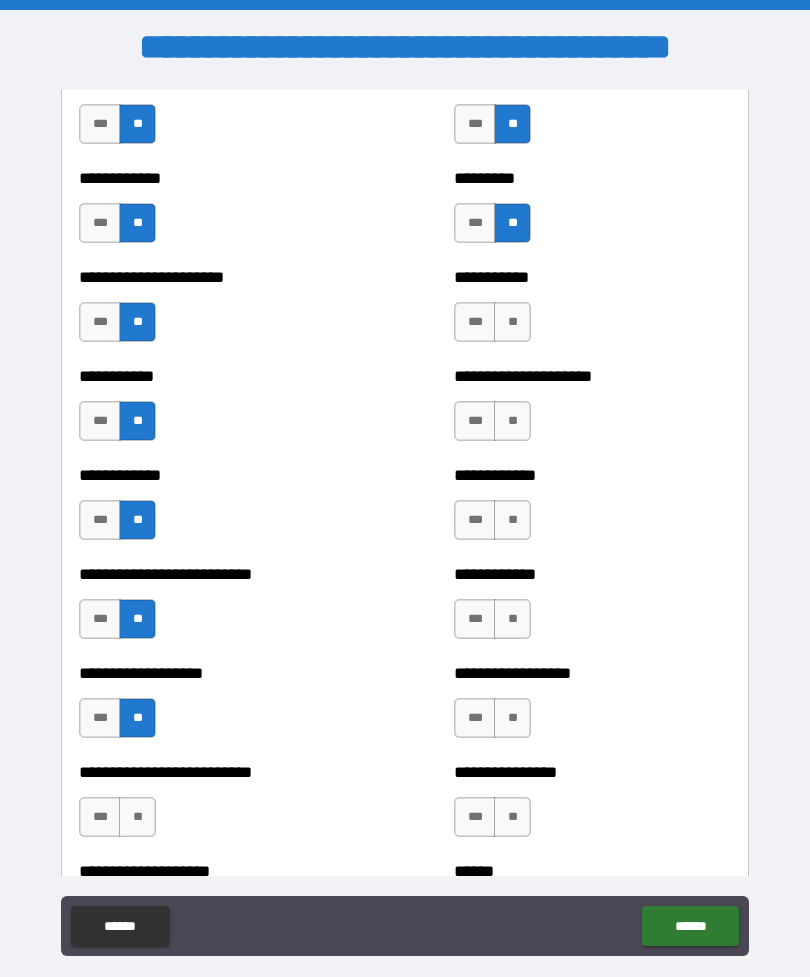 click on "**" at bounding box center [137, 817] 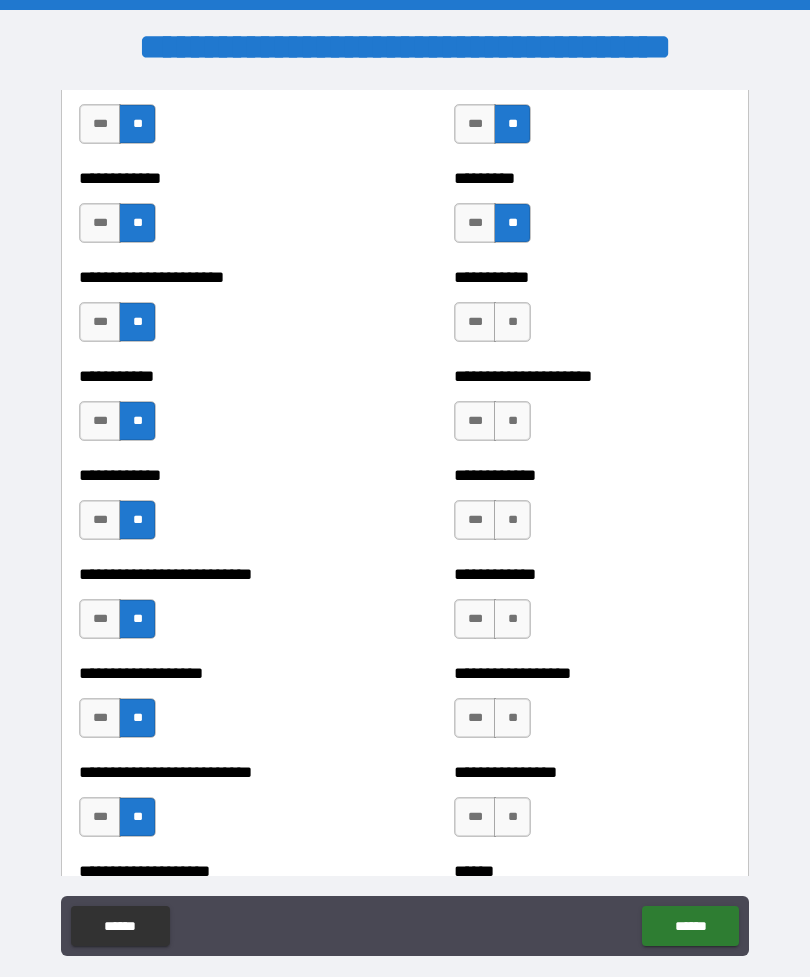 click on "**" at bounding box center (512, 322) 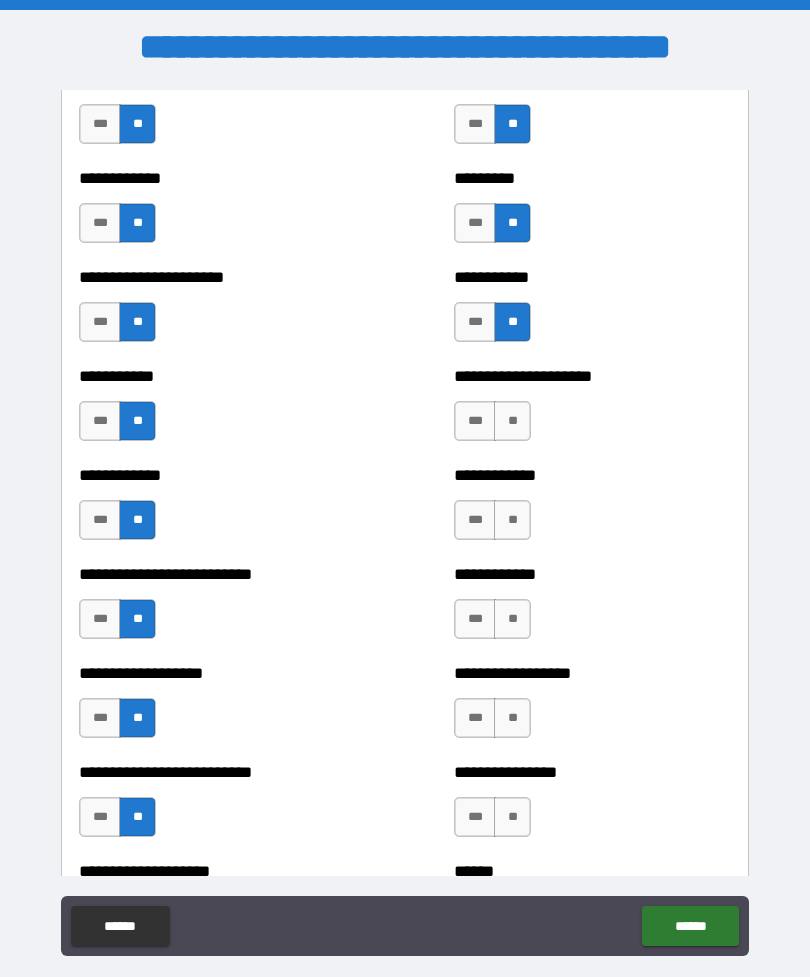 click on "**" at bounding box center [512, 421] 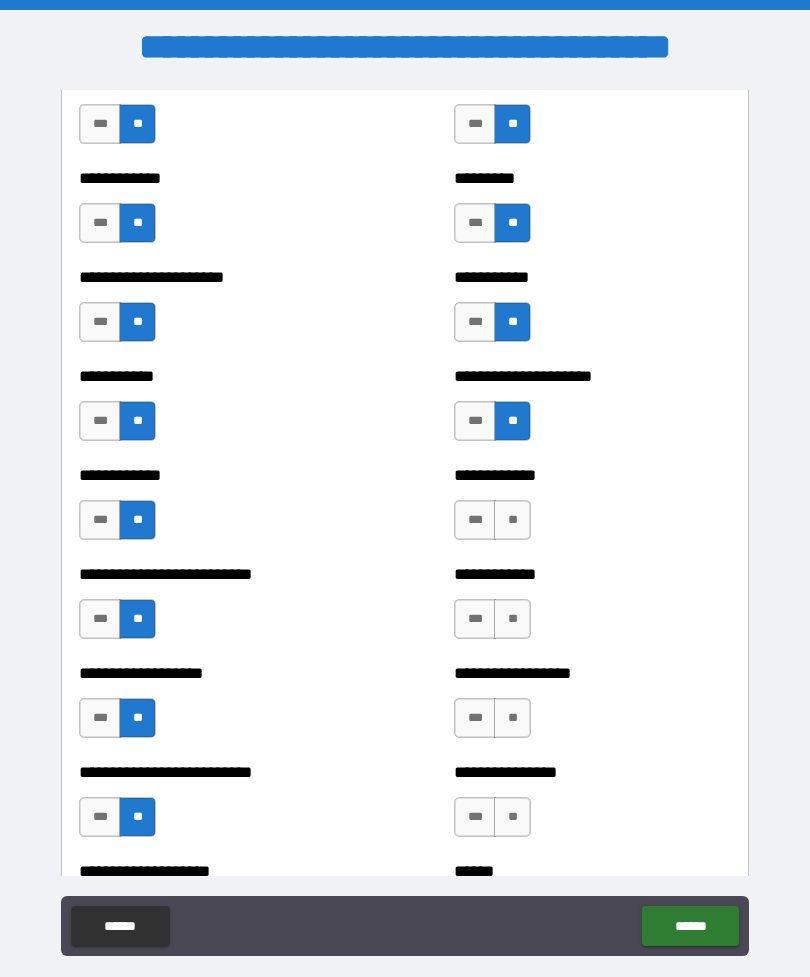 click on "**" at bounding box center [512, 520] 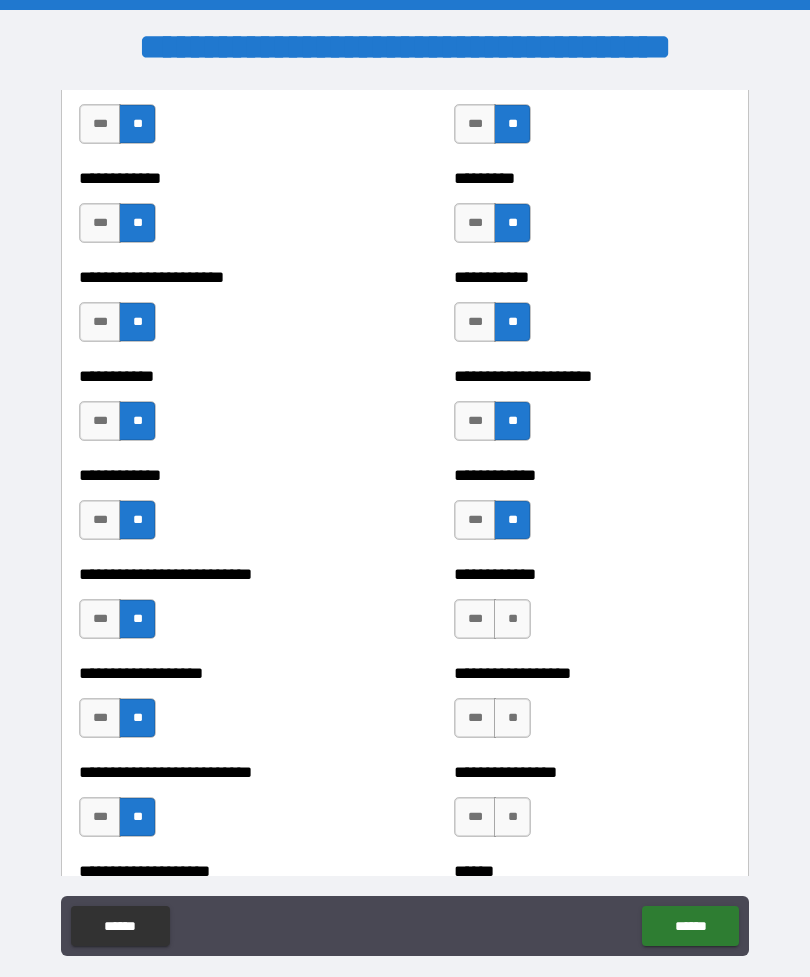 click on "**" at bounding box center [512, 619] 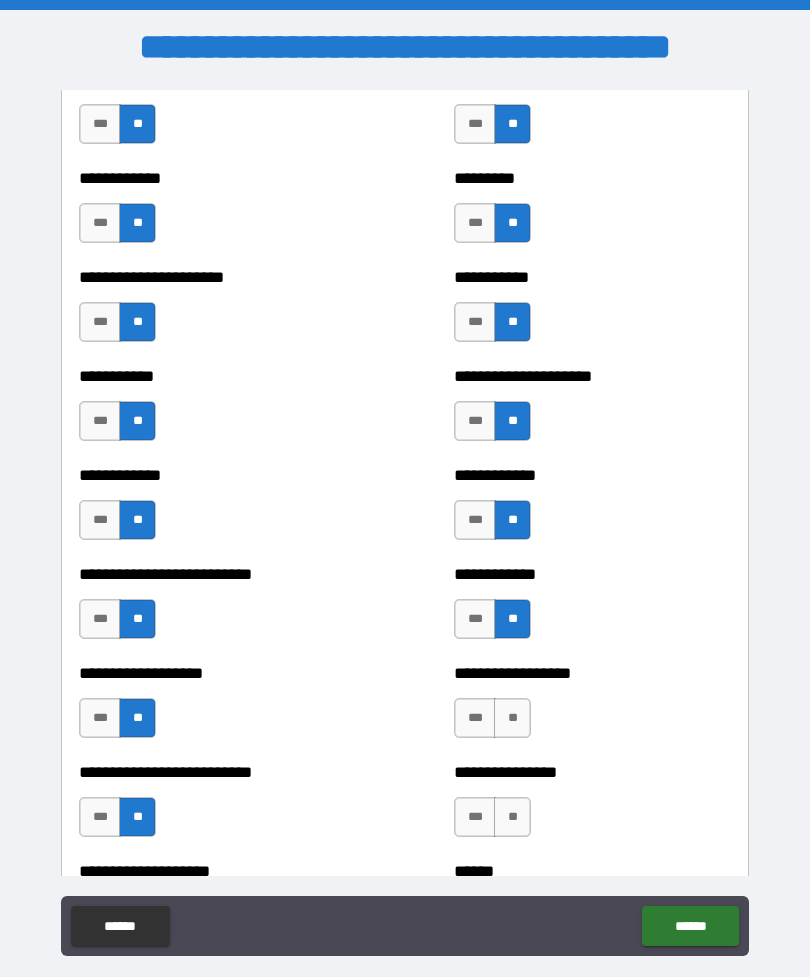click on "**" at bounding box center (512, 718) 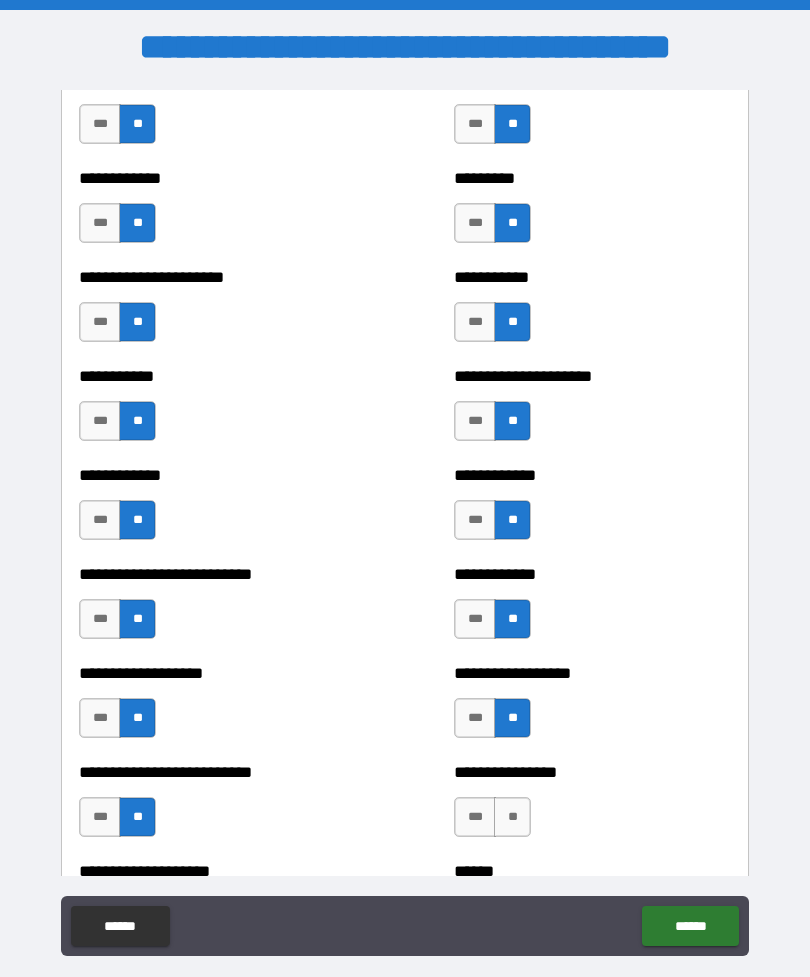 click on "**" at bounding box center [512, 817] 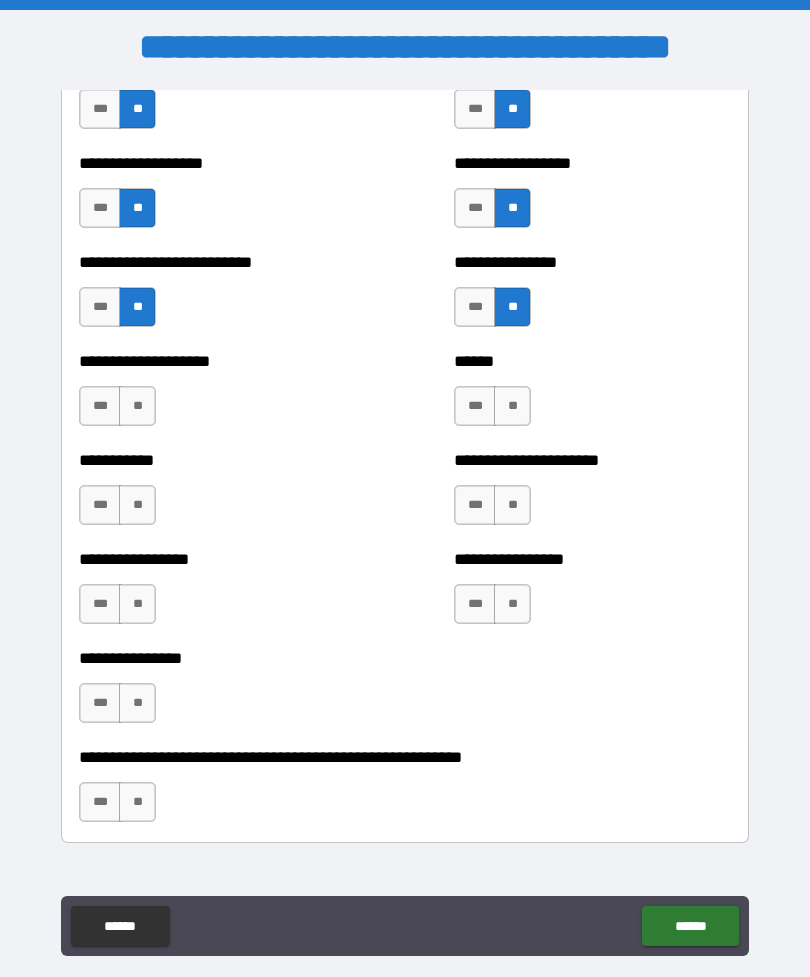 scroll, scrollTop: 5839, scrollLeft: 0, axis: vertical 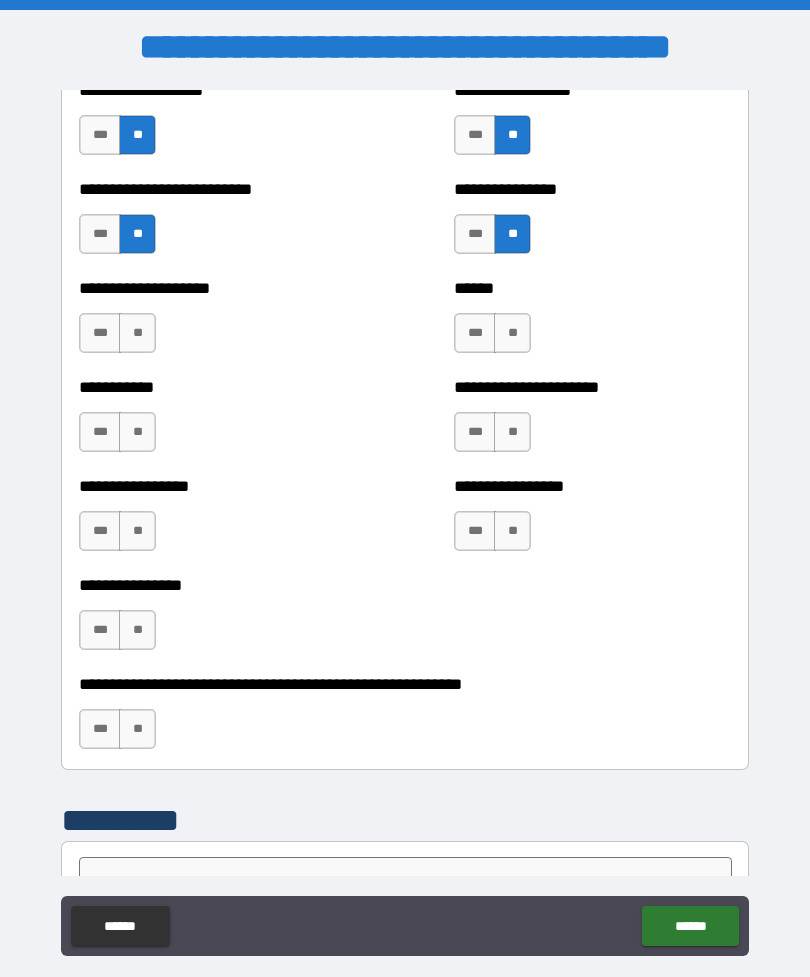 click on "**" at bounding box center [137, 333] 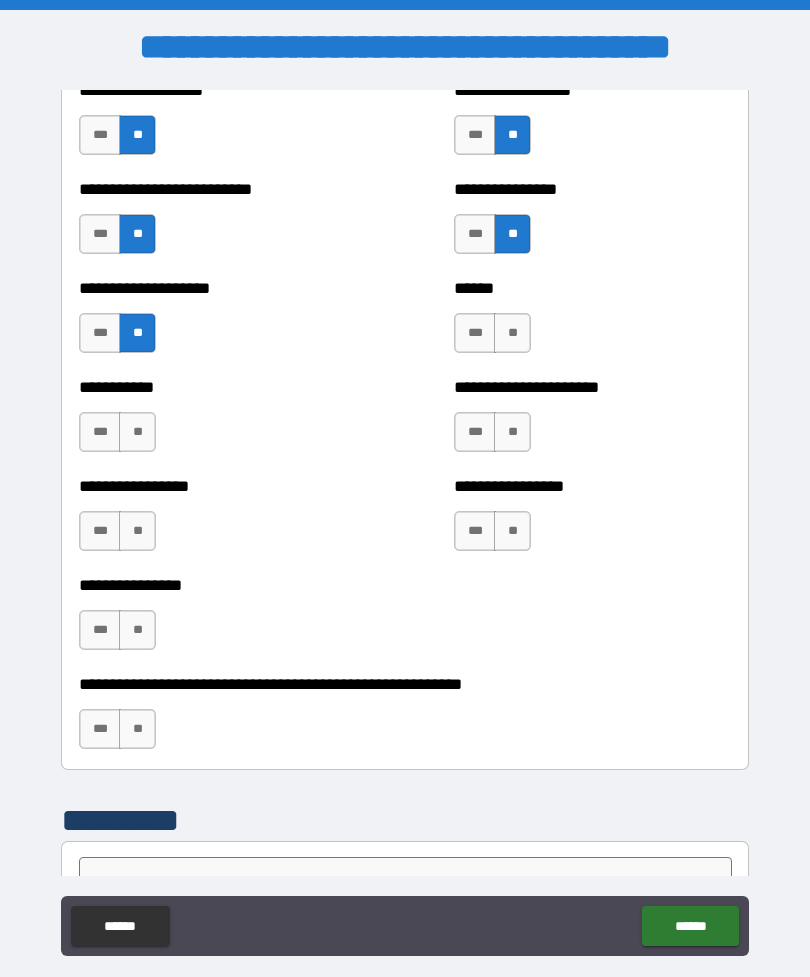 click on "**" at bounding box center [137, 432] 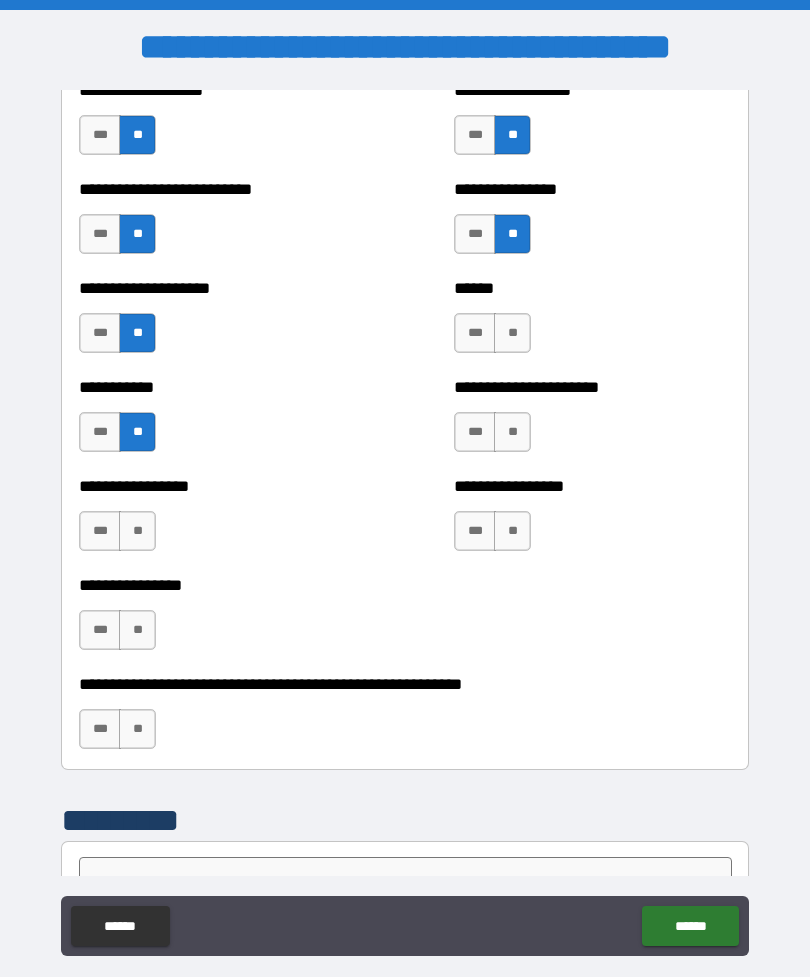 click on "**" at bounding box center [137, 531] 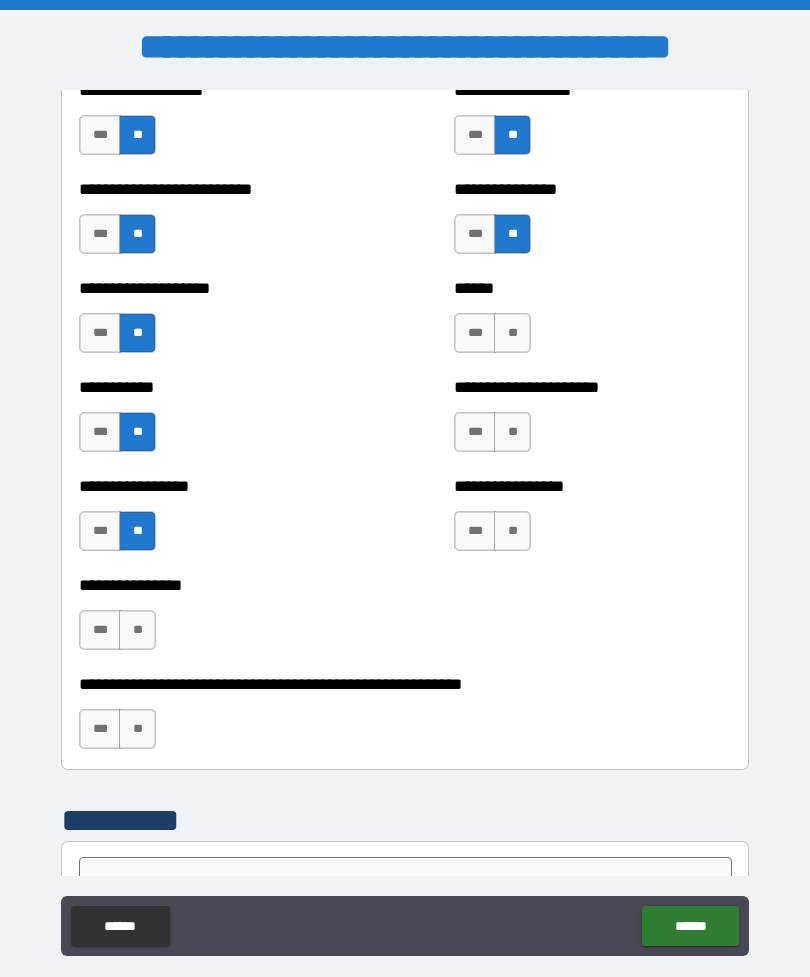 click on "**" at bounding box center [137, 630] 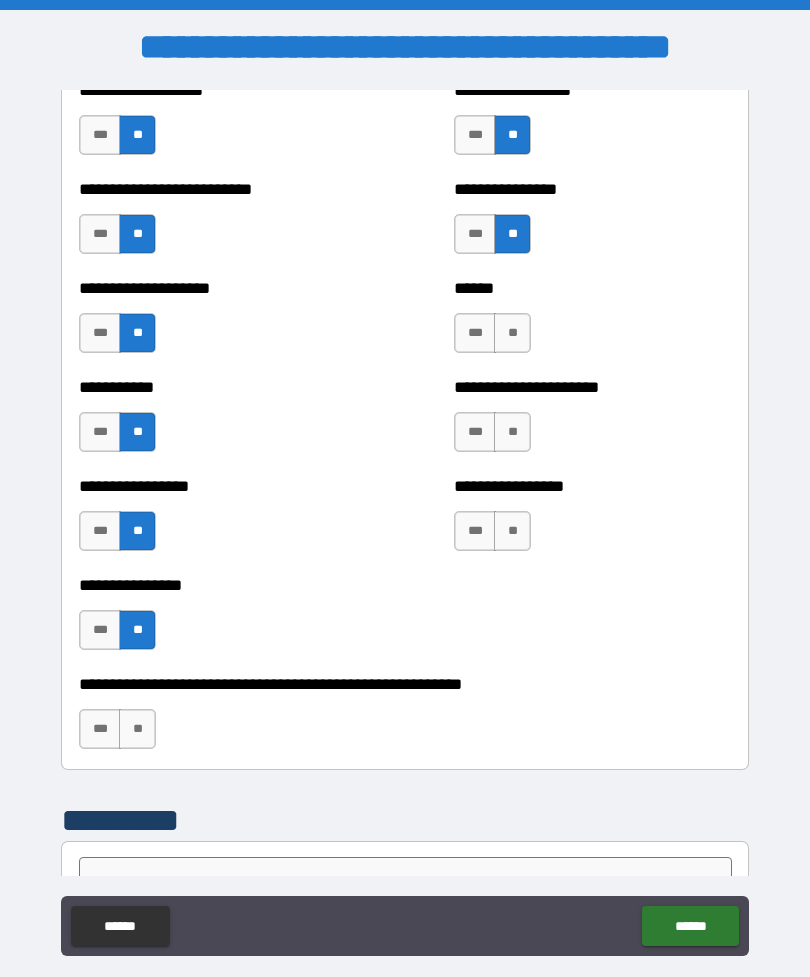 click on "**" at bounding box center (137, 729) 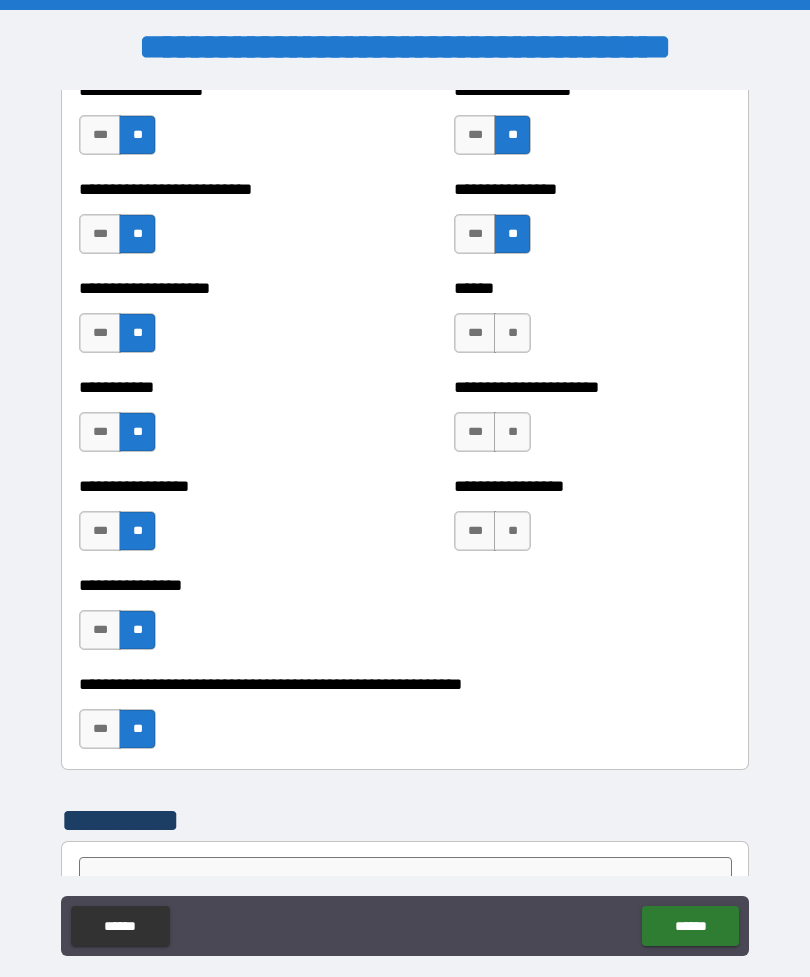click on "**" at bounding box center [512, 333] 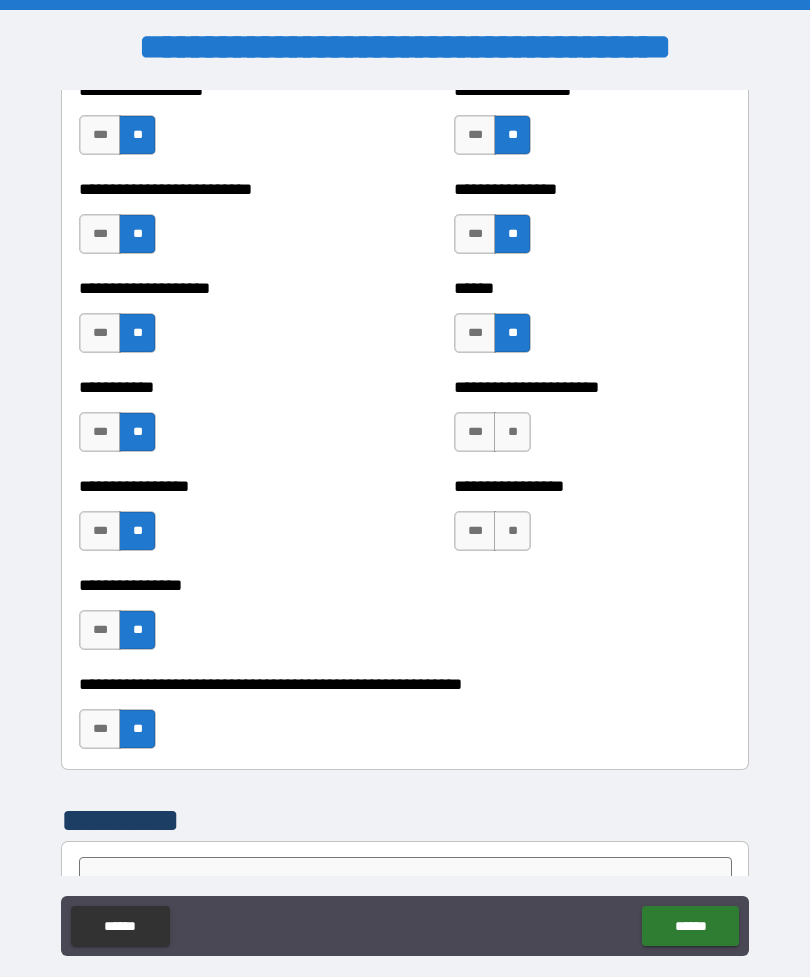 click on "**" at bounding box center [512, 432] 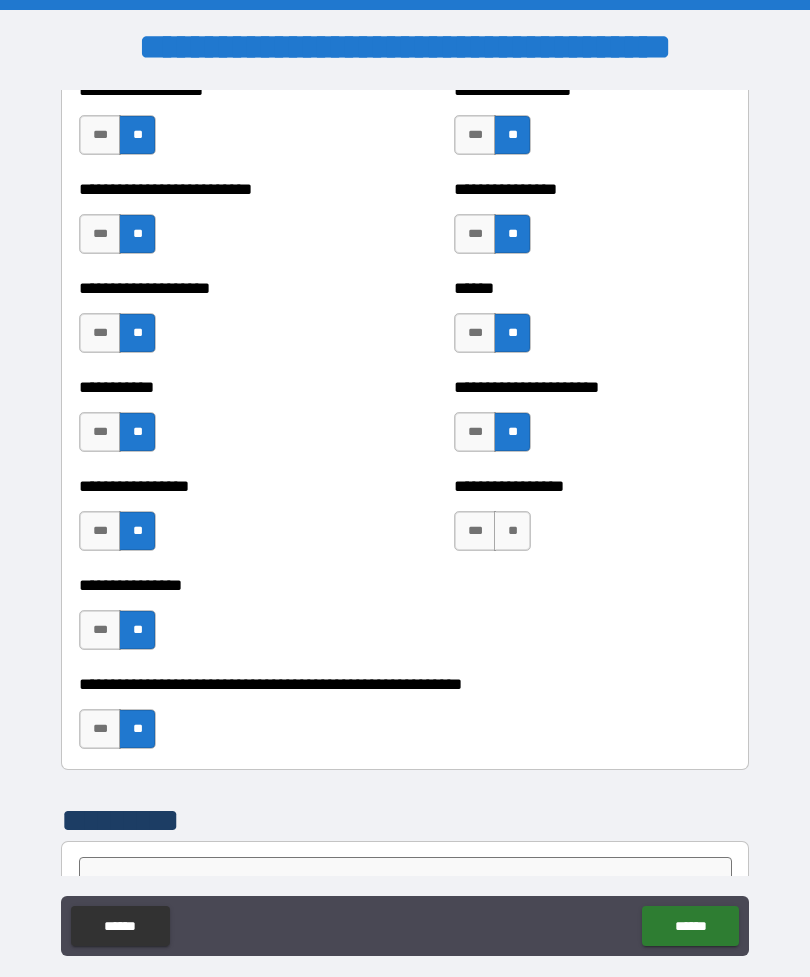 click on "**" at bounding box center (512, 531) 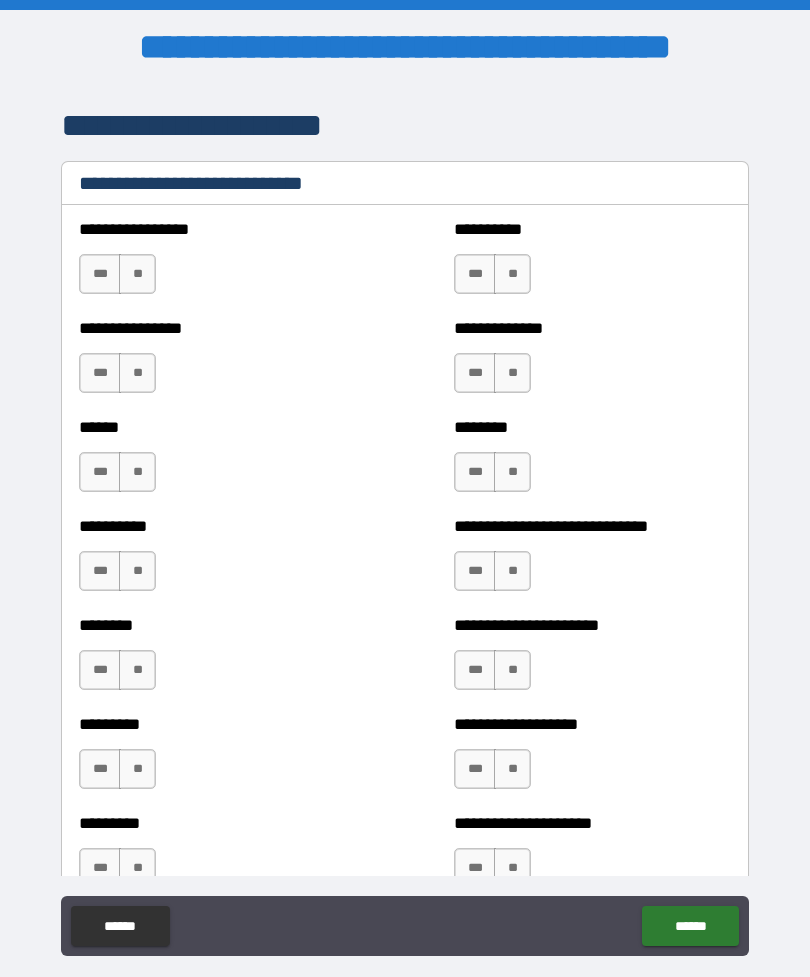 scroll, scrollTop: 6710, scrollLeft: 0, axis: vertical 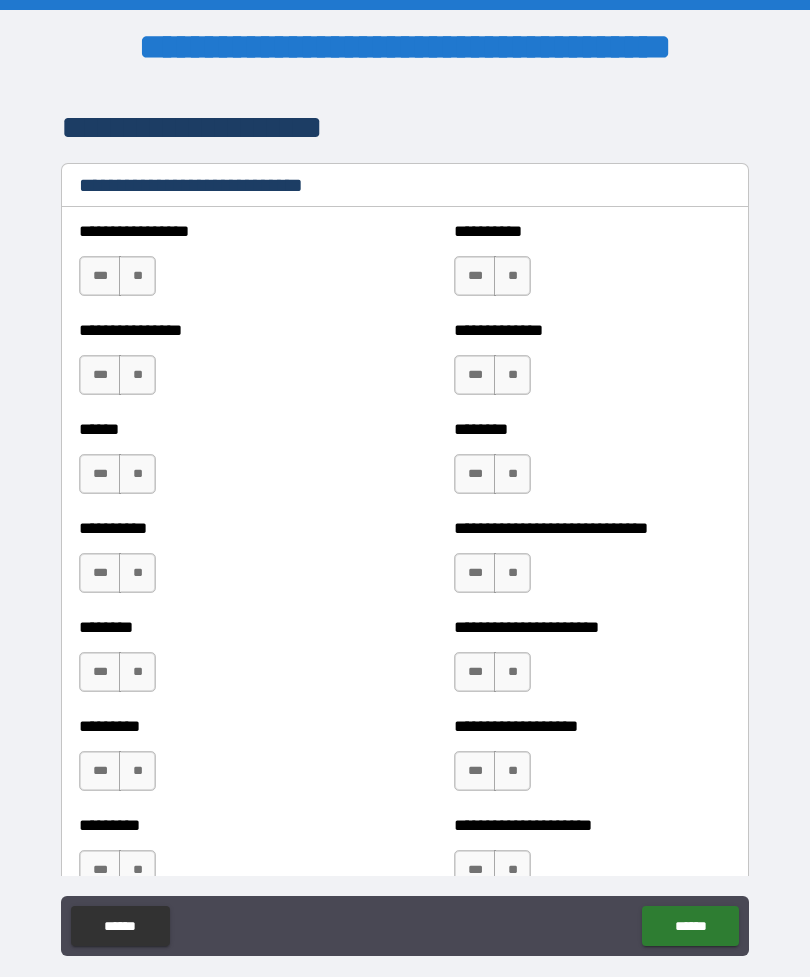 click on "**" at bounding box center (137, 276) 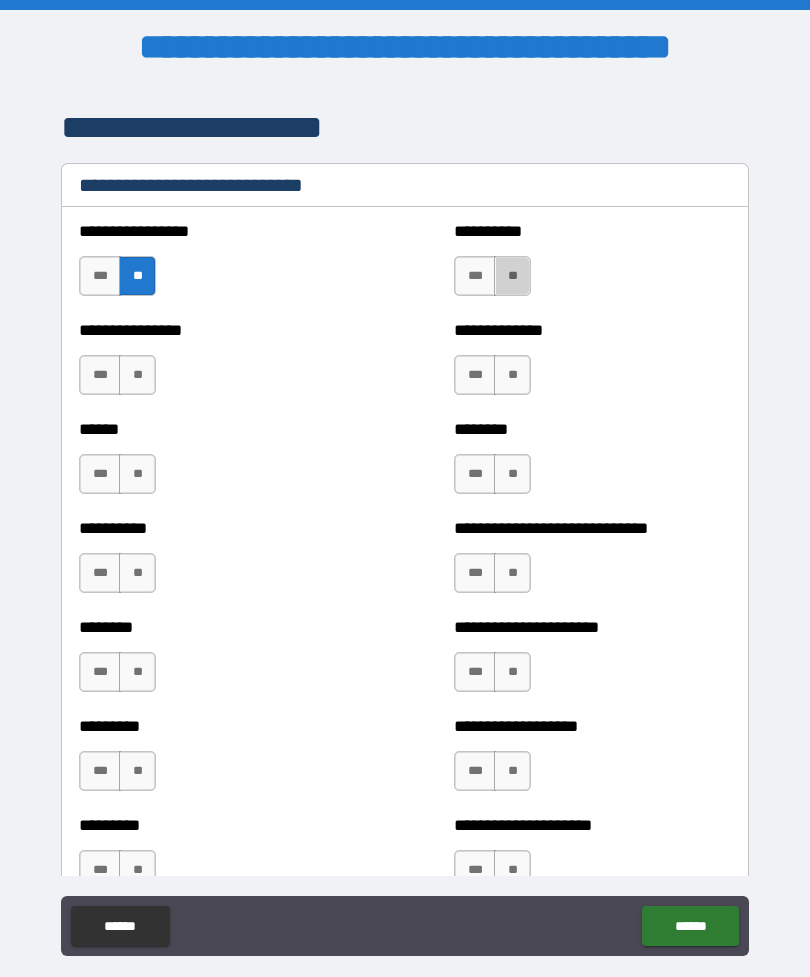 click on "**" at bounding box center (512, 276) 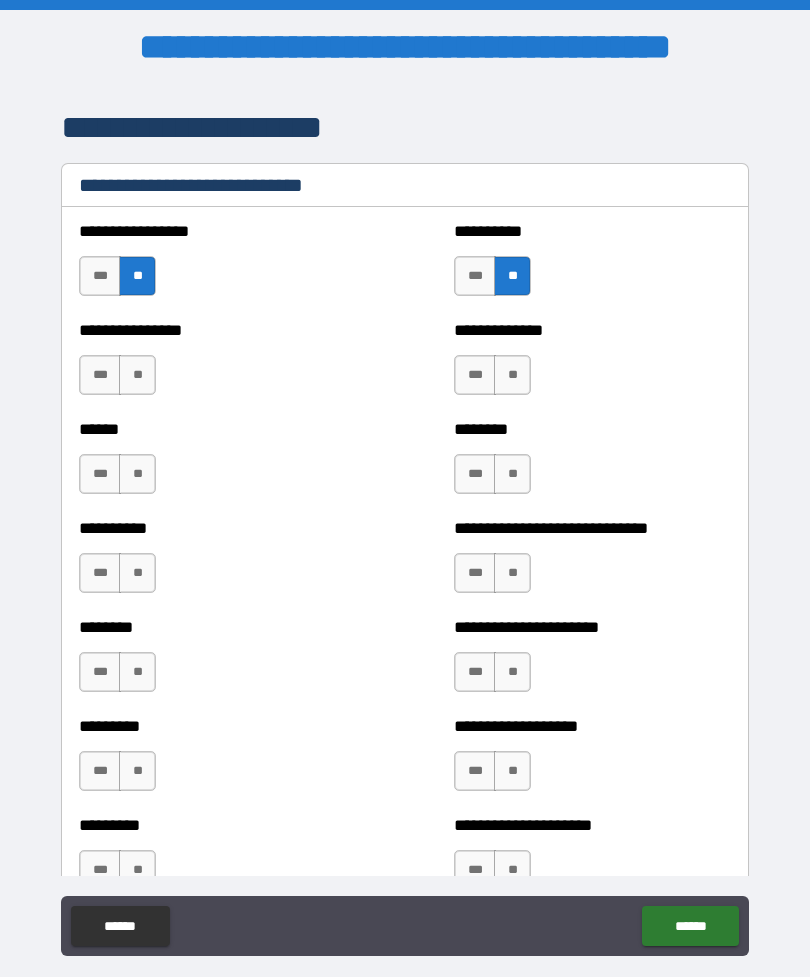 click on "**" at bounding box center [137, 375] 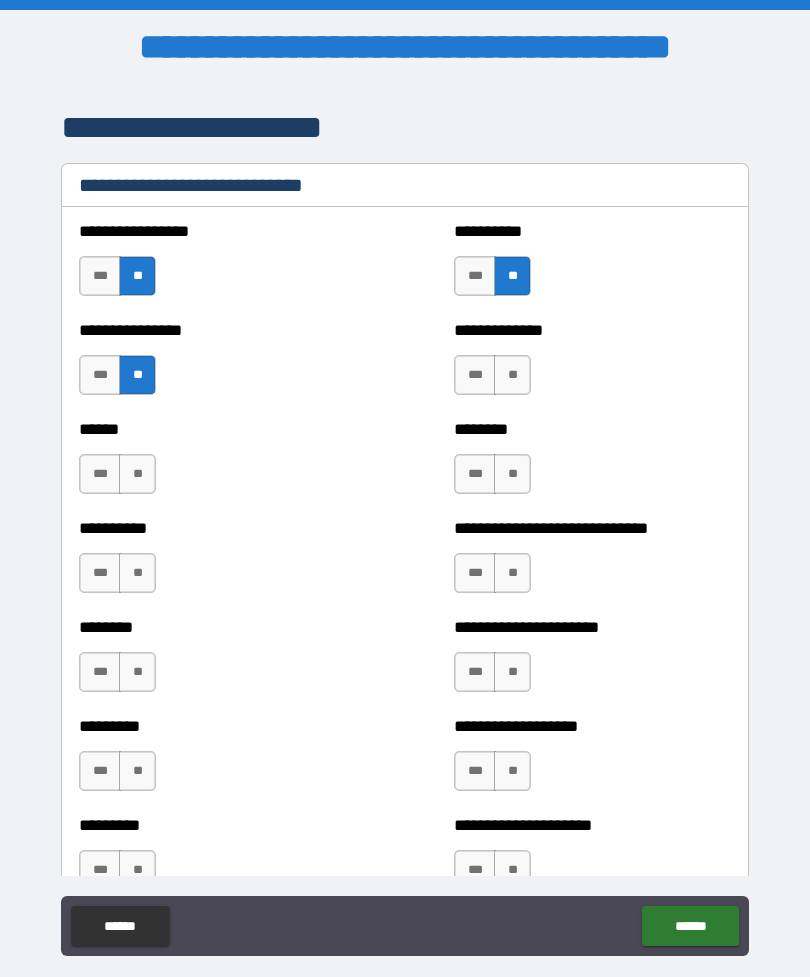 click on "**" at bounding box center [512, 375] 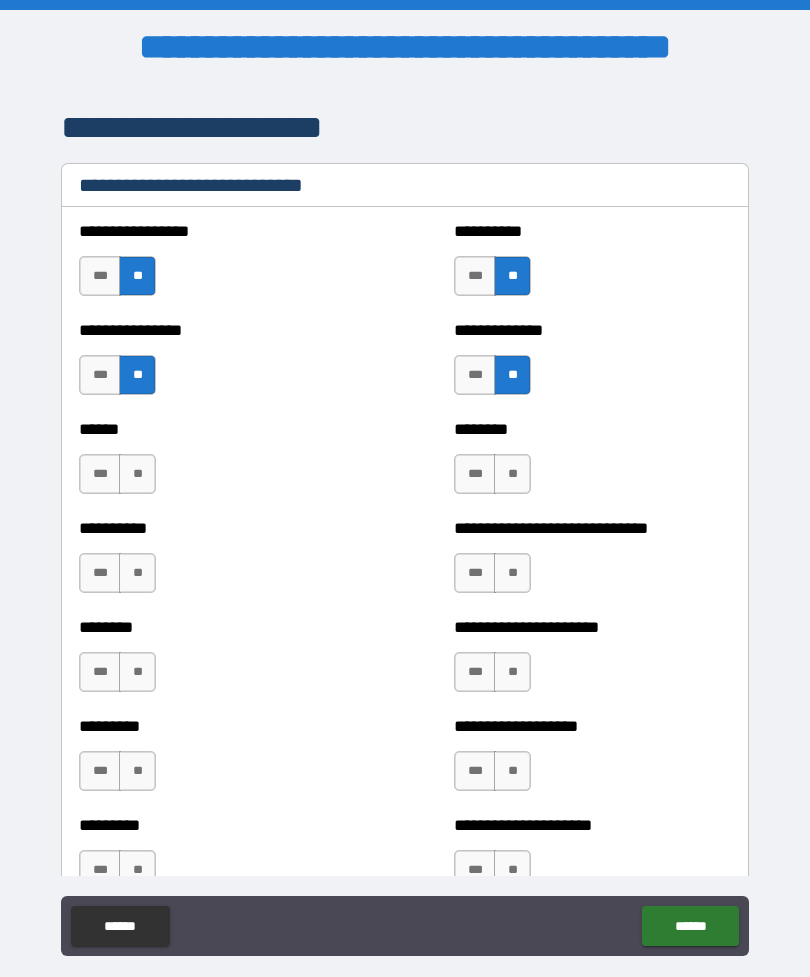 click on "**" at bounding box center (137, 474) 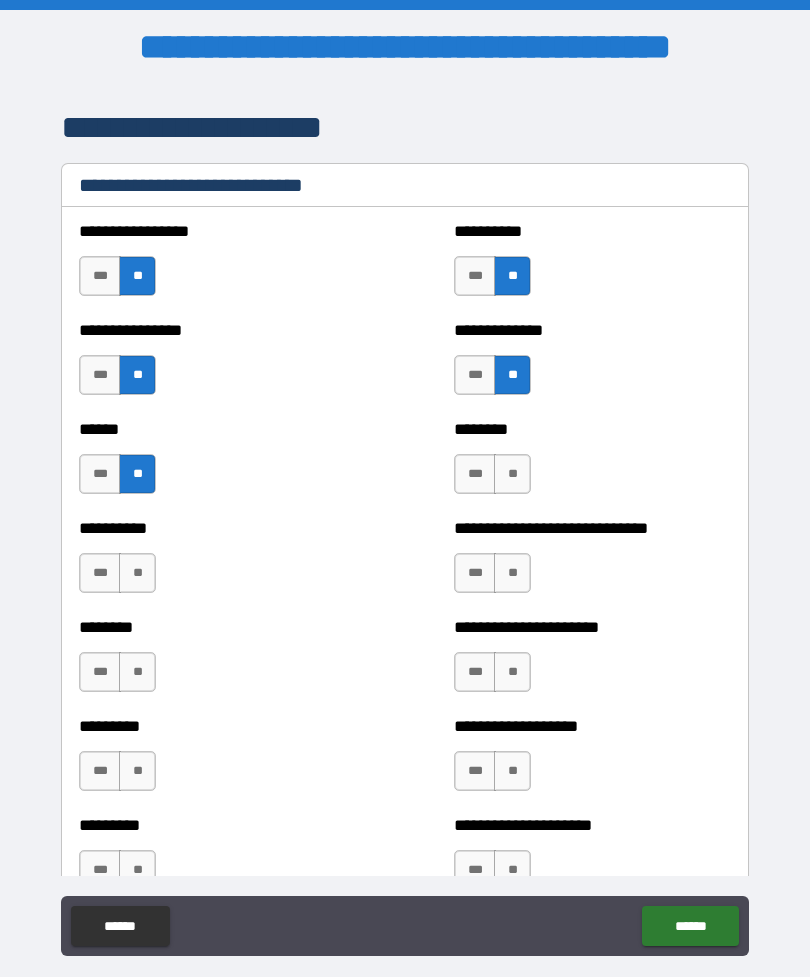 click on "**" at bounding box center (512, 474) 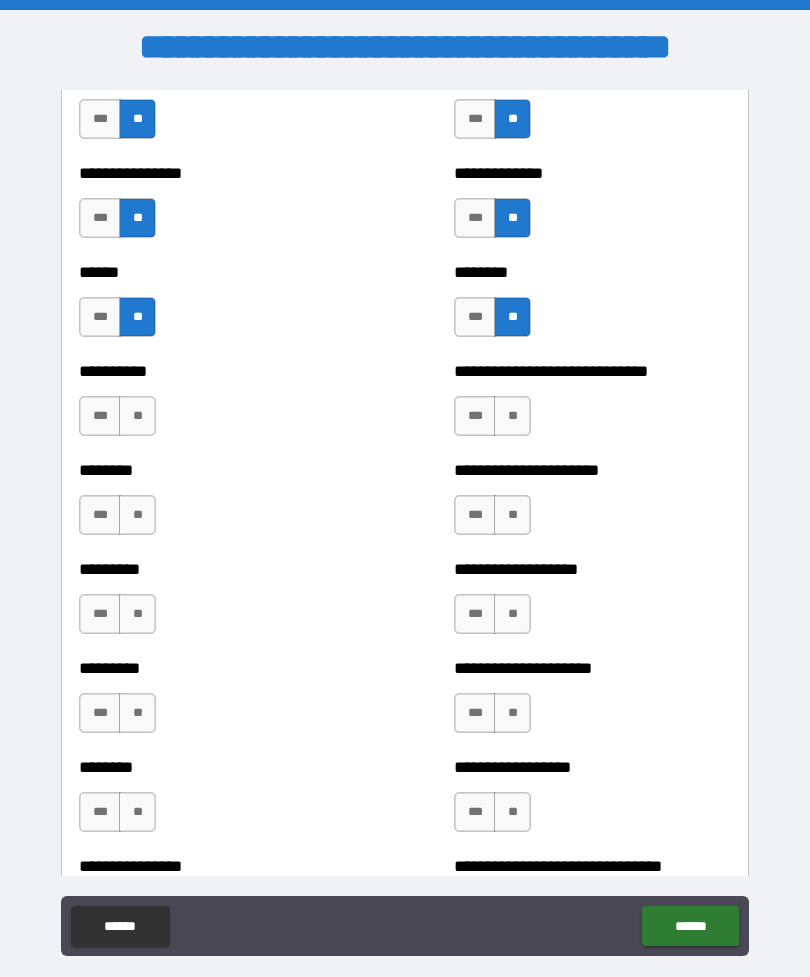 scroll, scrollTop: 6872, scrollLeft: 0, axis: vertical 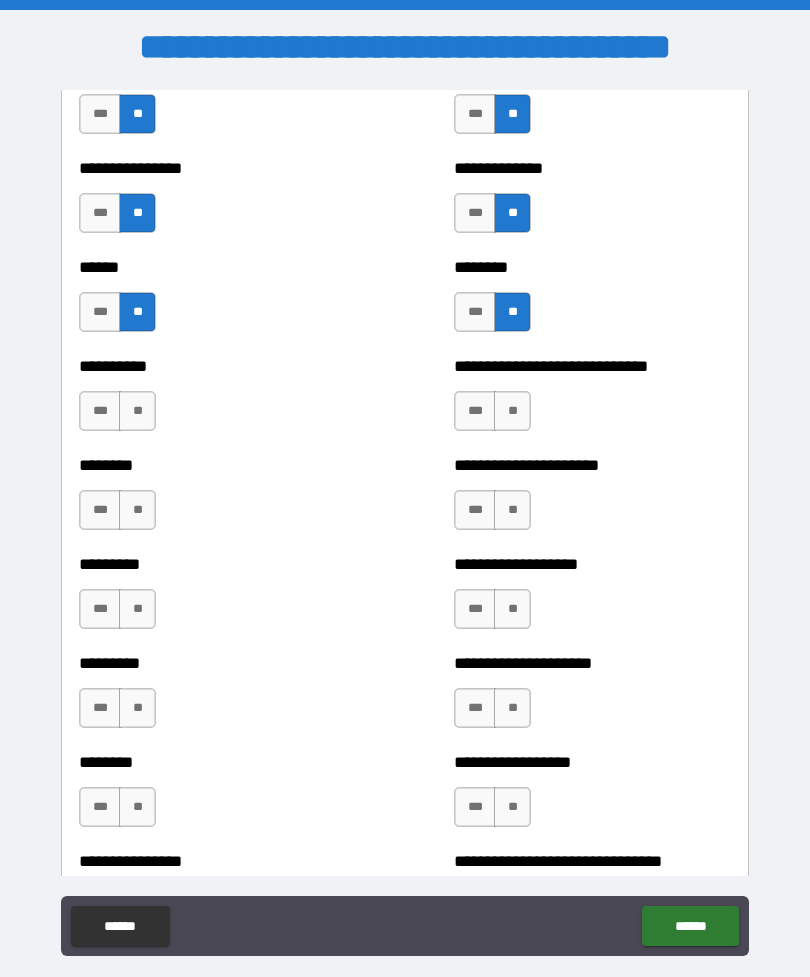click on "**" at bounding box center (137, 411) 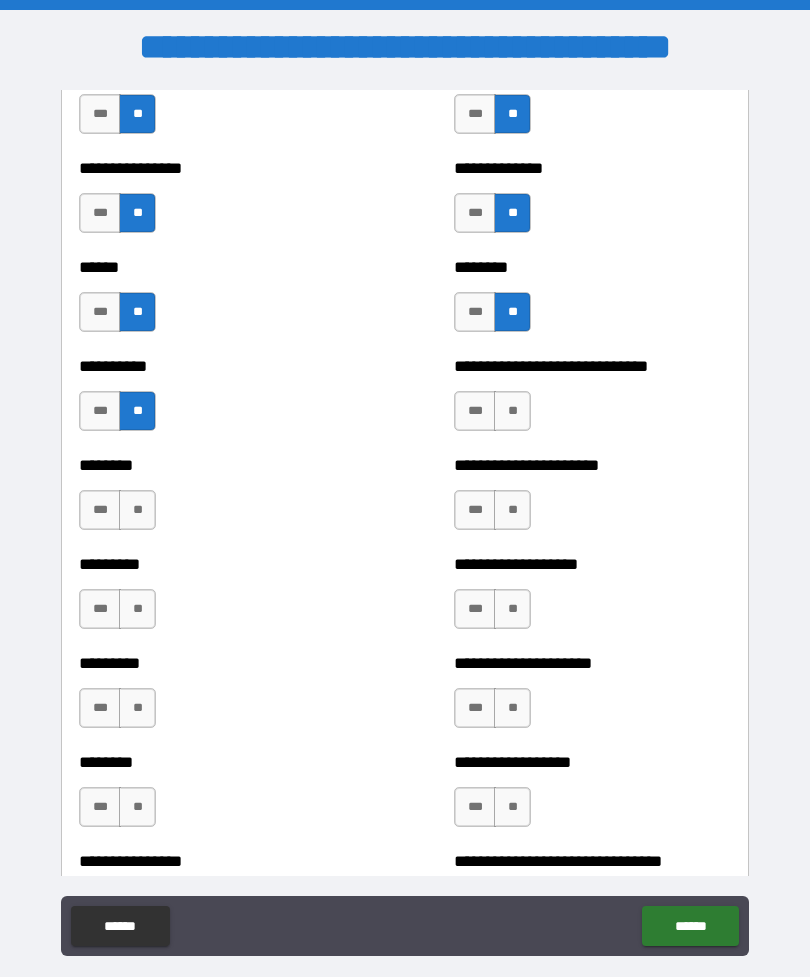 click on "**" at bounding box center (512, 411) 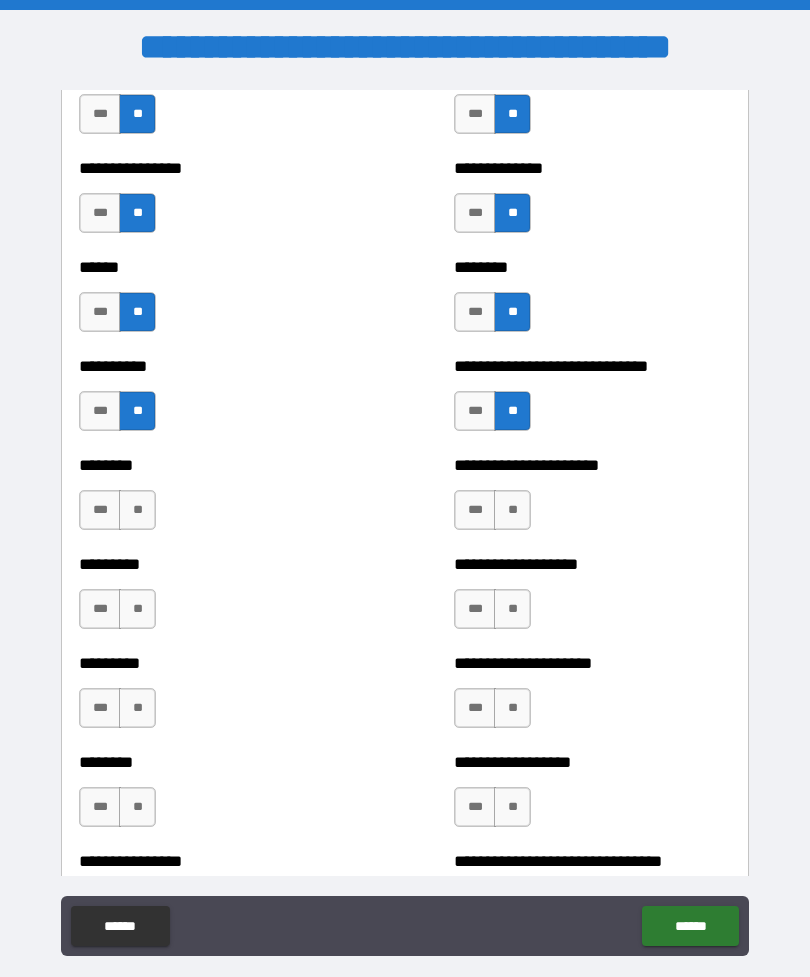 click on "**" at bounding box center (137, 510) 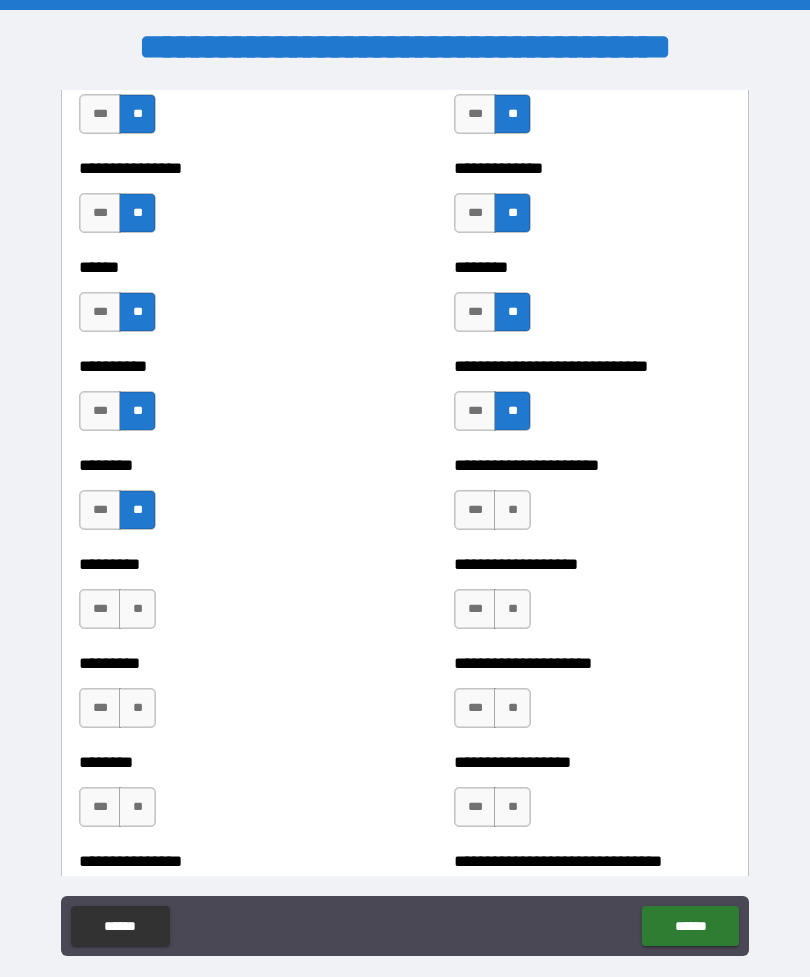 click on "**" at bounding box center [512, 510] 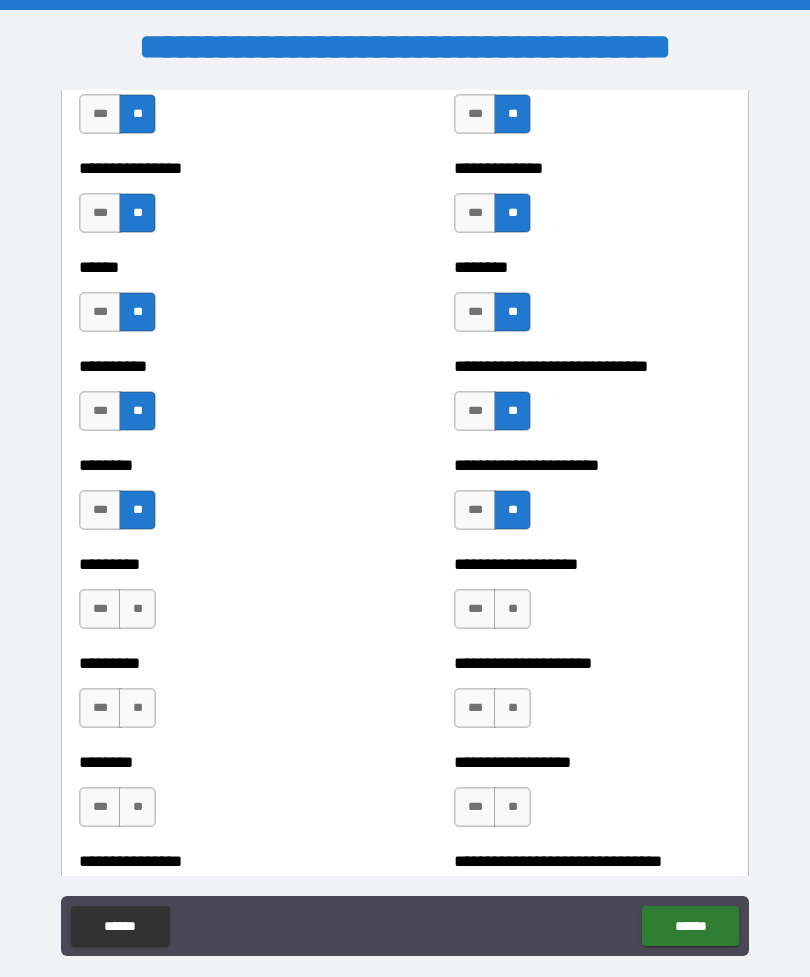click on "**" at bounding box center [137, 609] 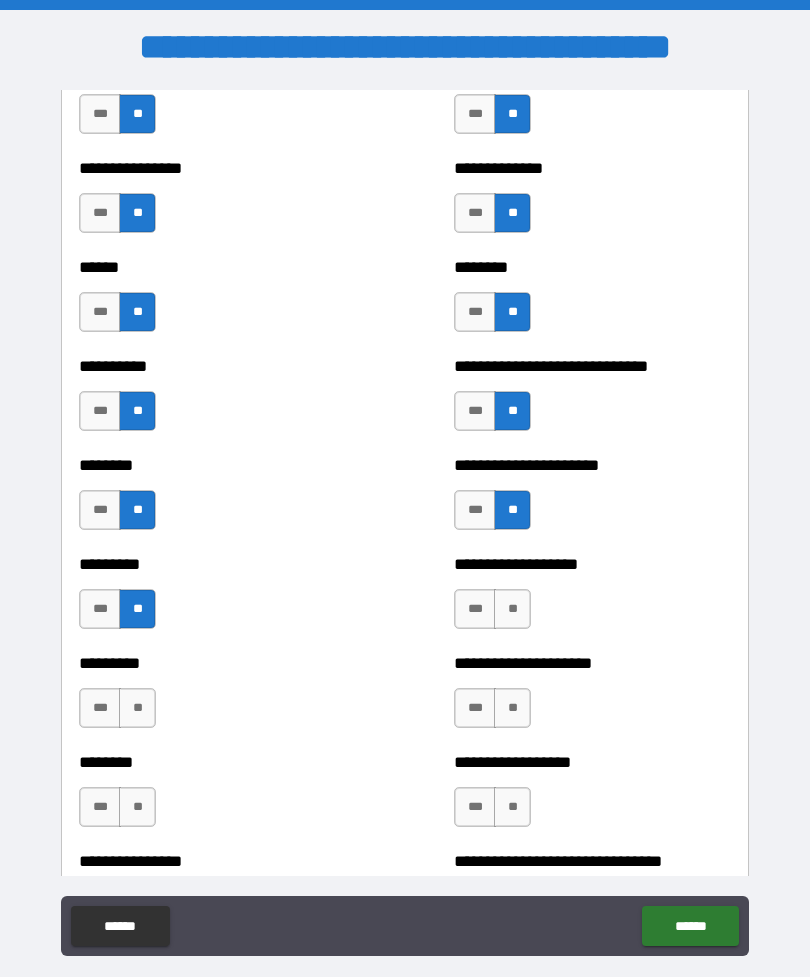 click on "**" at bounding box center (512, 609) 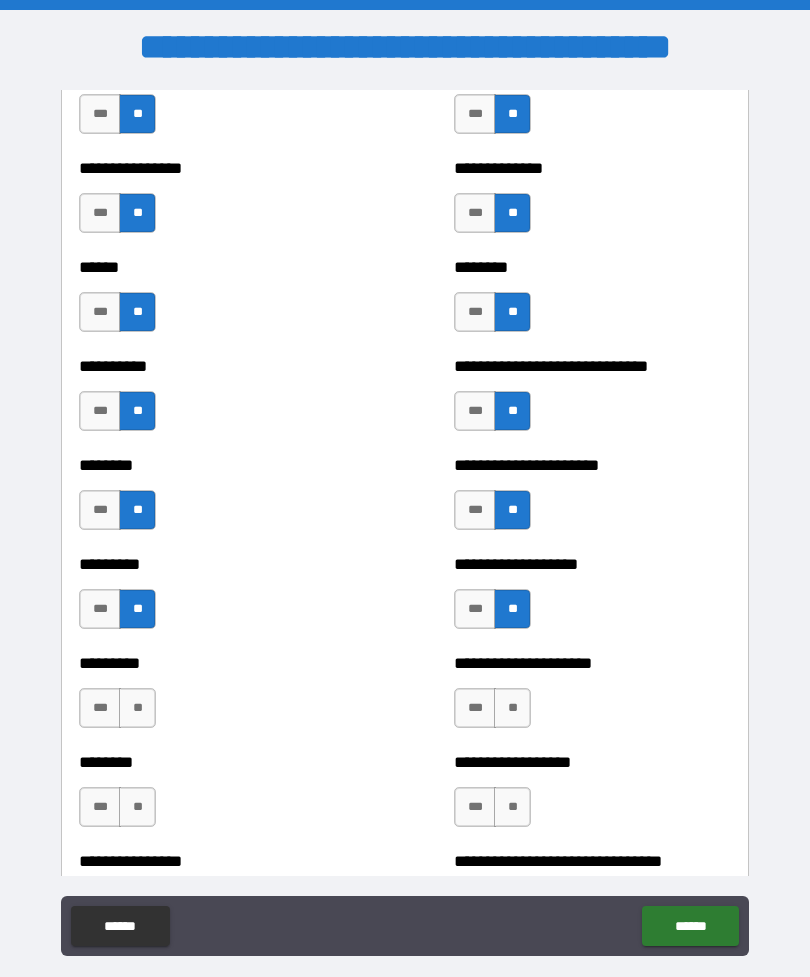 click on "**" at bounding box center [137, 708] 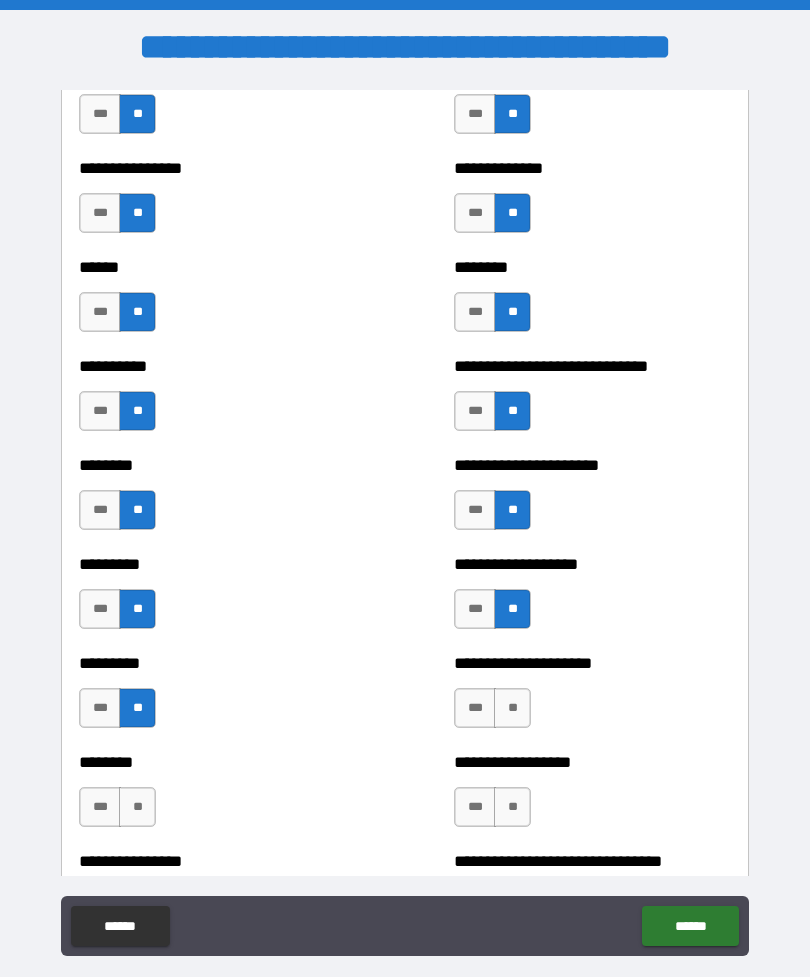 click on "**" at bounding box center [512, 708] 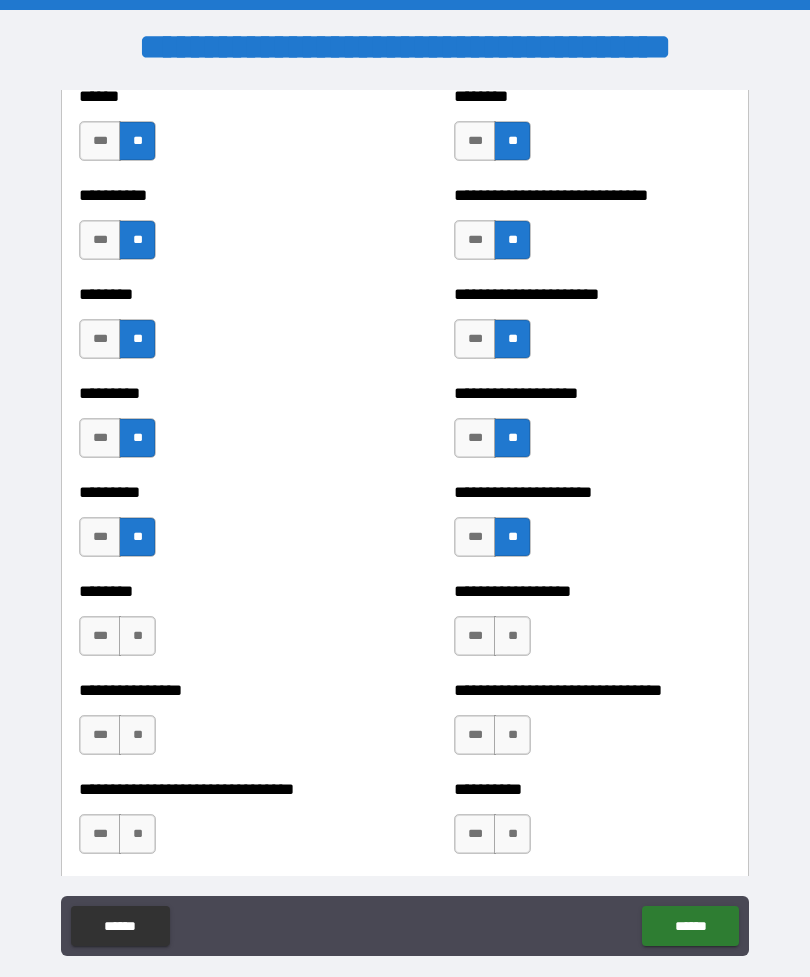scroll, scrollTop: 7046, scrollLeft: 0, axis: vertical 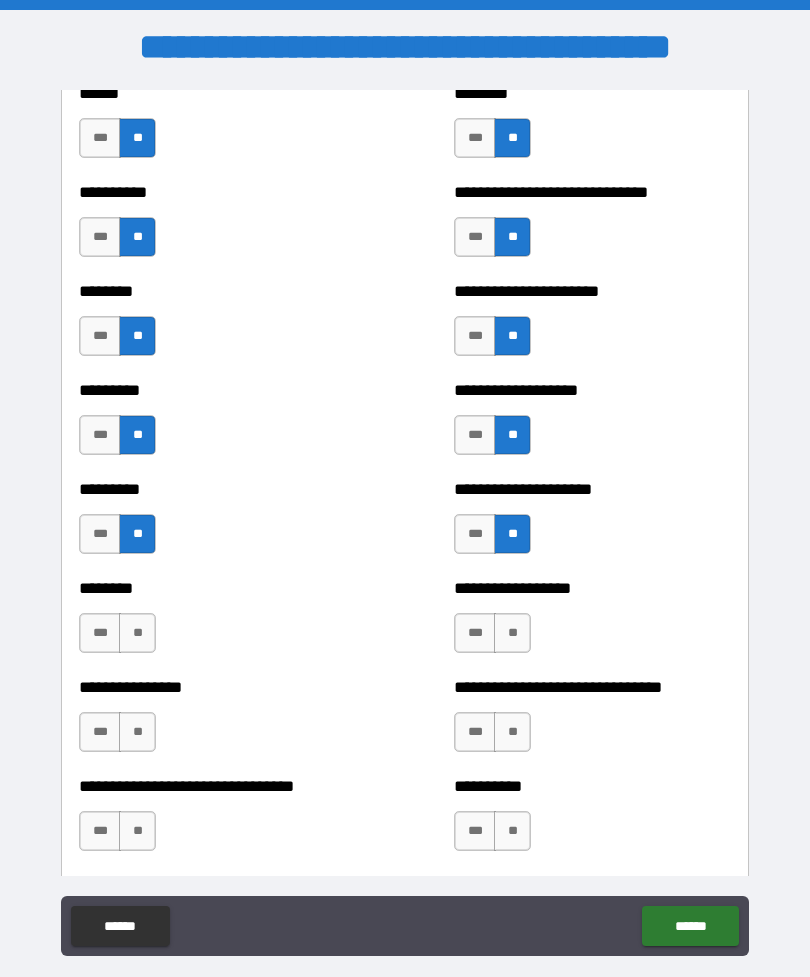click on "**" at bounding box center (137, 633) 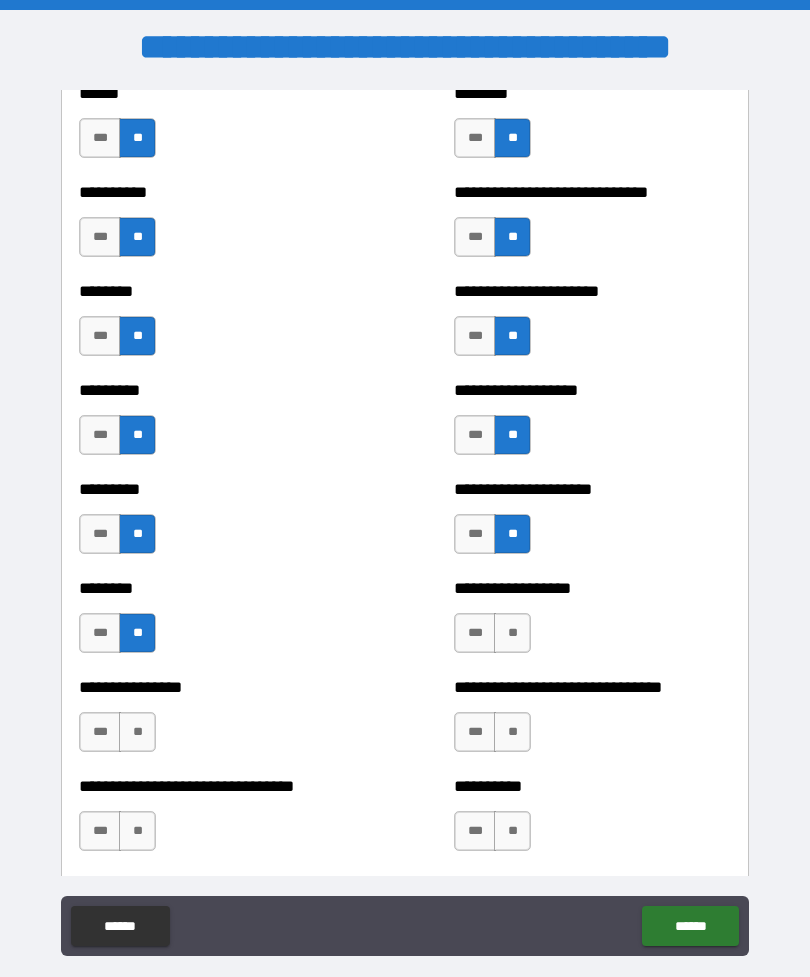 click on "**" at bounding box center [512, 633] 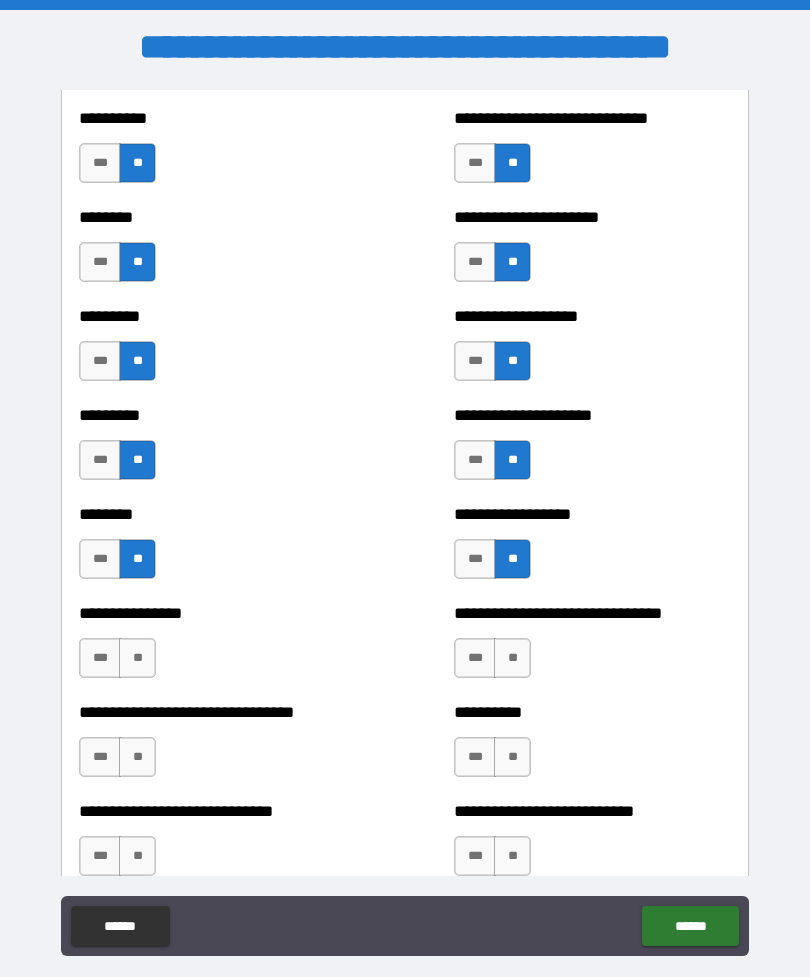 scroll, scrollTop: 7144, scrollLeft: 0, axis: vertical 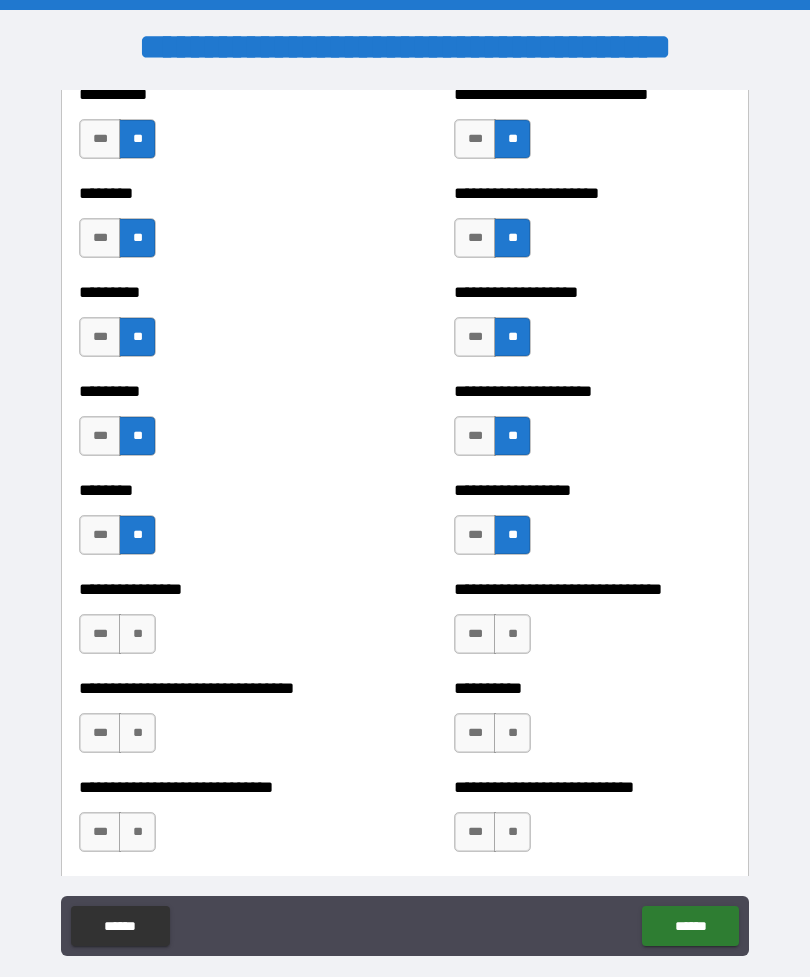 click on "**" at bounding box center (512, 634) 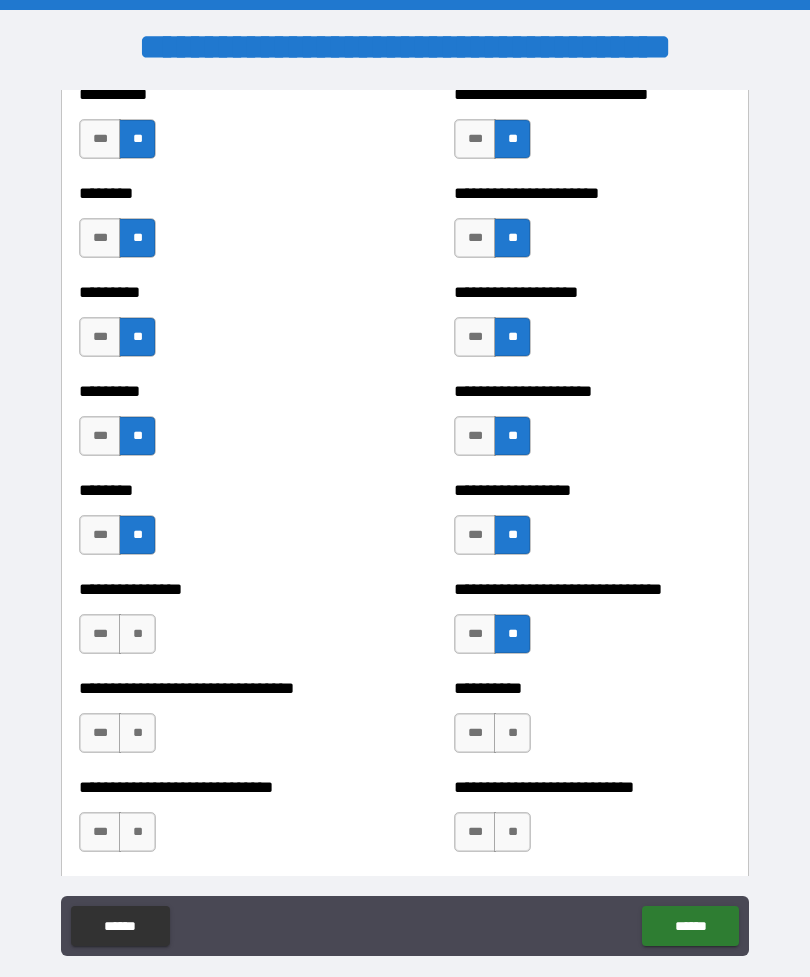 click on "**" at bounding box center [137, 634] 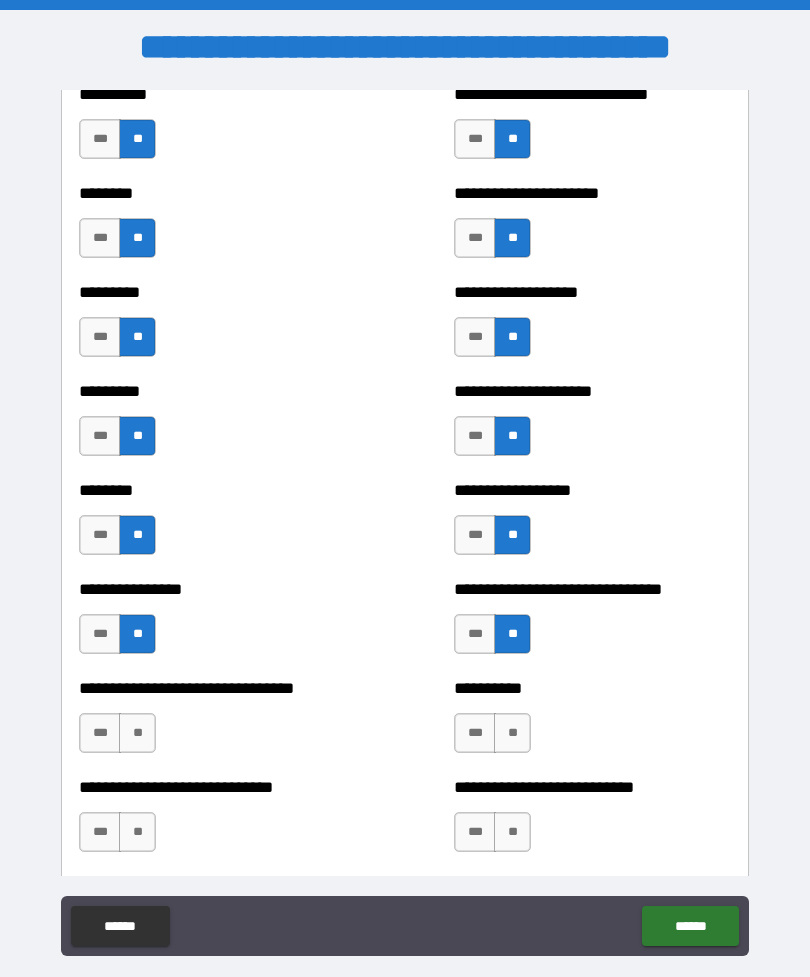 click on "**" at bounding box center [137, 733] 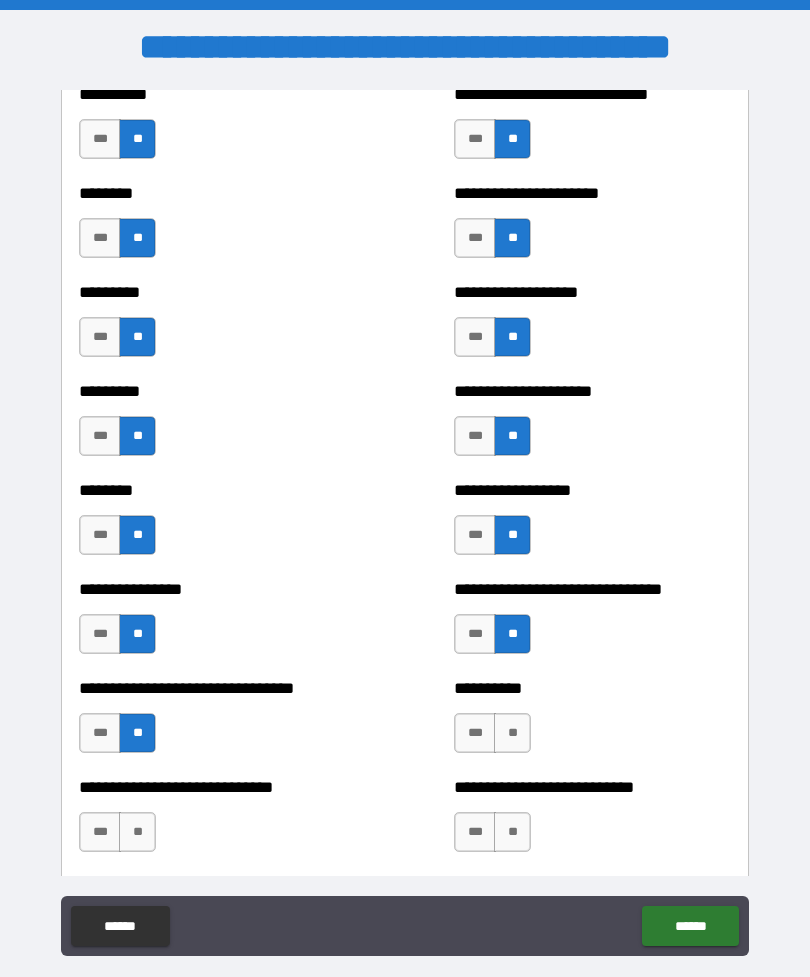 click on "**" at bounding box center [512, 733] 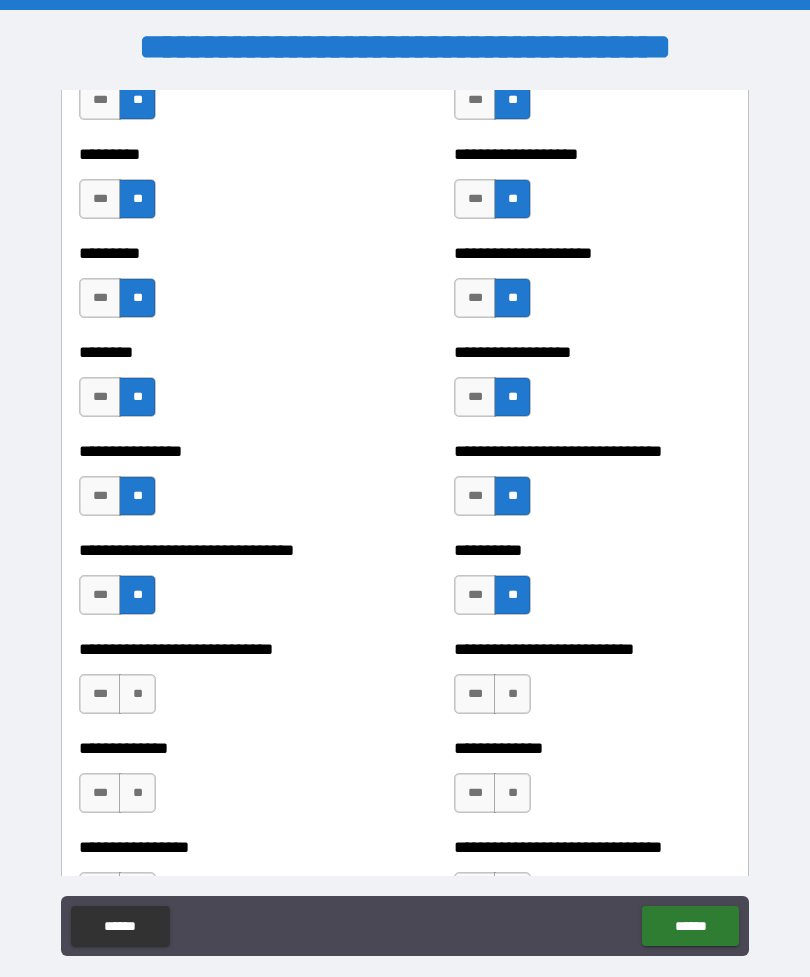 scroll, scrollTop: 7283, scrollLeft: 0, axis: vertical 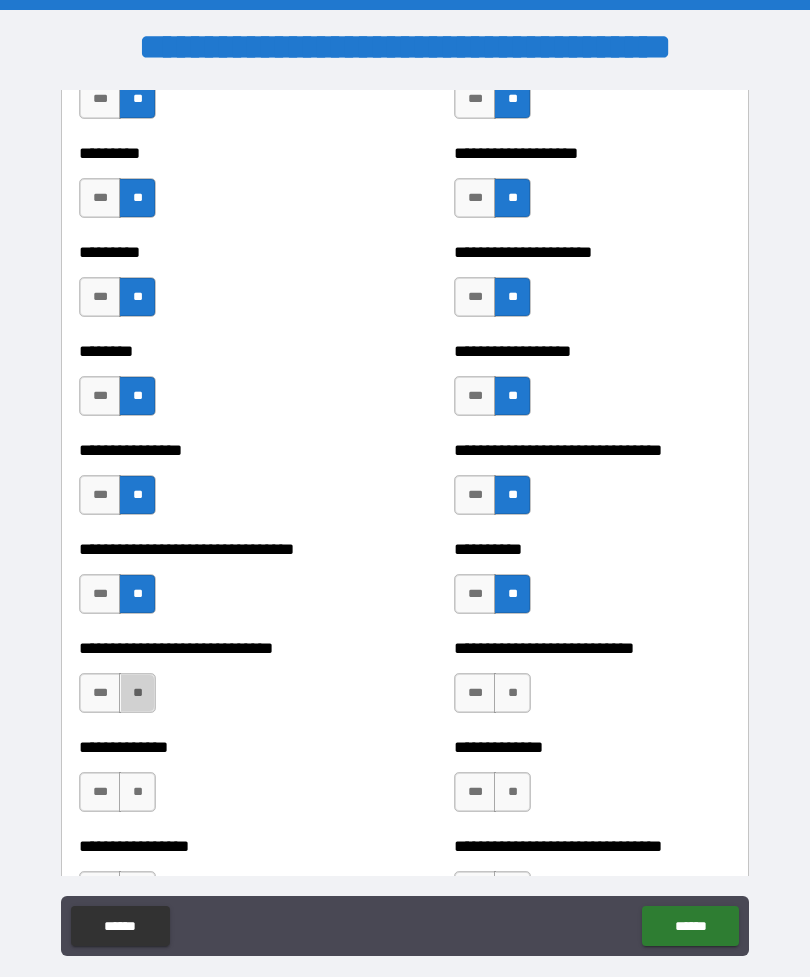 click on "**" at bounding box center [137, 693] 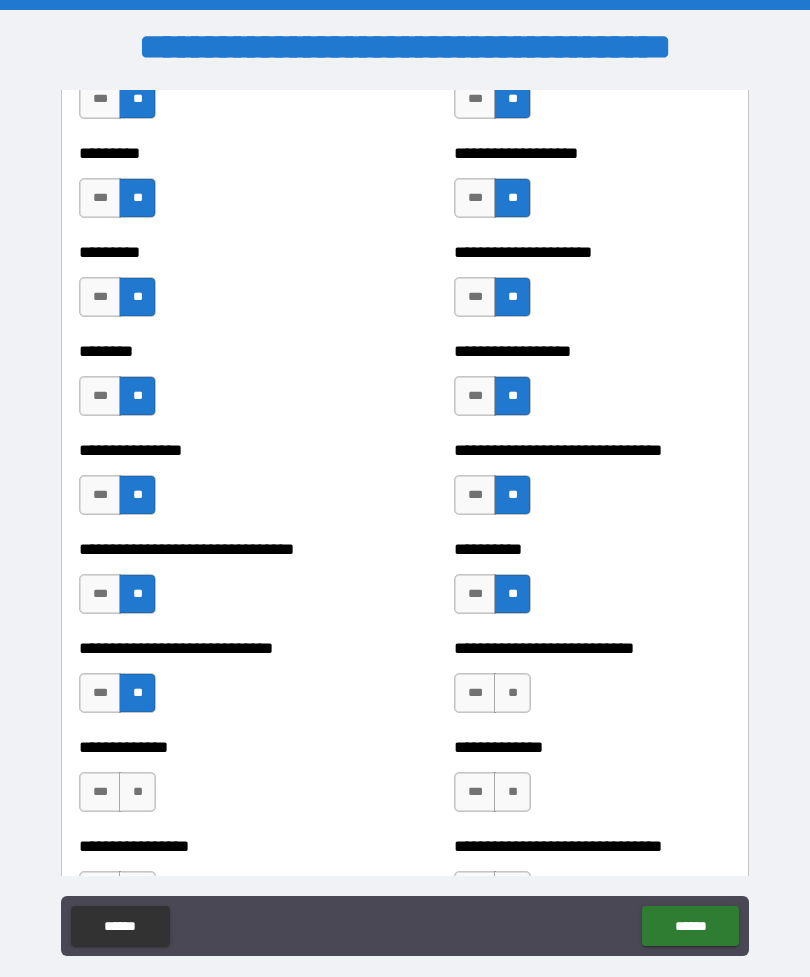 click on "**" at bounding box center [512, 693] 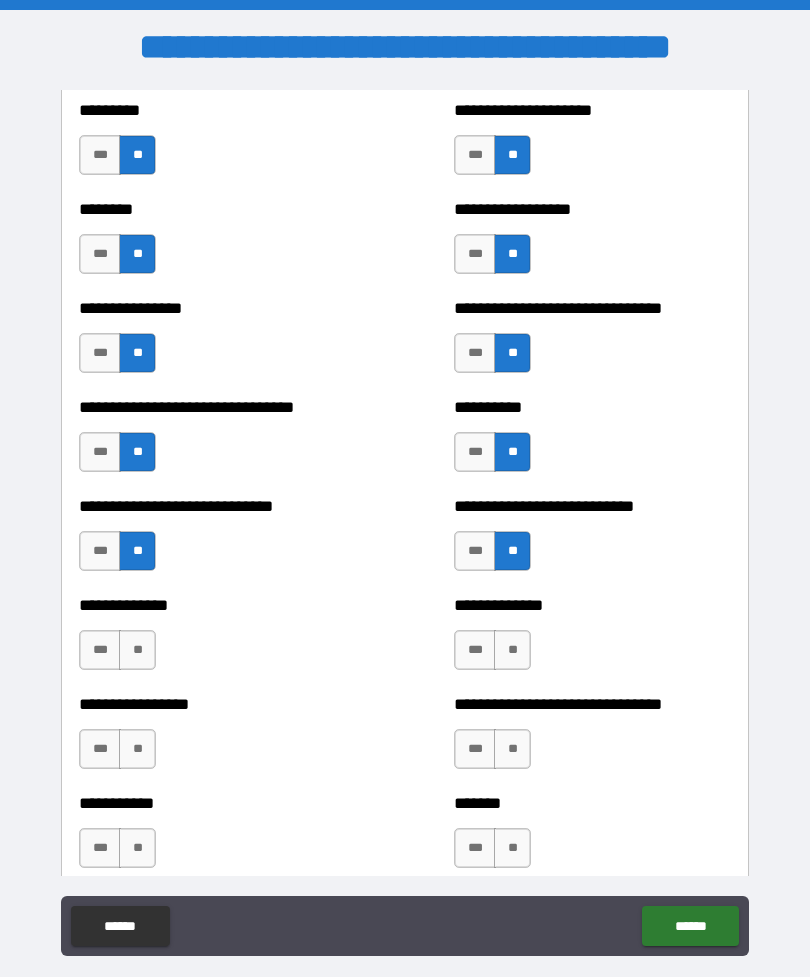 scroll, scrollTop: 7431, scrollLeft: 0, axis: vertical 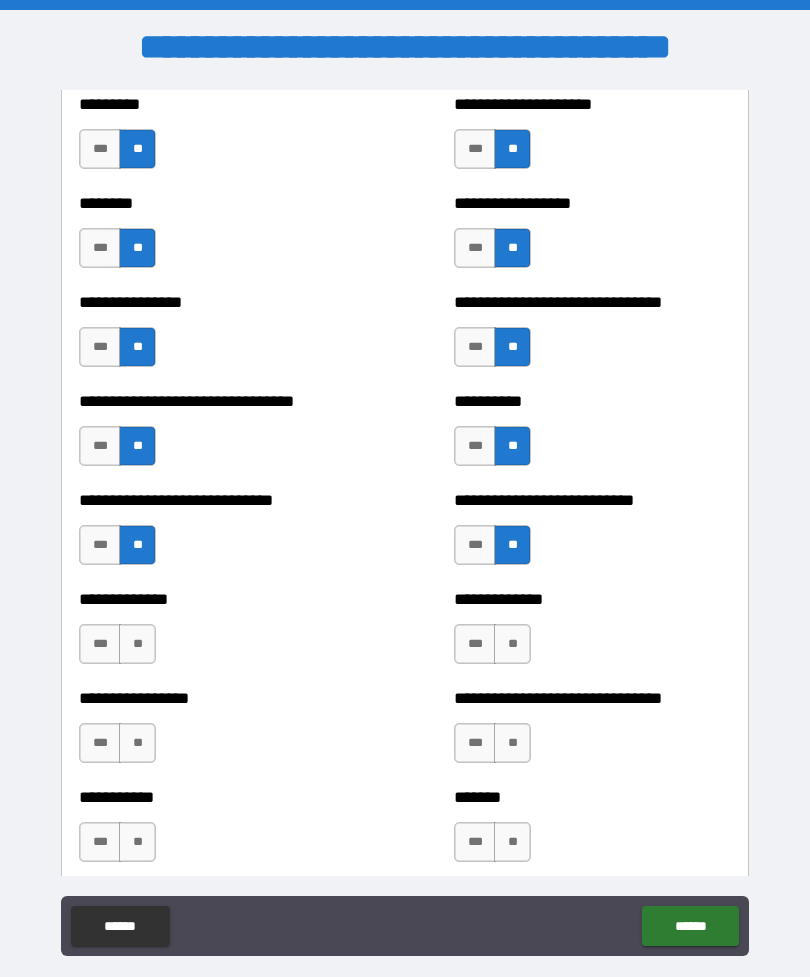 click on "**" at bounding box center (512, 644) 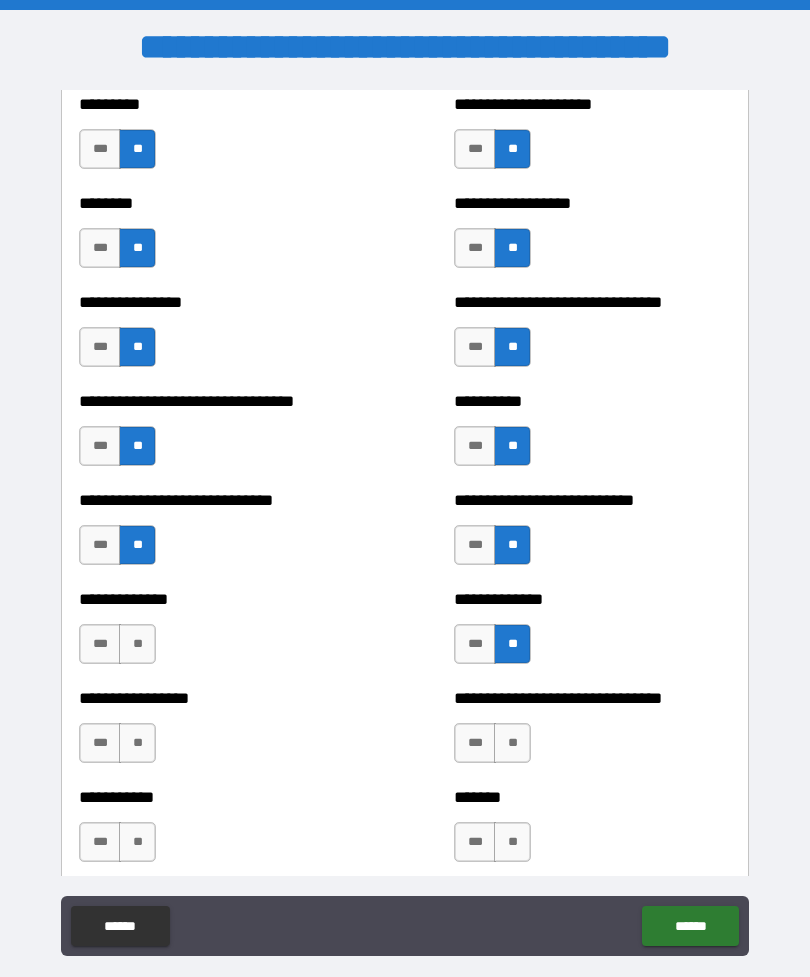click on "**" at bounding box center [137, 644] 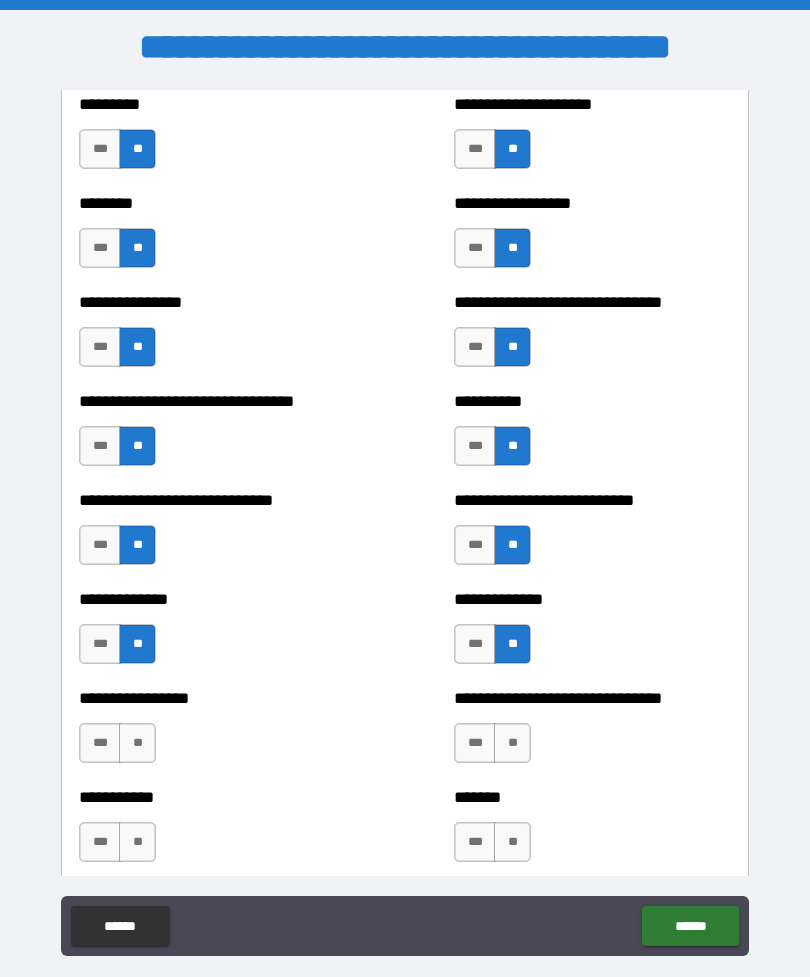 click on "**" at bounding box center (137, 743) 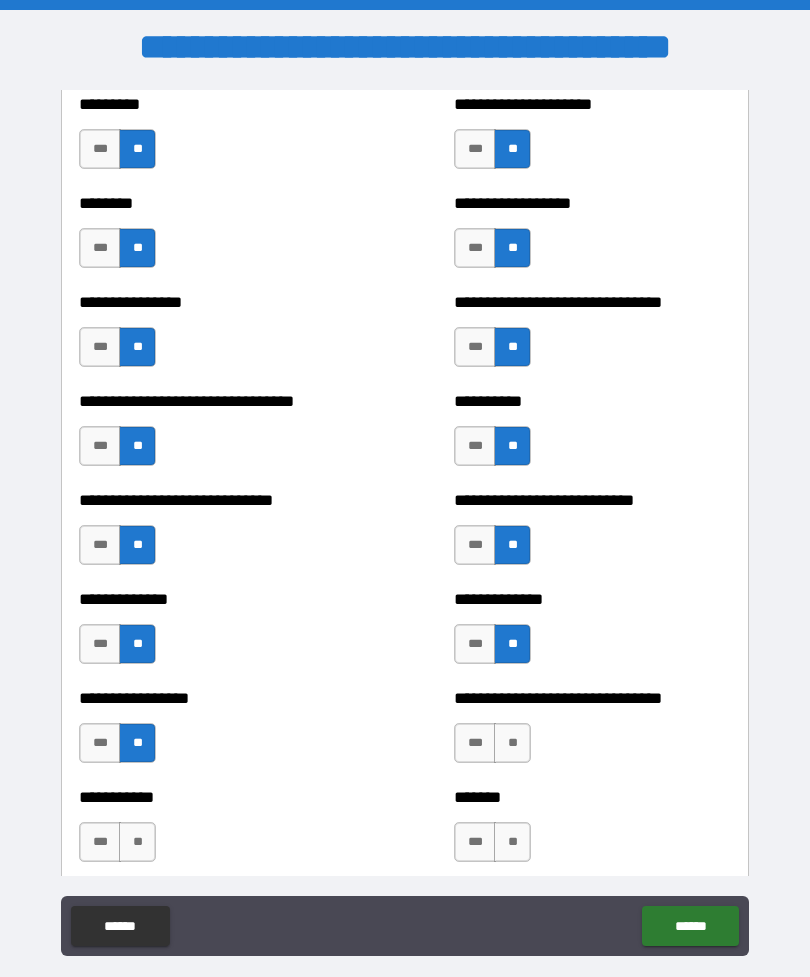 click on "**" at bounding box center [512, 743] 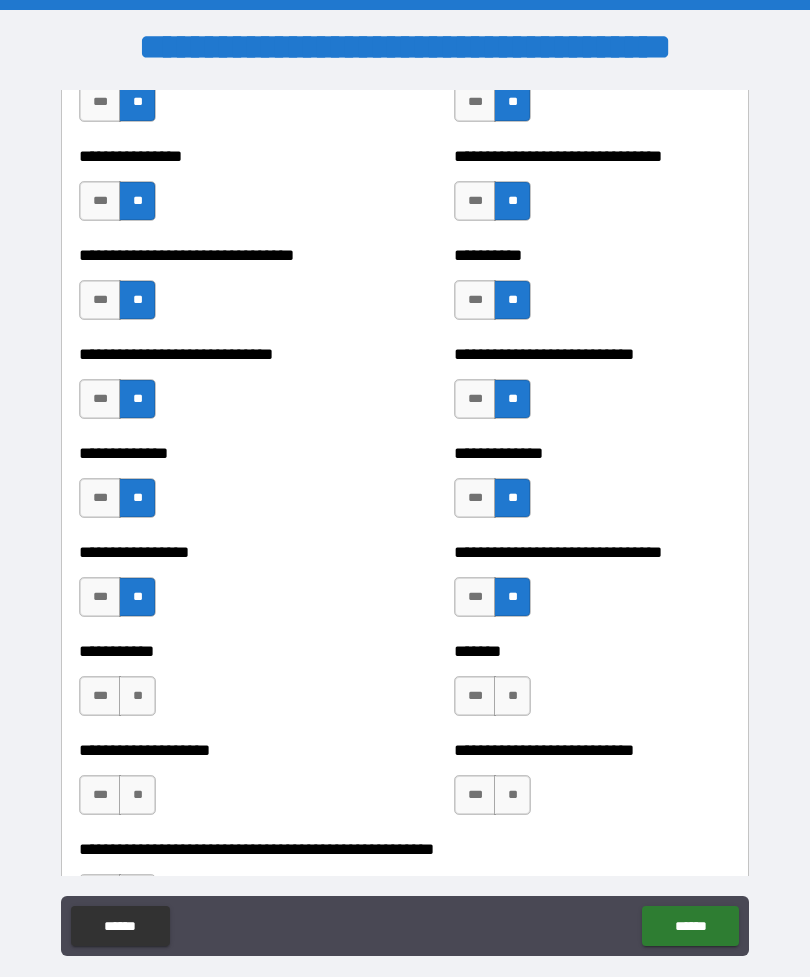 scroll, scrollTop: 7581, scrollLeft: 0, axis: vertical 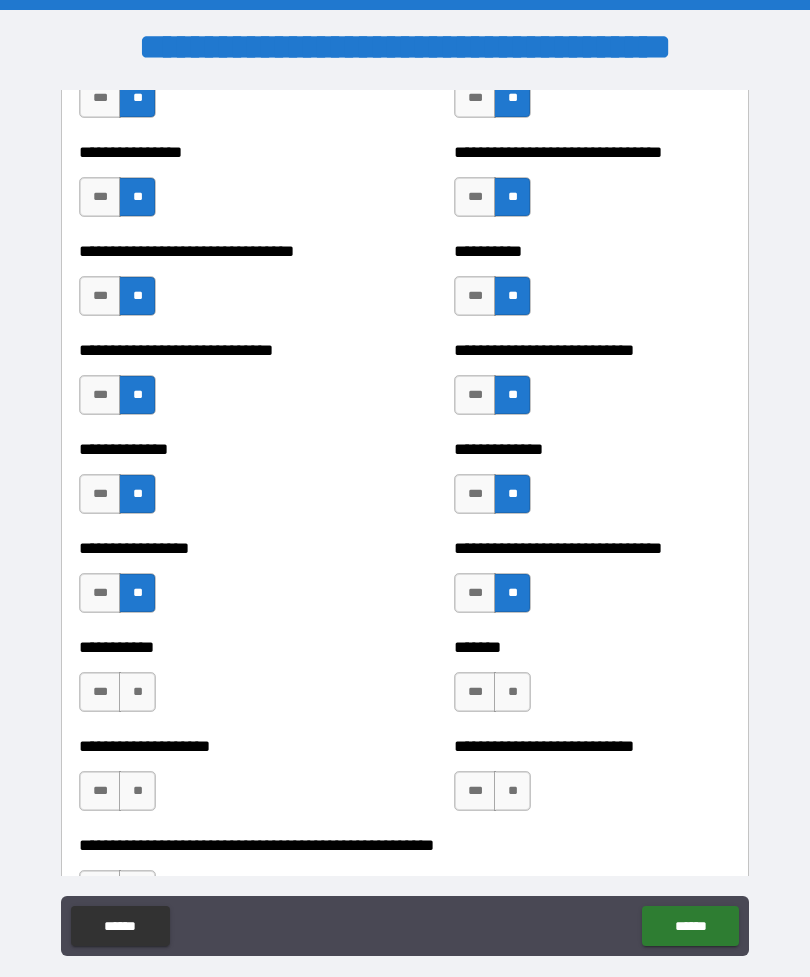click on "**" at bounding box center (137, 692) 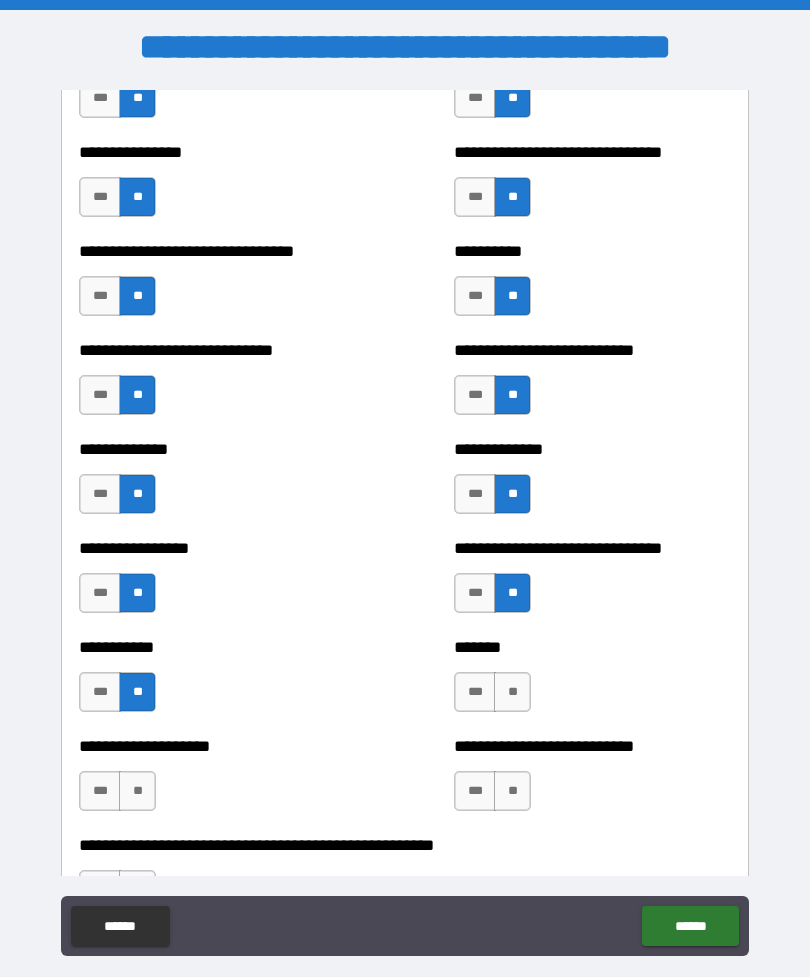 click on "**" at bounding box center [512, 692] 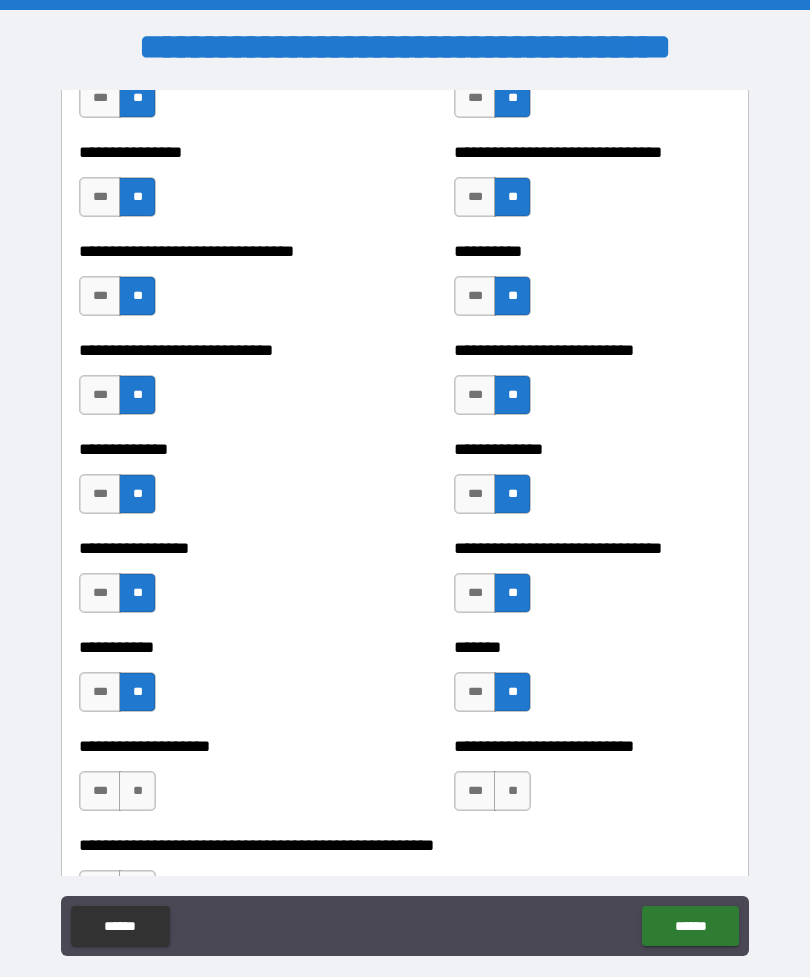 click on "**" at bounding box center [512, 791] 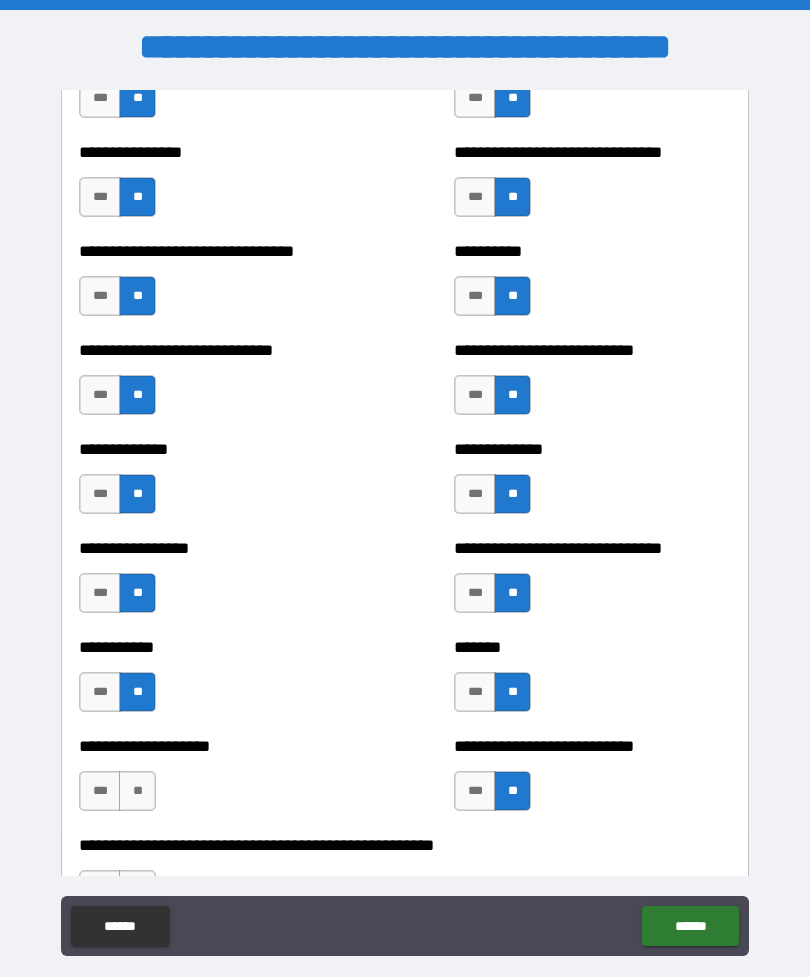 click on "**" at bounding box center (137, 791) 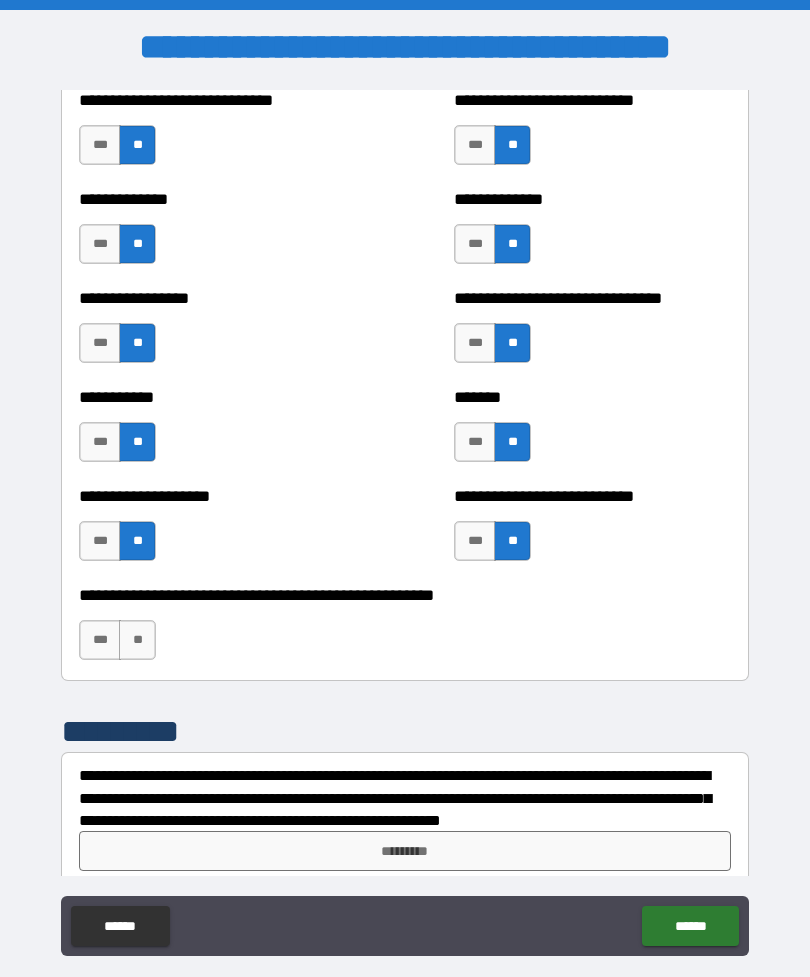 scroll, scrollTop: 7832, scrollLeft: 0, axis: vertical 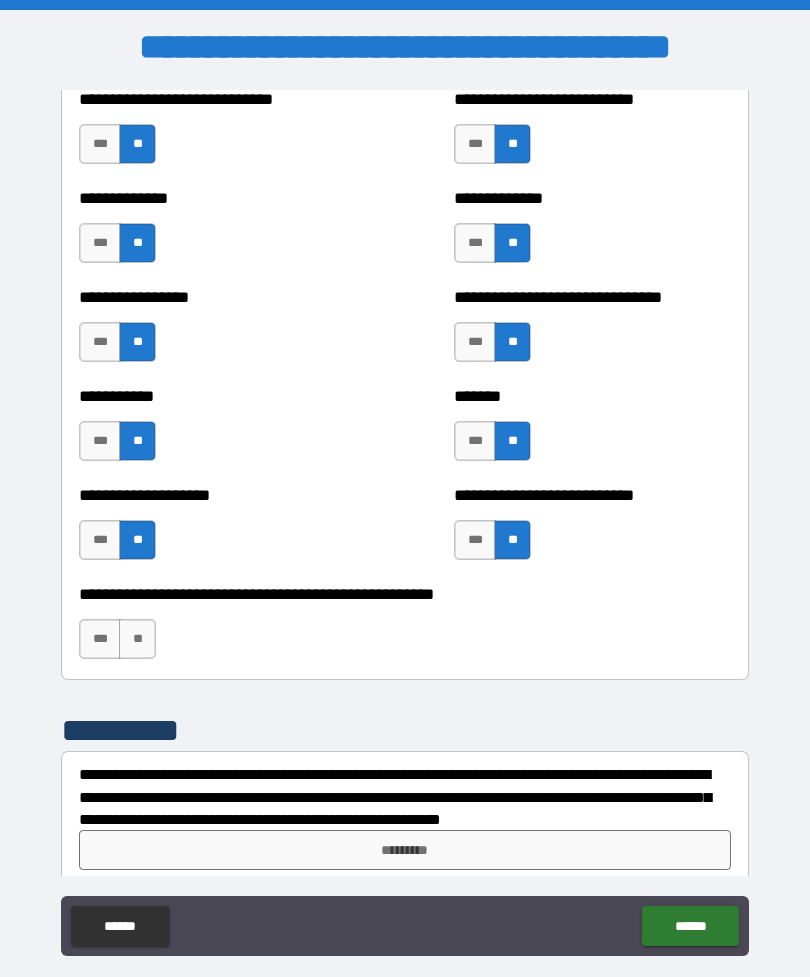 click on "**" at bounding box center [137, 639] 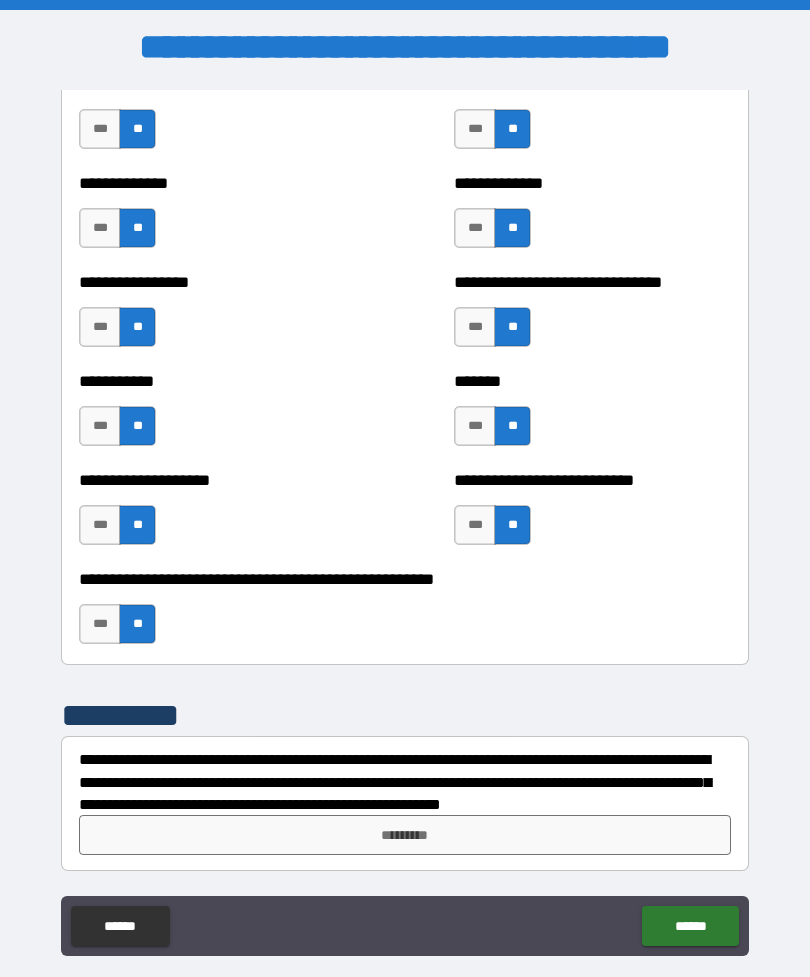 scroll, scrollTop: 7847, scrollLeft: 0, axis: vertical 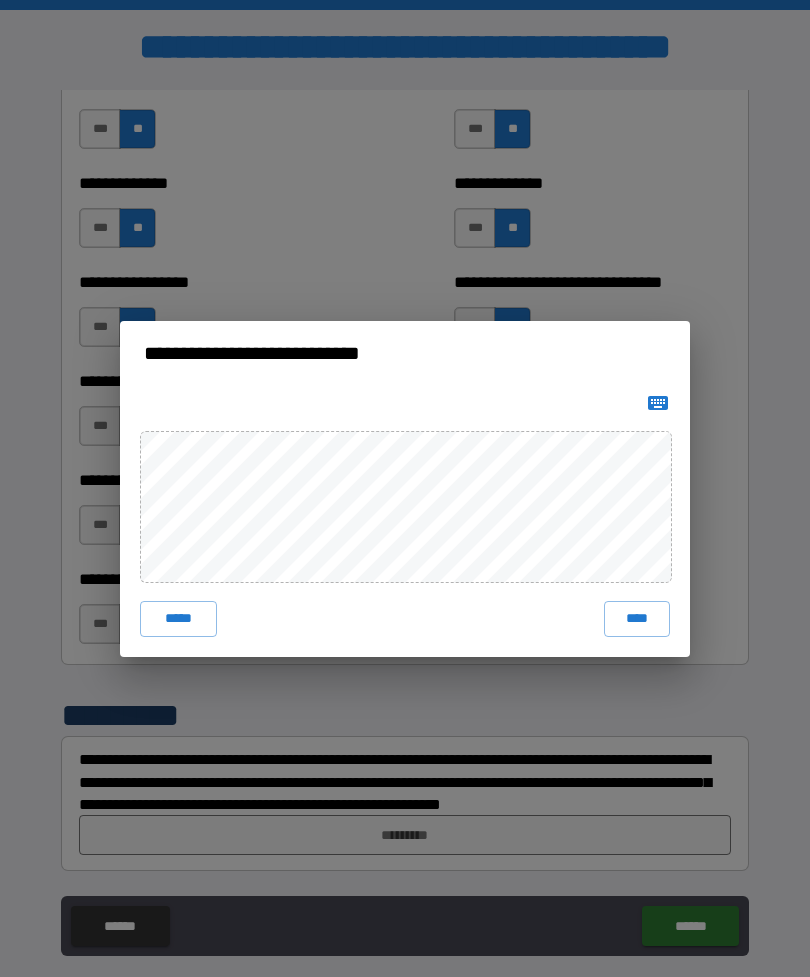 click on "****" at bounding box center (637, 619) 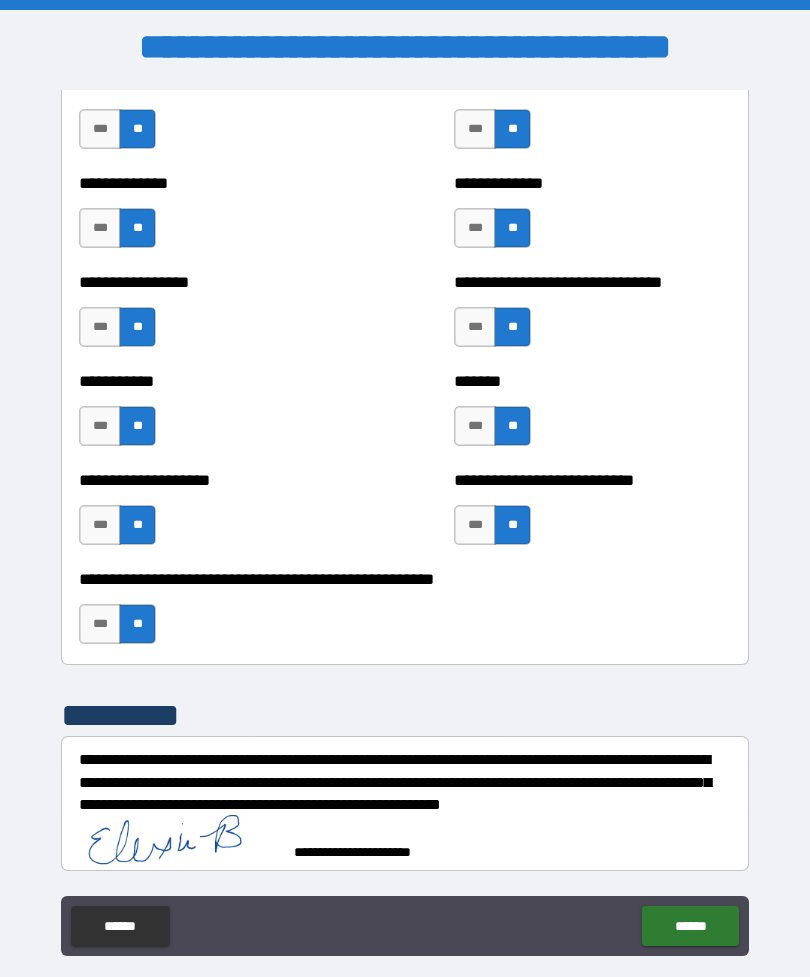 scroll, scrollTop: 7837, scrollLeft: 0, axis: vertical 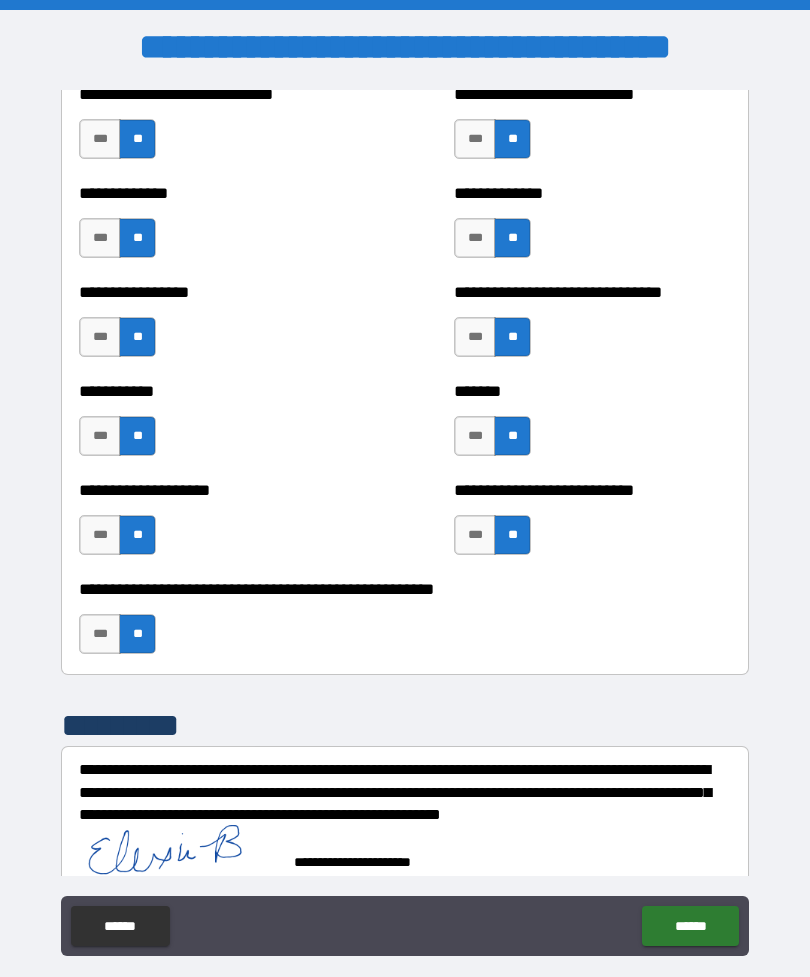 click on "******" at bounding box center [690, 926] 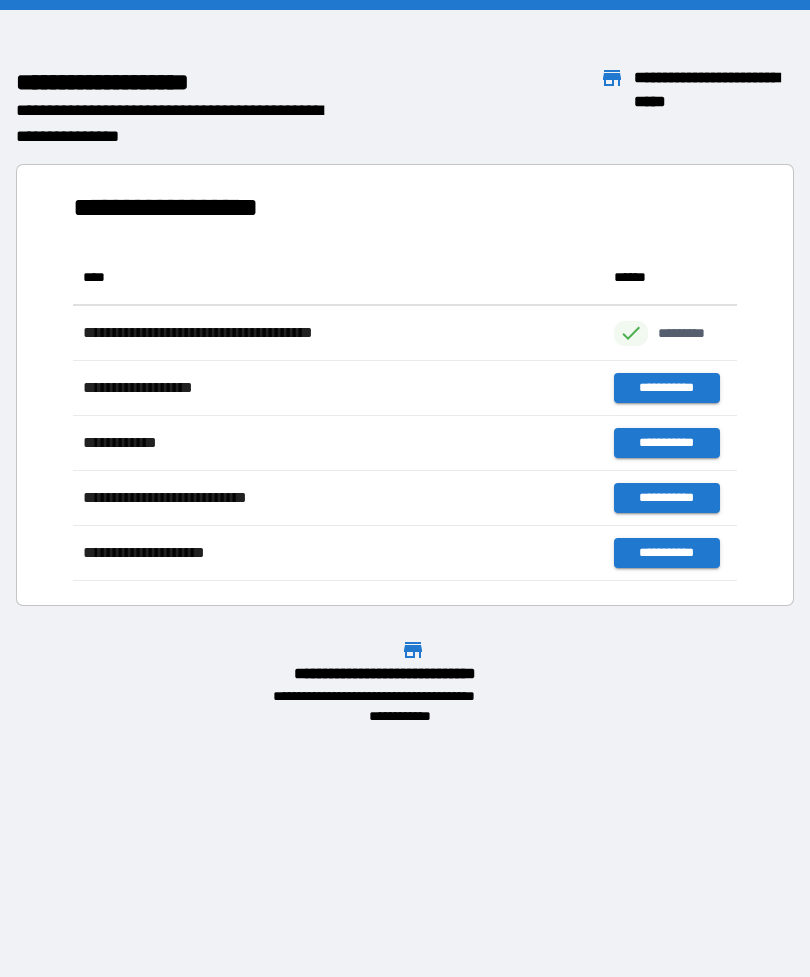 scroll, scrollTop: 1, scrollLeft: 1, axis: both 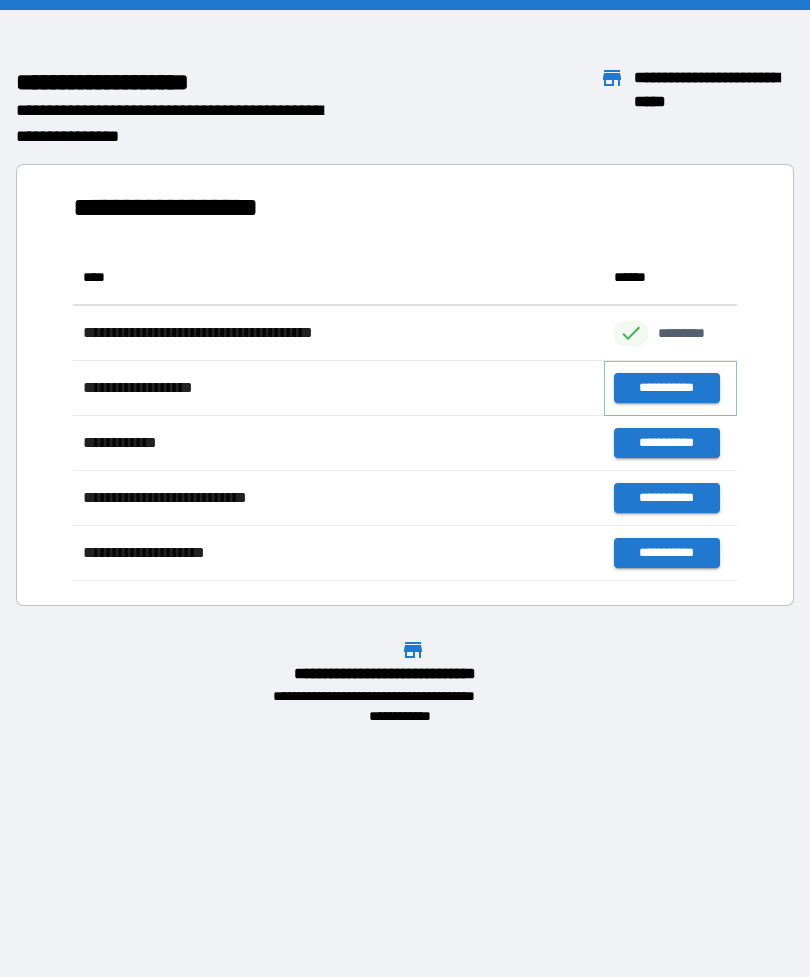 click on "**********" at bounding box center (666, 388) 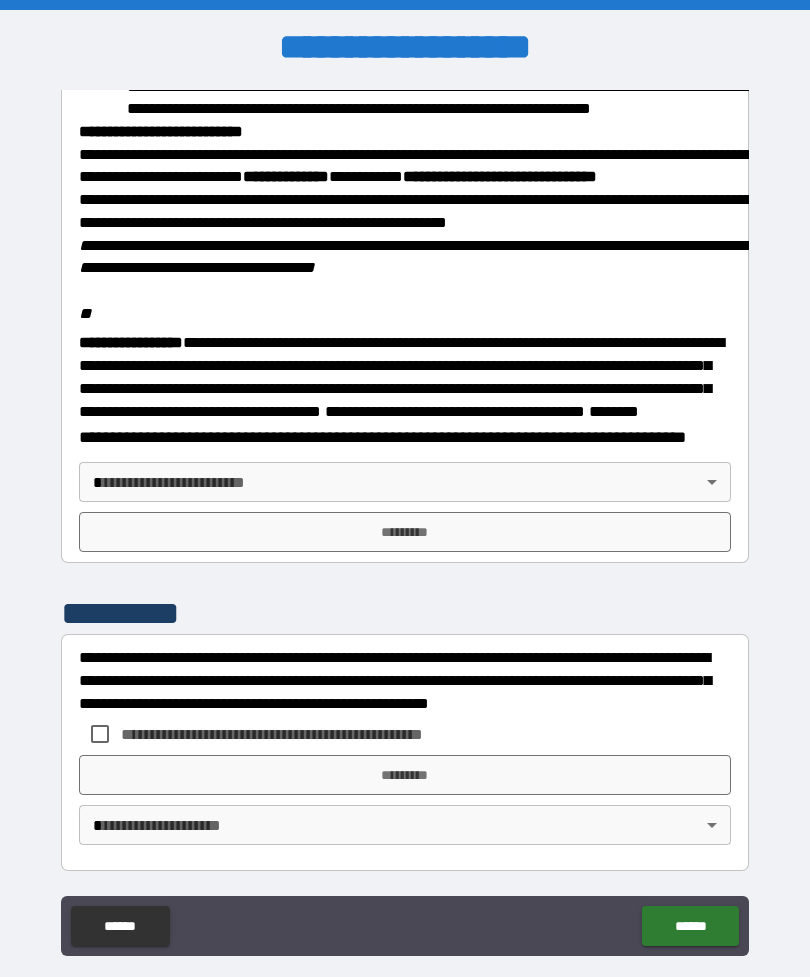 scroll, scrollTop: 2257, scrollLeft: 0, axis: vertical 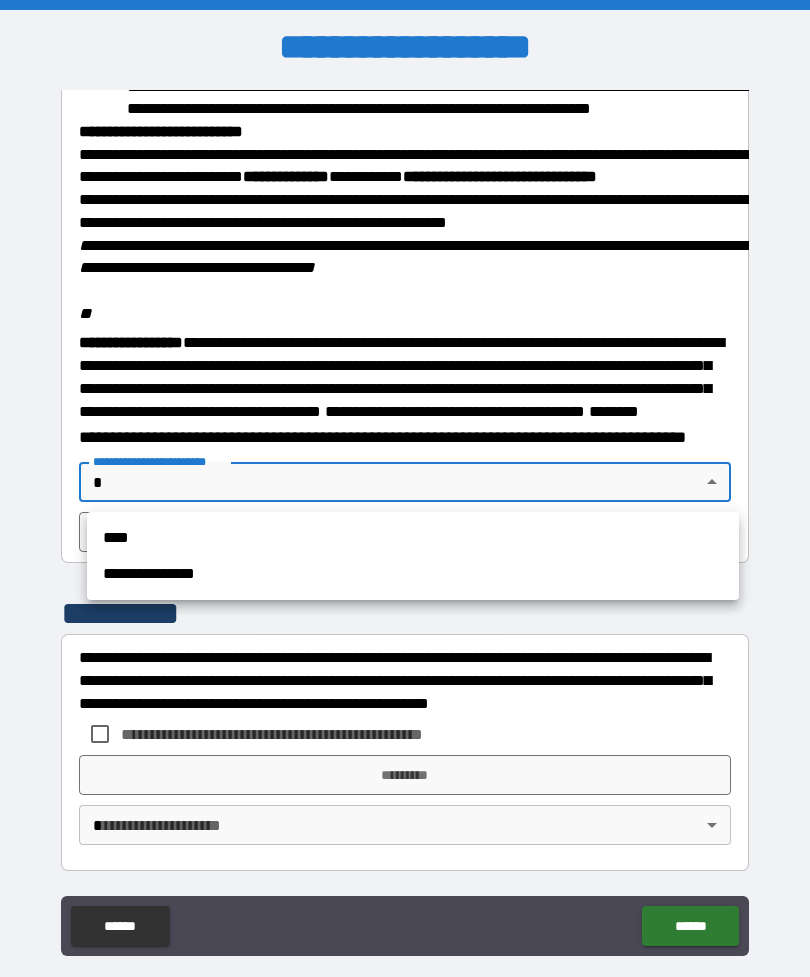 click on "**********" at bounding box center [413, 574] 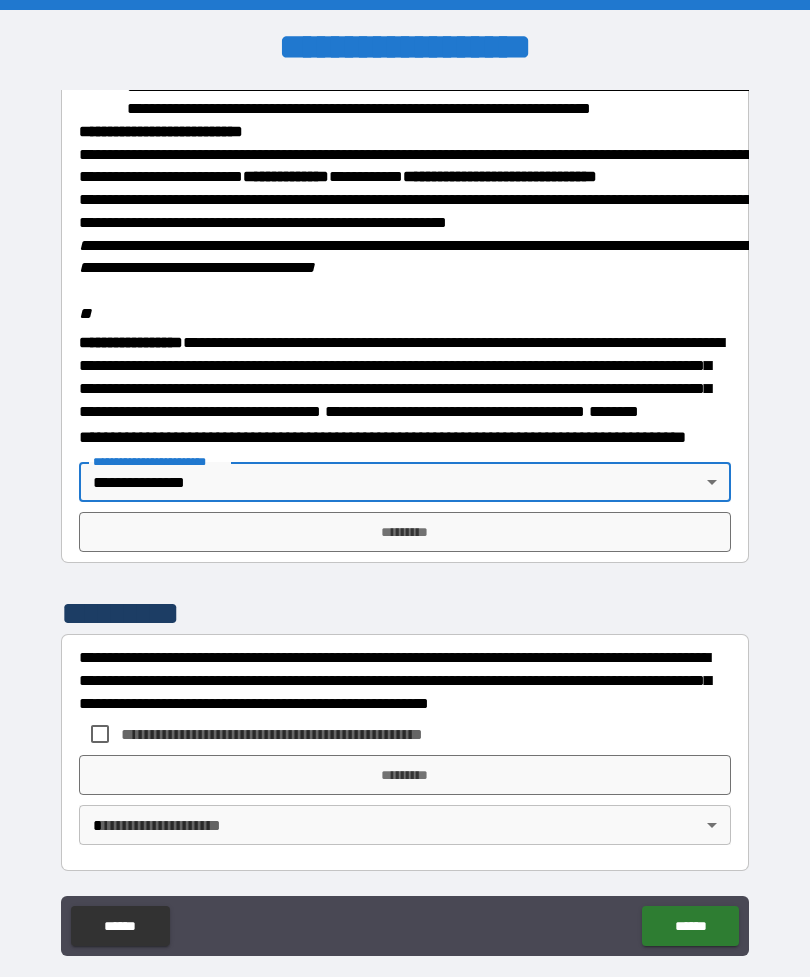 click on "*********" at bounding box center [405, 532] 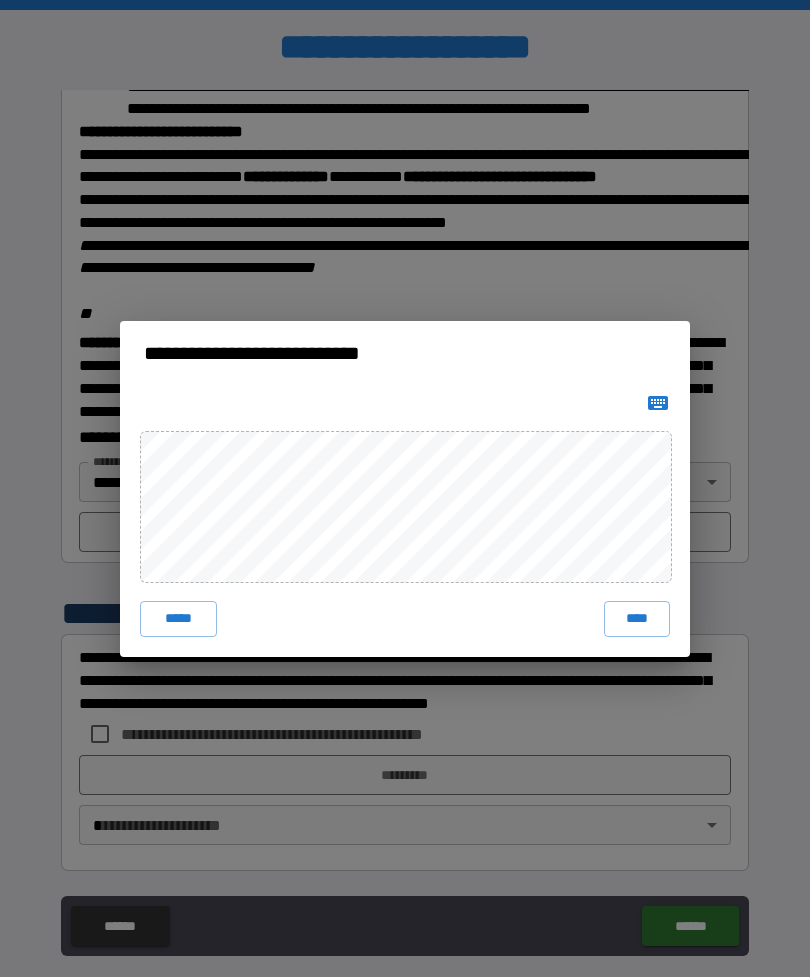 click on "***** ****" at bounding box center [405, 521] 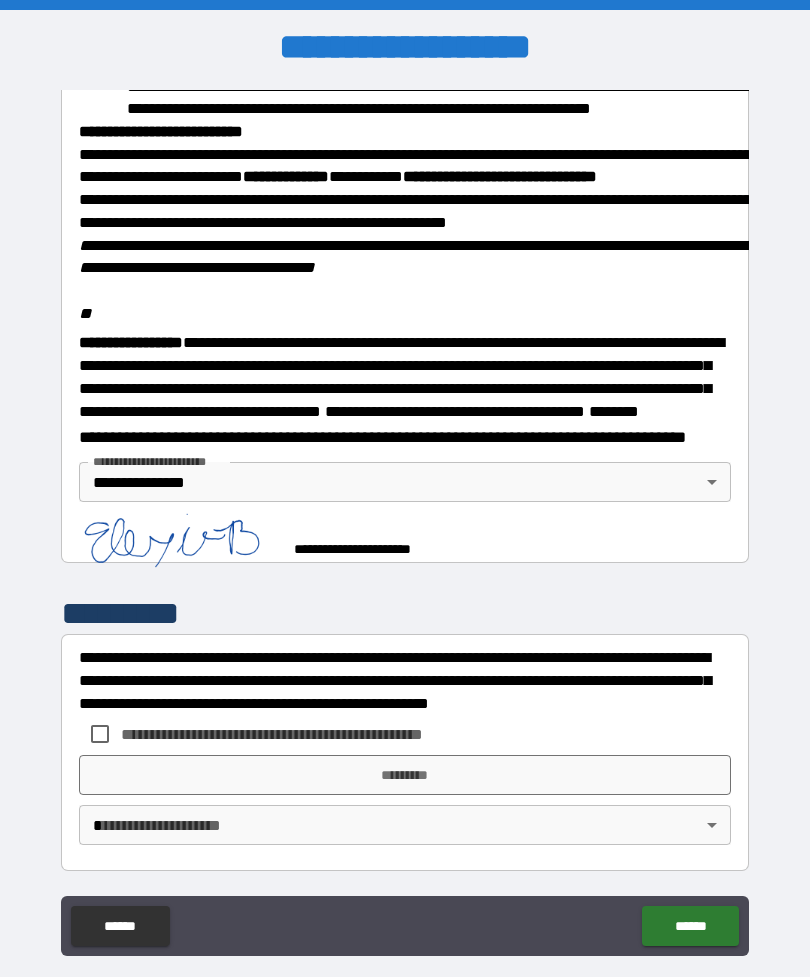 scroll, scrollTop: 2247, scrollLeft: 0, axis: vertical 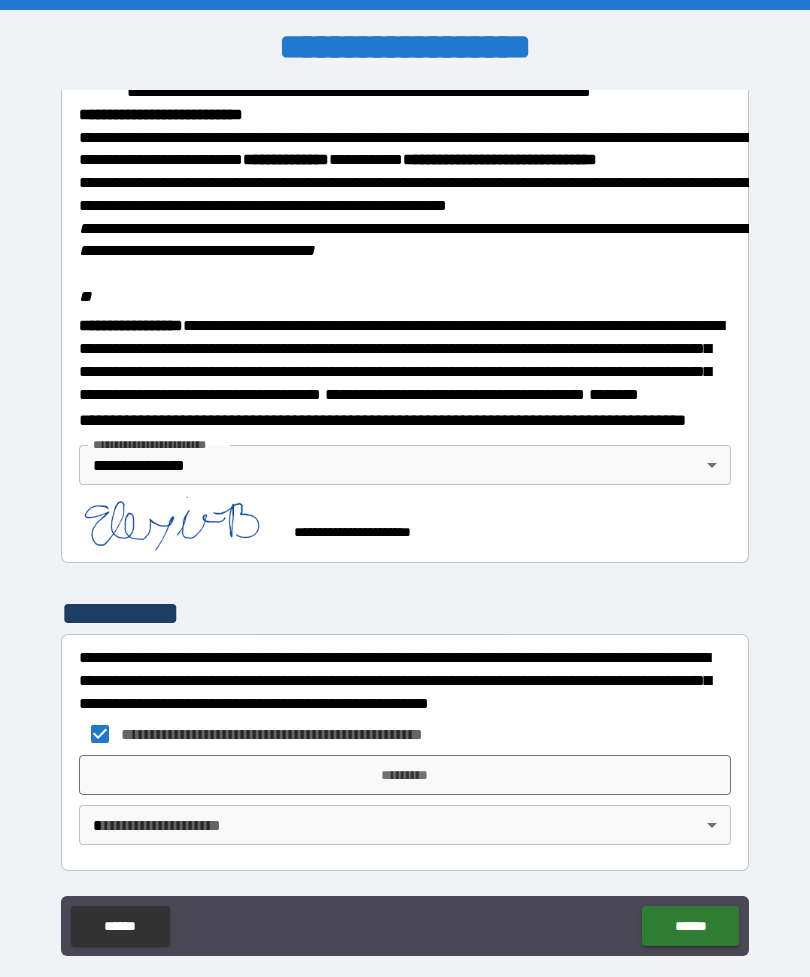 click on "*********" at bounding box center [405, 775] 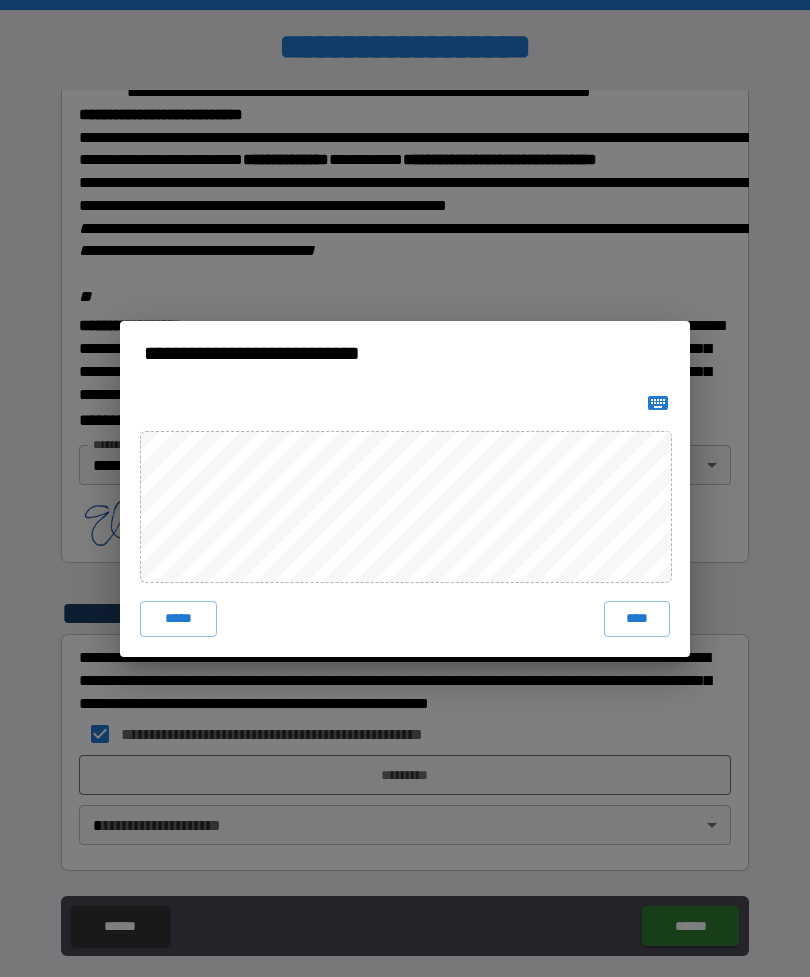 click on "****" at bounding box center (637, 619) 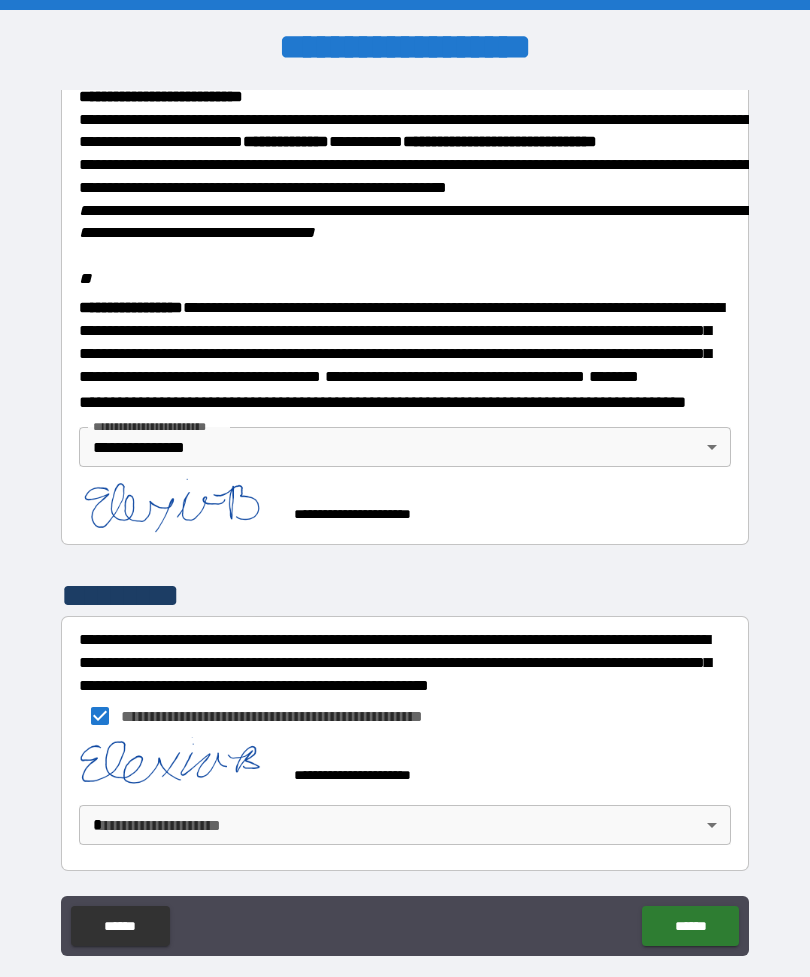 scroll, scrollTop: 2291, scrollLeft: 0, axis: vertical 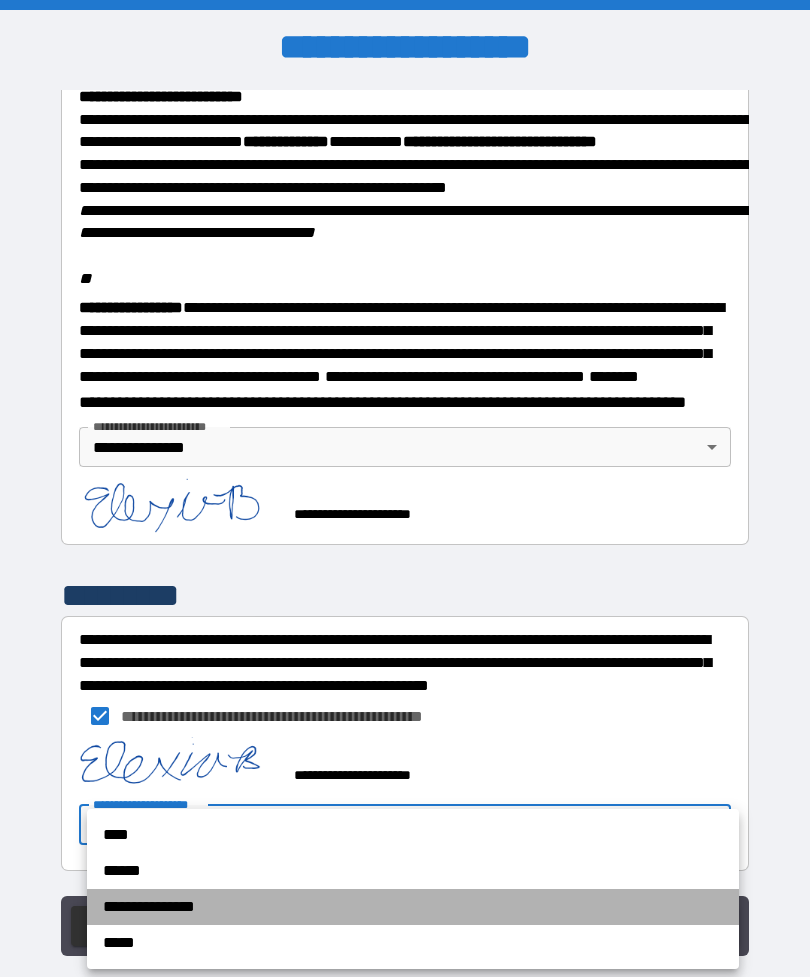 click on "**********" at bounding box center (413, 907) 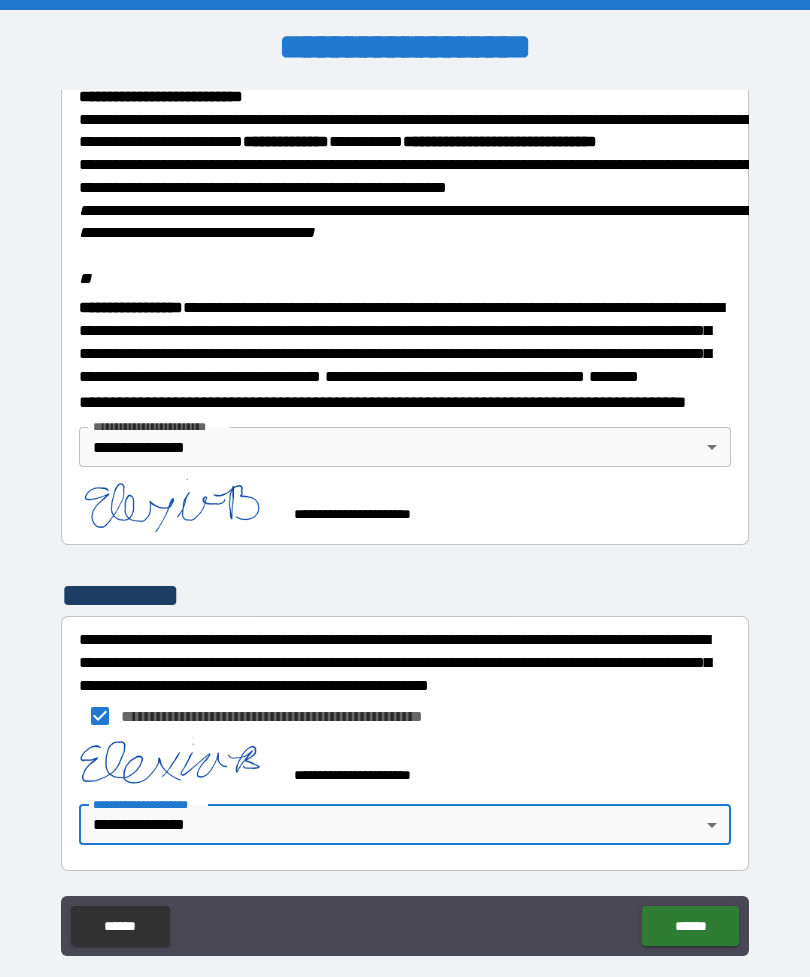 click on "******" at bounding box center (690, 926) 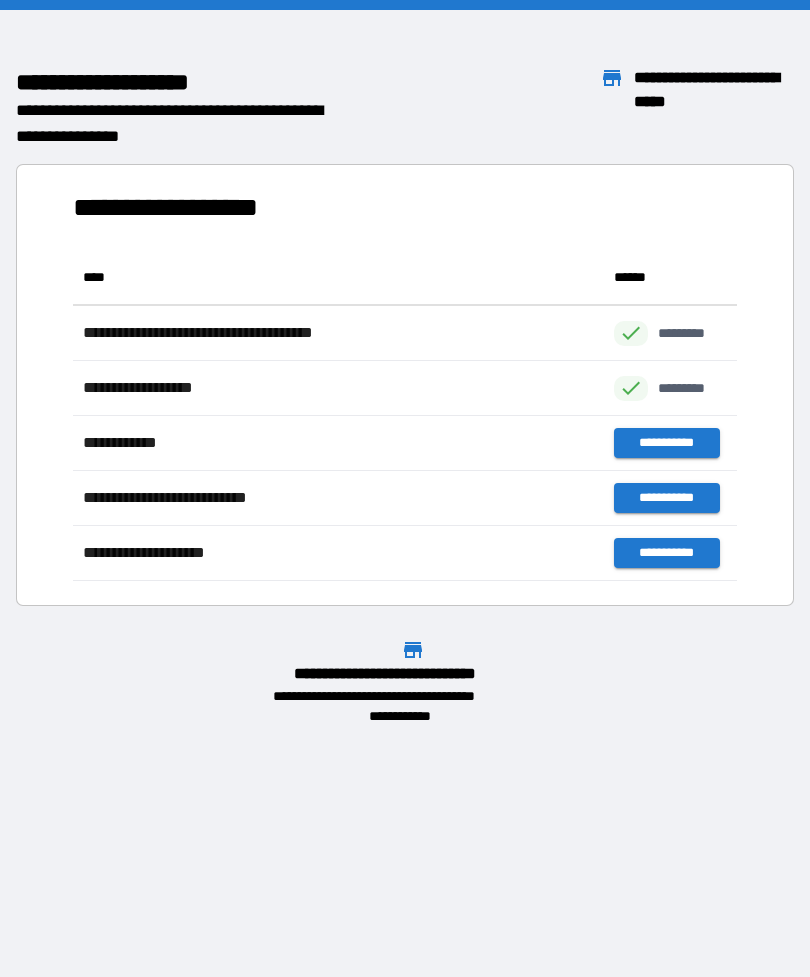 scroll, scrollTop: 1, scrollLeft: 1, axis: both 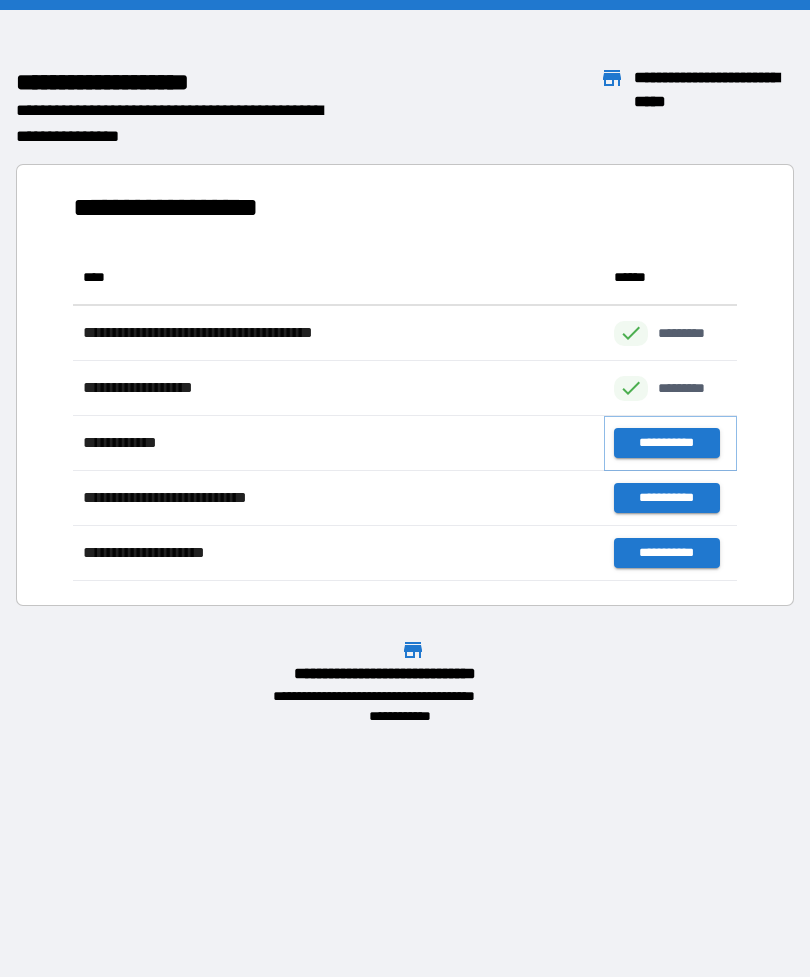 click on "**********" at bounding box center [666, 443] 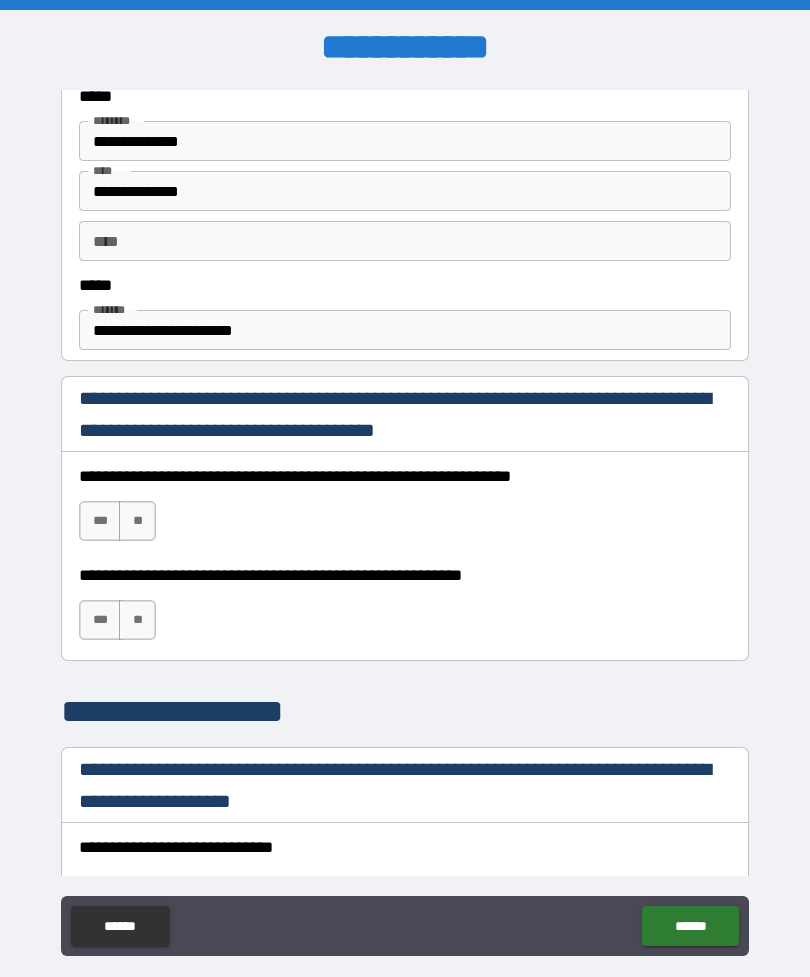 scroll, scrollTop: 1077, scrollLeft: 0, axis: vertical 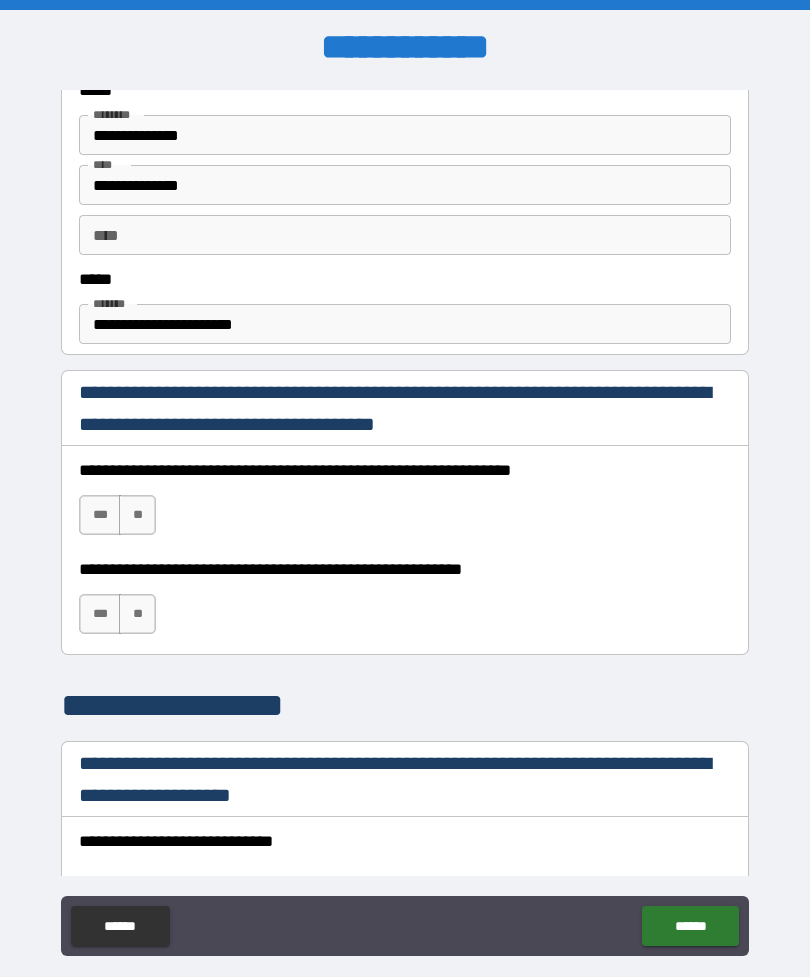 click on "***" at bounding box center (100, 515) 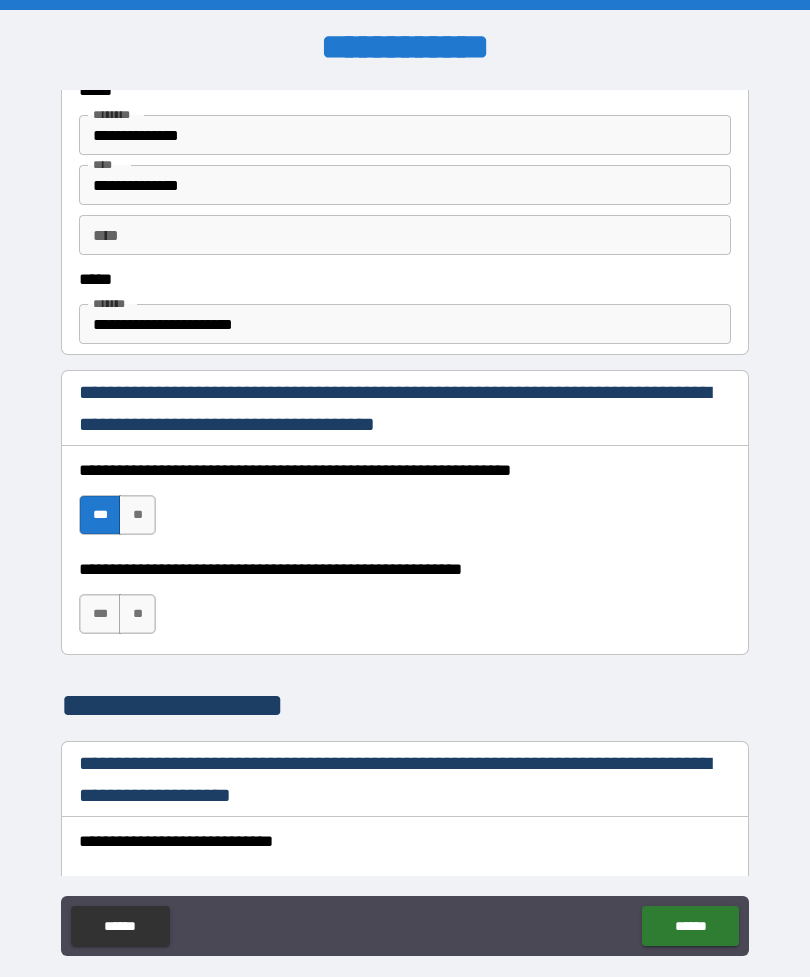 click on "***" at bounding box center [100, 614] 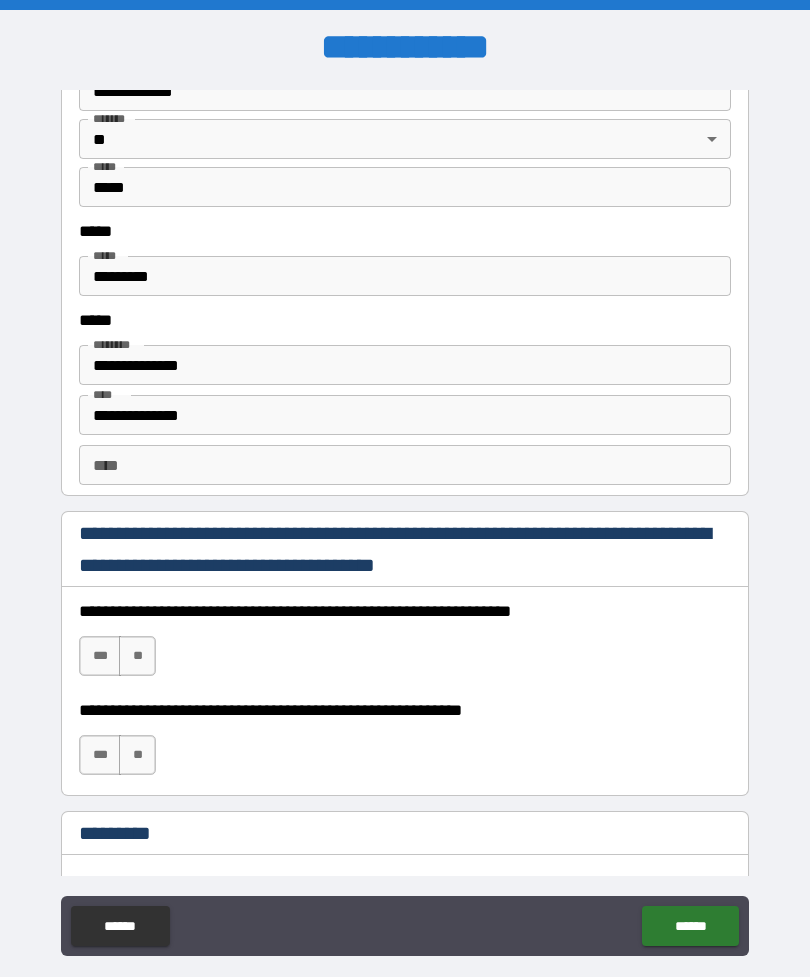 scroll, scrollTop: 2572, scrollLeft: 0, axis: vertical 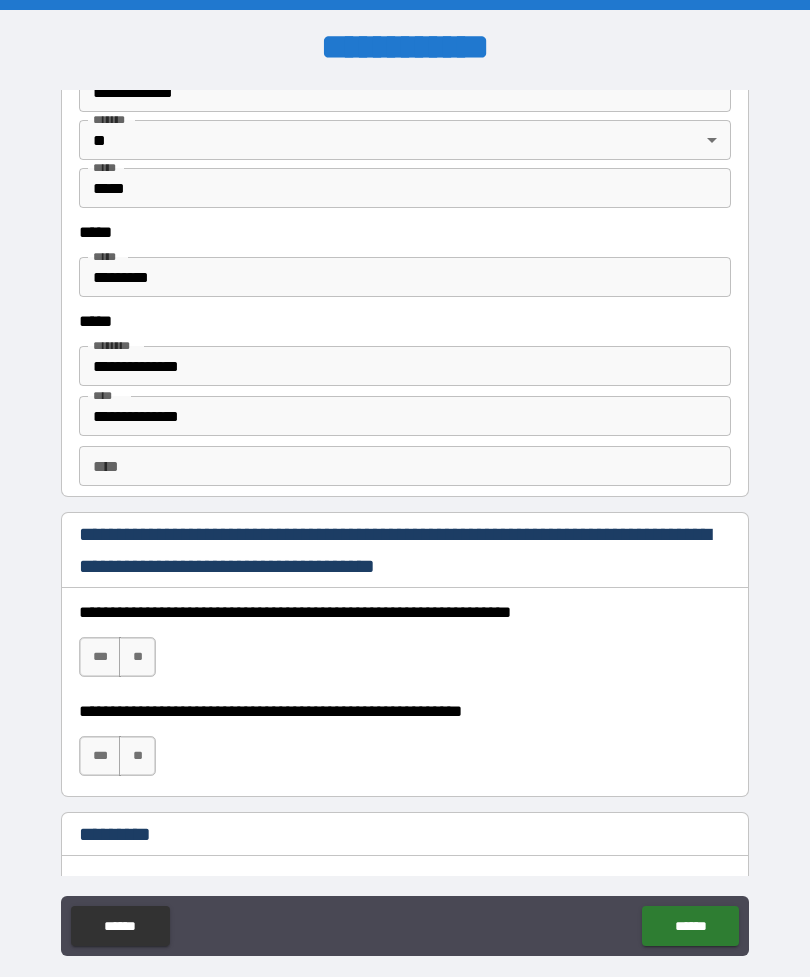 click on "**********" at bounding box center (405, 366) 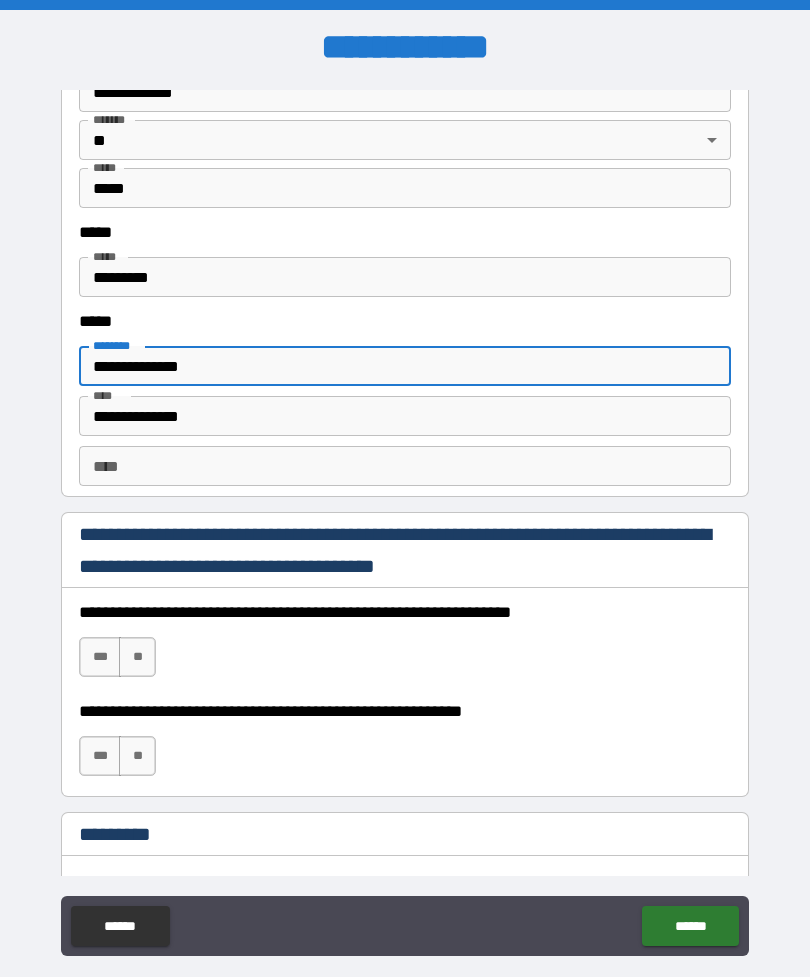 type on "**********" 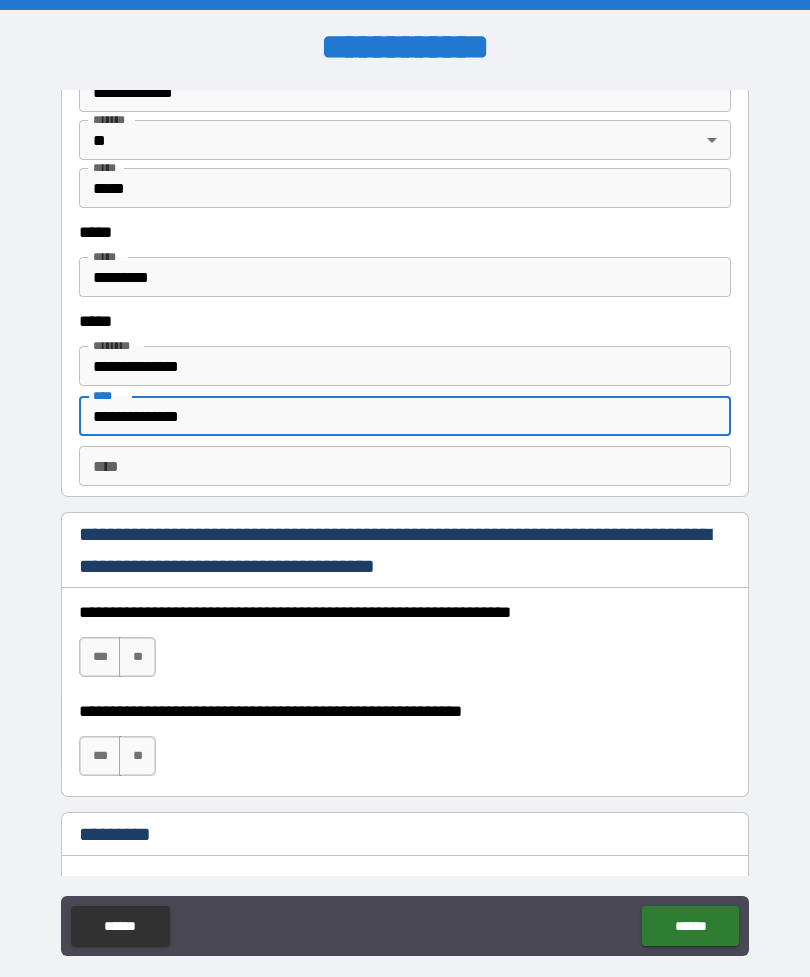 click on "**********" at bounding box center [405, 416] 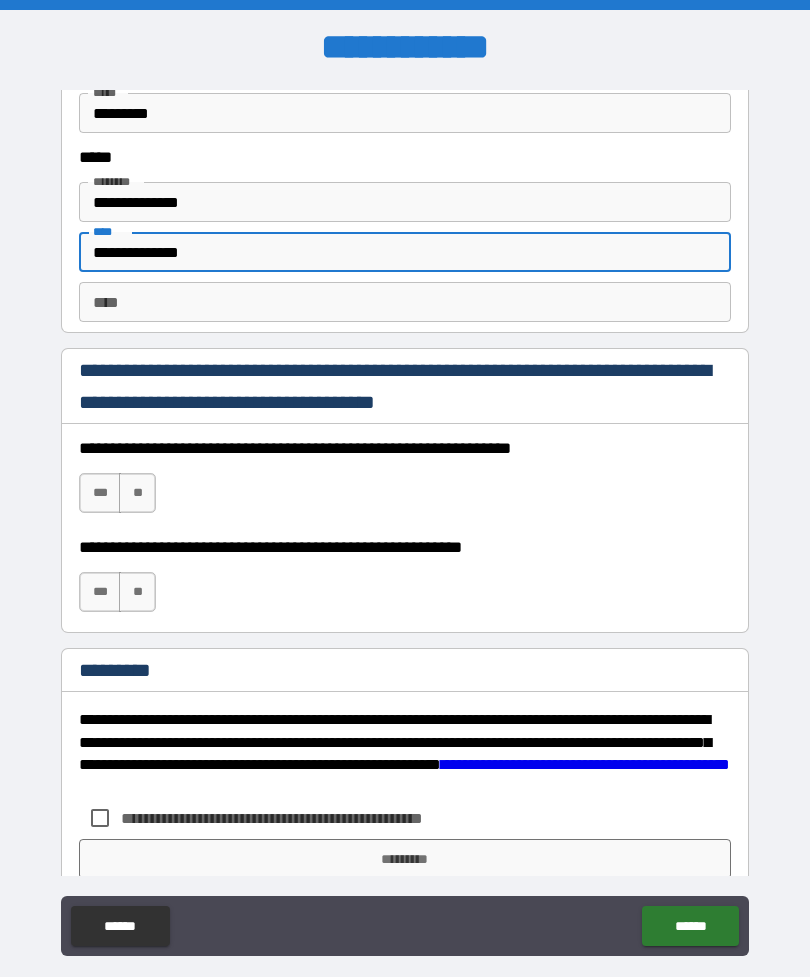 scroll, scrollTop: 2753, scrollLeft: 0, axis: vertical 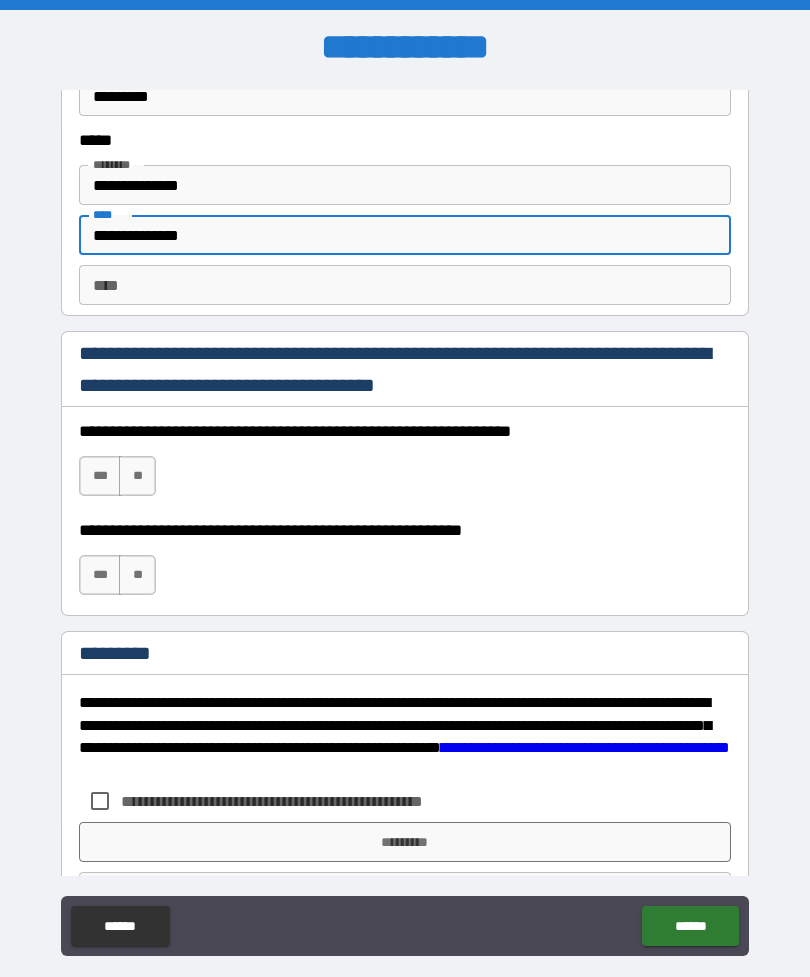 type on "**********" 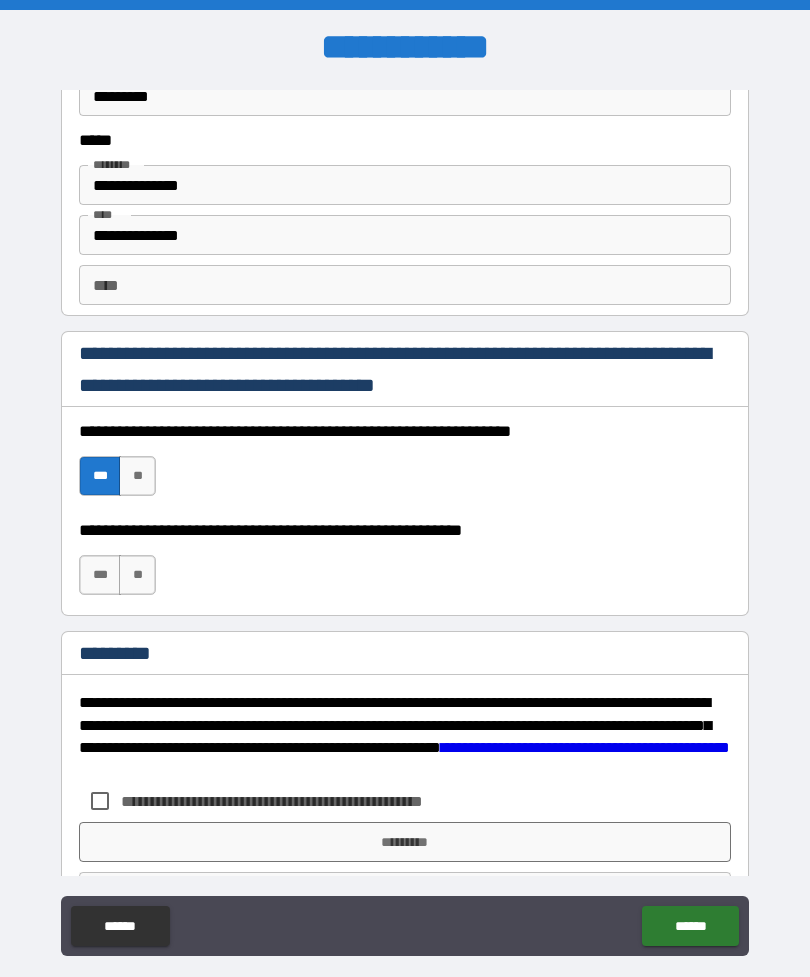 click on "***" at bounding box center [100, 575] 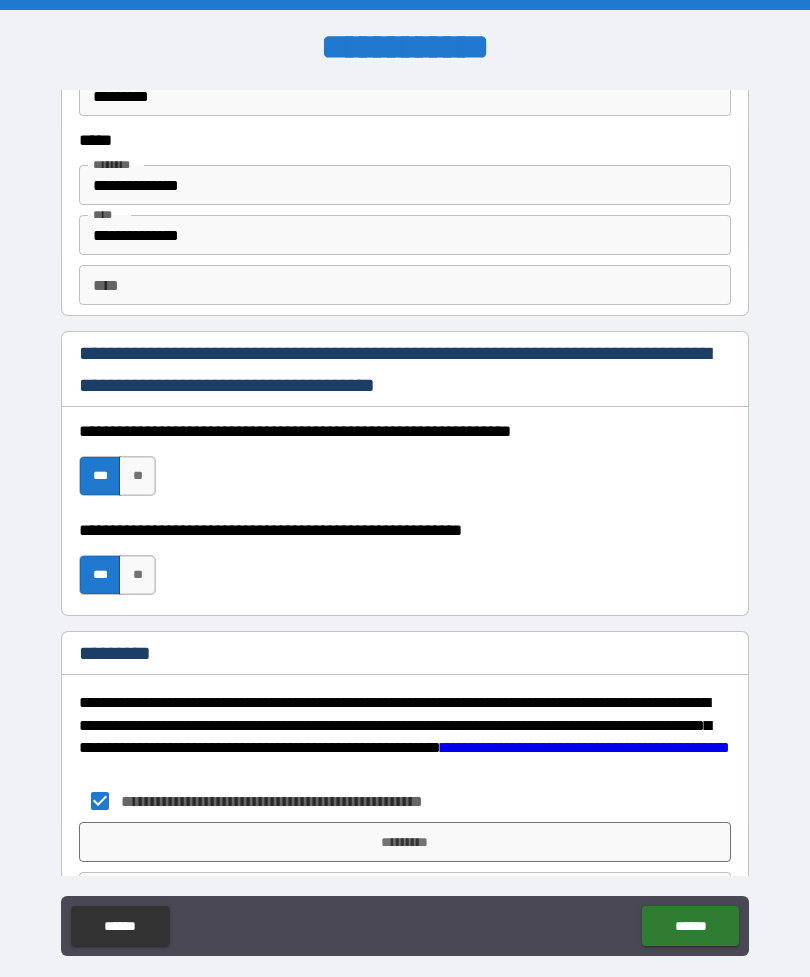 click on "*********" at bounding box center (405, 842) 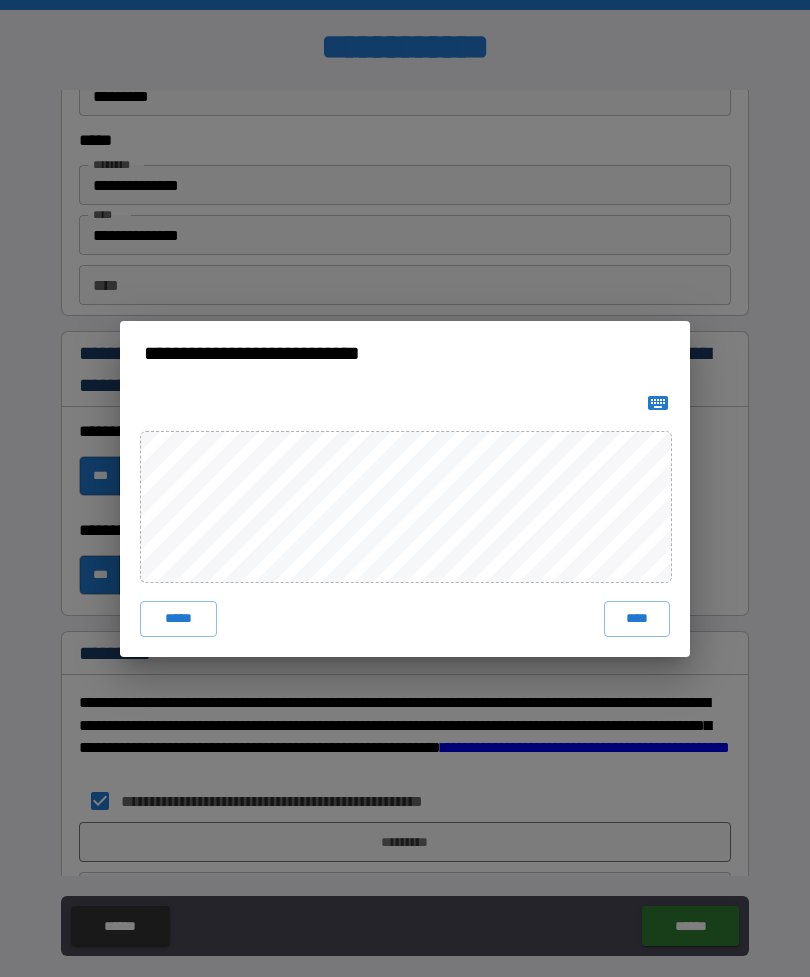 click on "****" at bounding box center [637, 619] 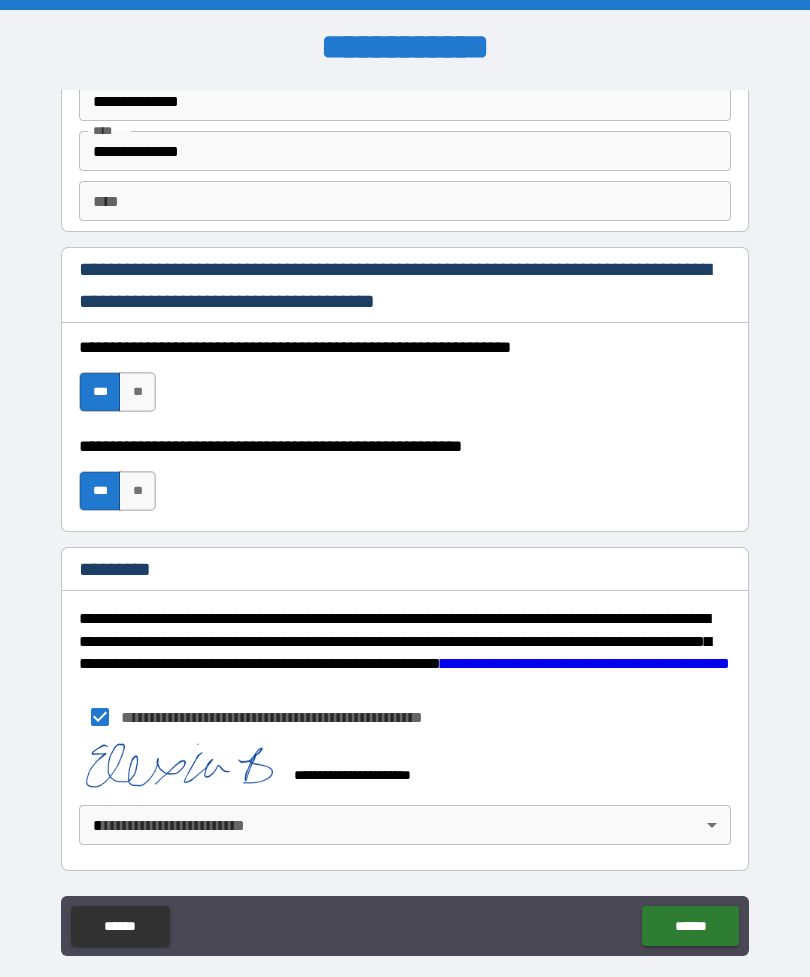 scroll, scrollTop: 2837, scrollLeft: 0, axis: vertical 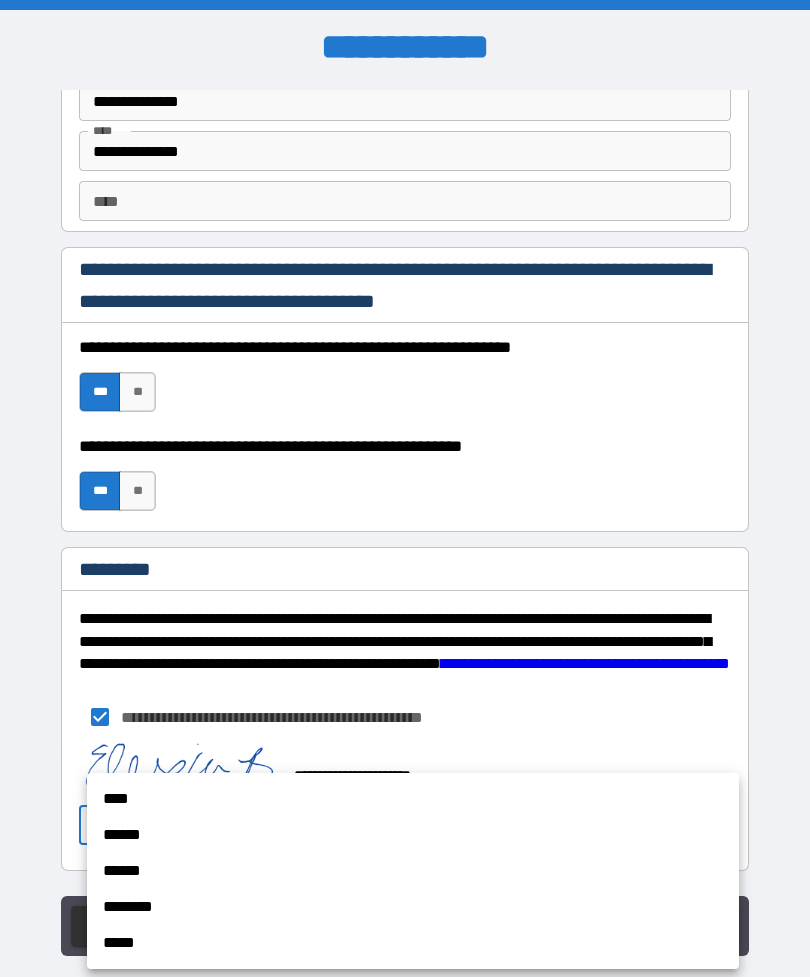 click on "****" at bounding box center (413, 799) 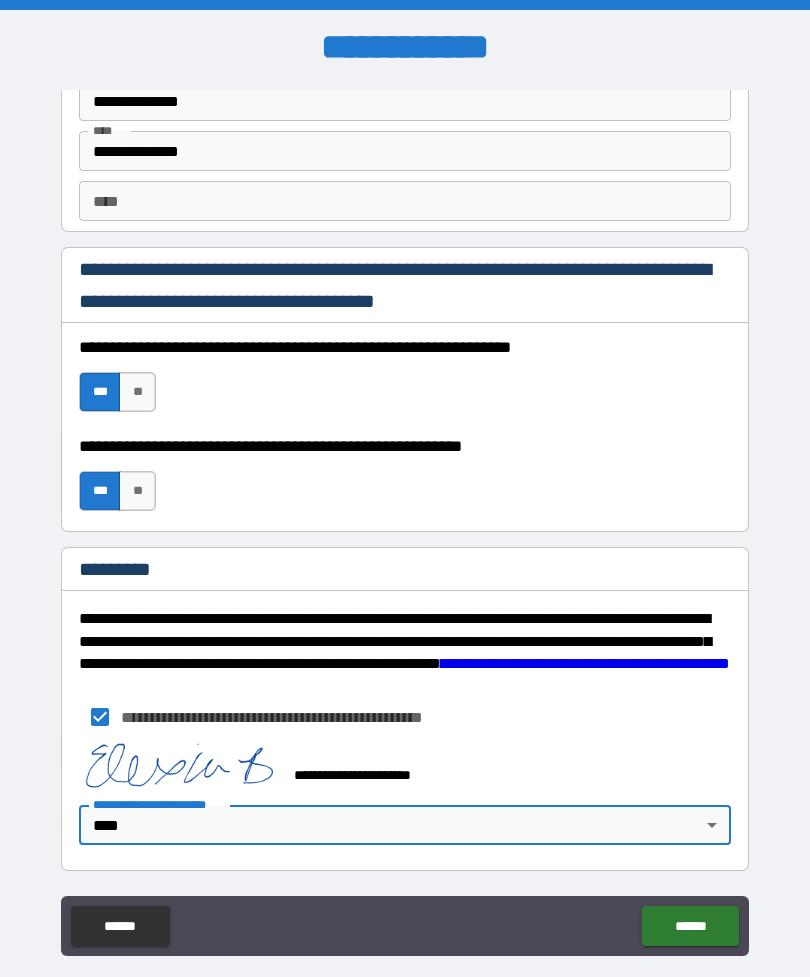 click on "[FIRST] [LAST] [CITY] [STATE] [POSTAL_CODE] [STREET_NAME] [STREET_TYPE] [APARTMENT_NUMBER] [COUNTRY] [PHONE] [EMAIL]" at bounding box center (405, 520) 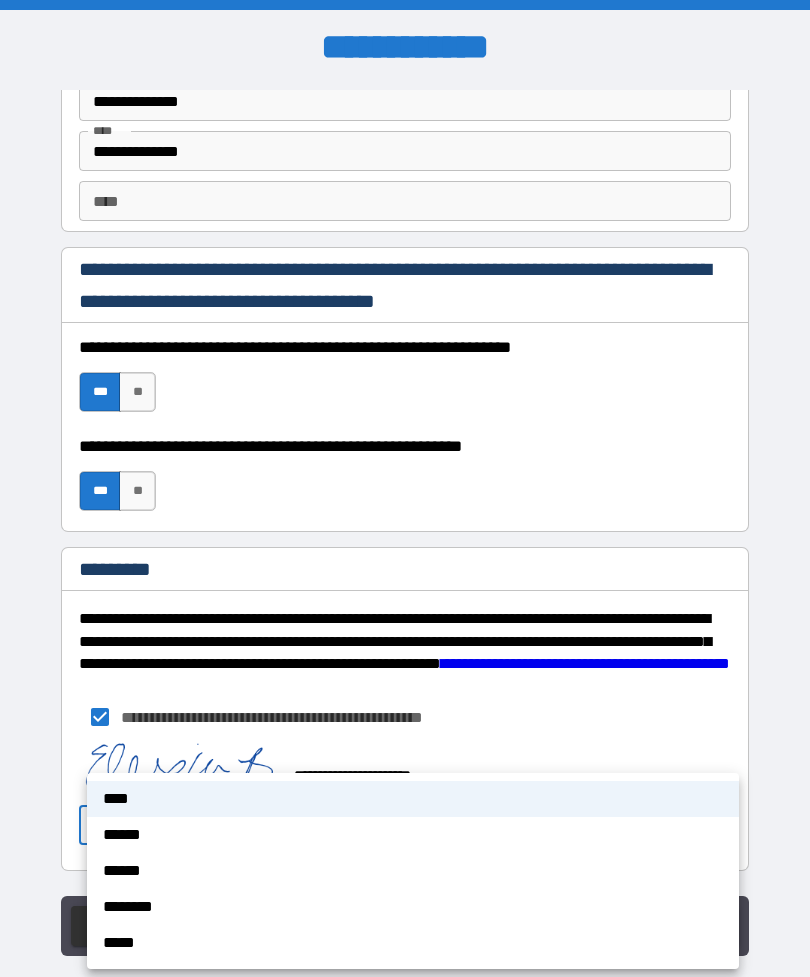 click on "******" at bounding box center [413, 835] 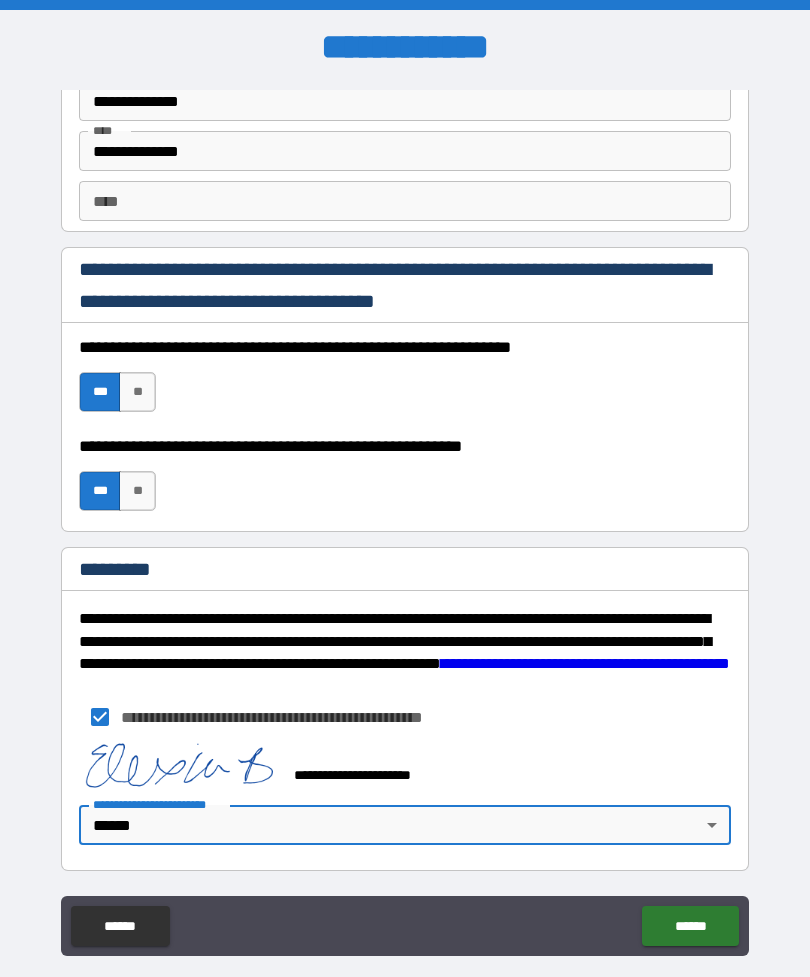 type on "*" 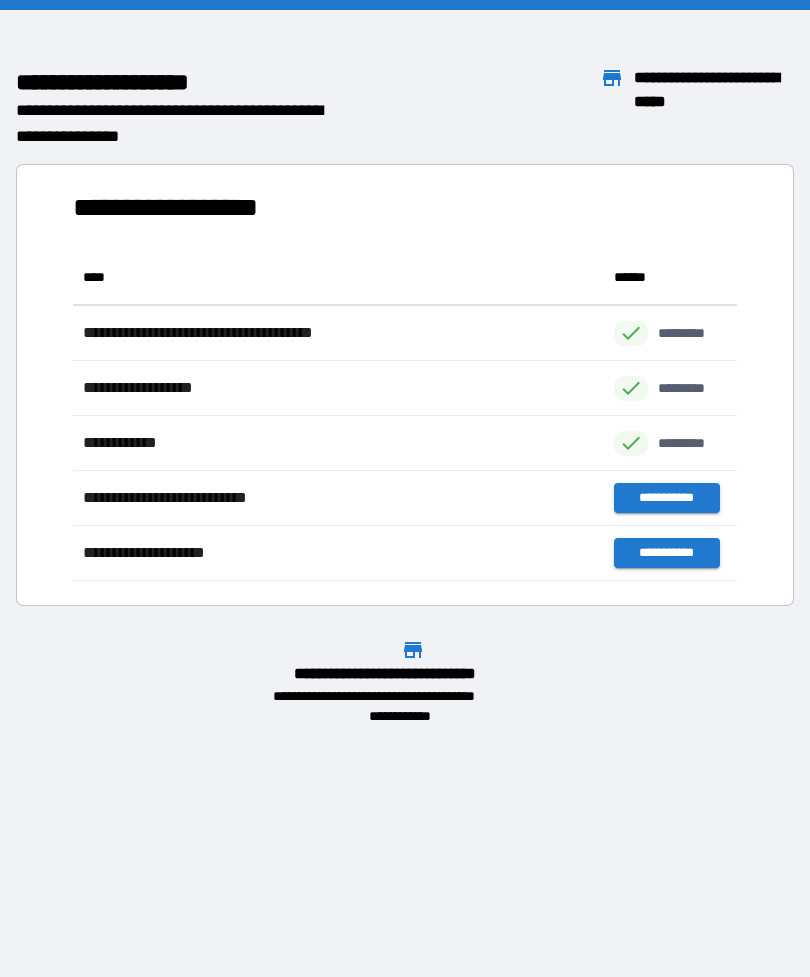 scroll, scrollTop: 1, scrollLeft: 1, axis: both 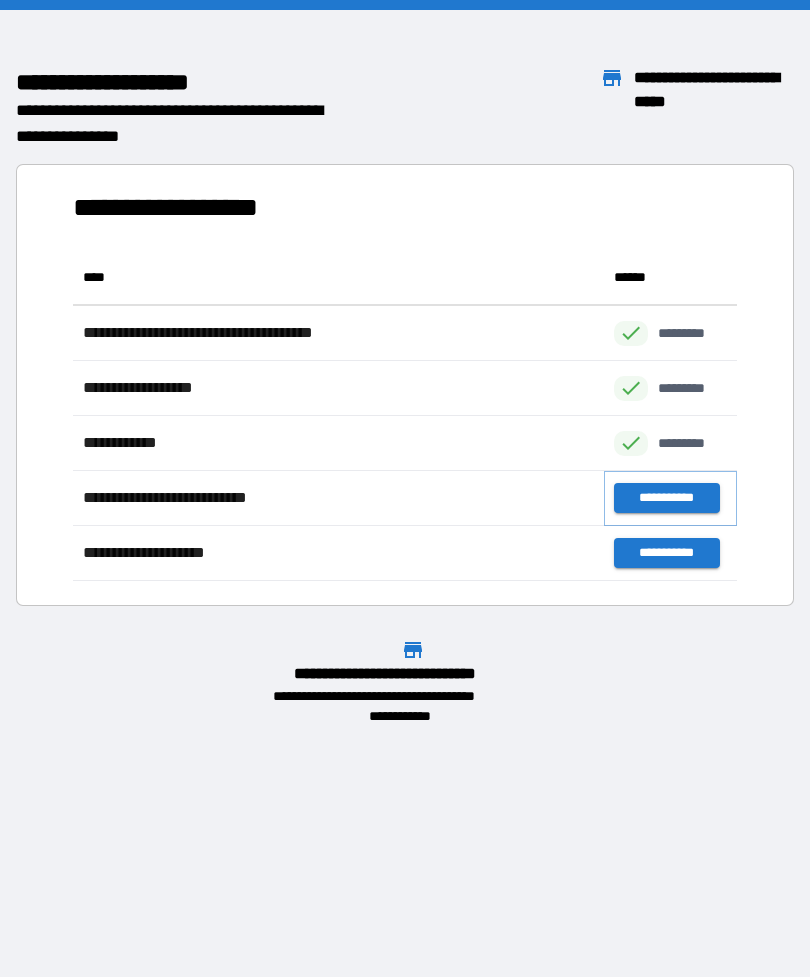 click on "**********" at bounding box center (666, 498) 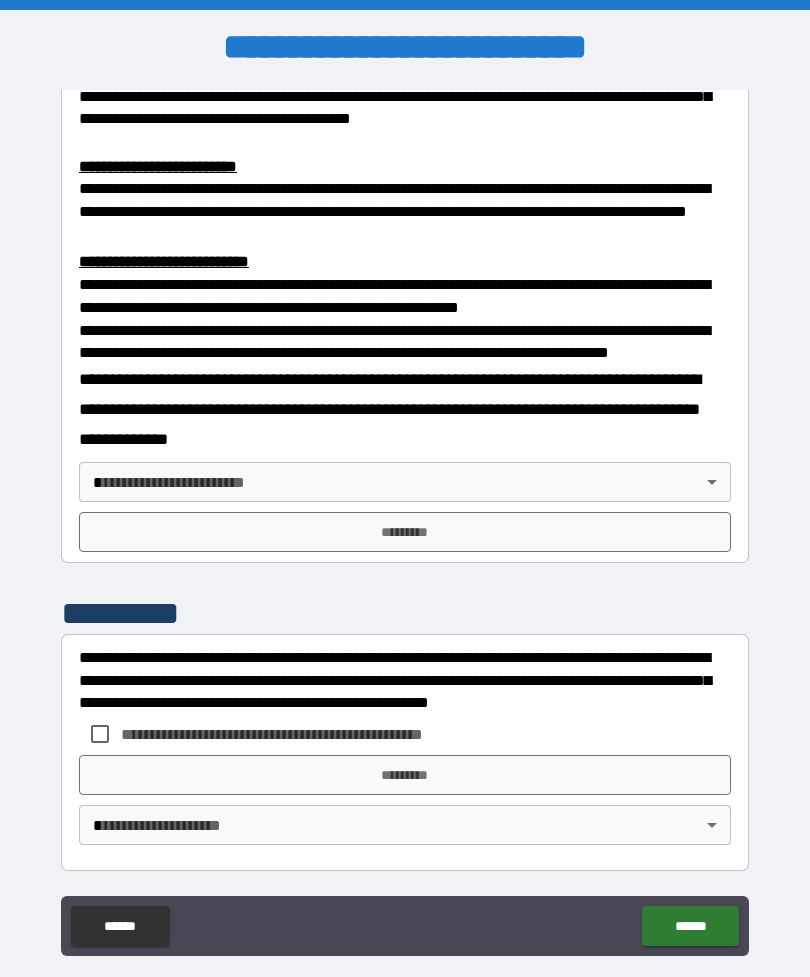 scroll, scrollTop: 660, scrollLeft: 0, axis: vertical 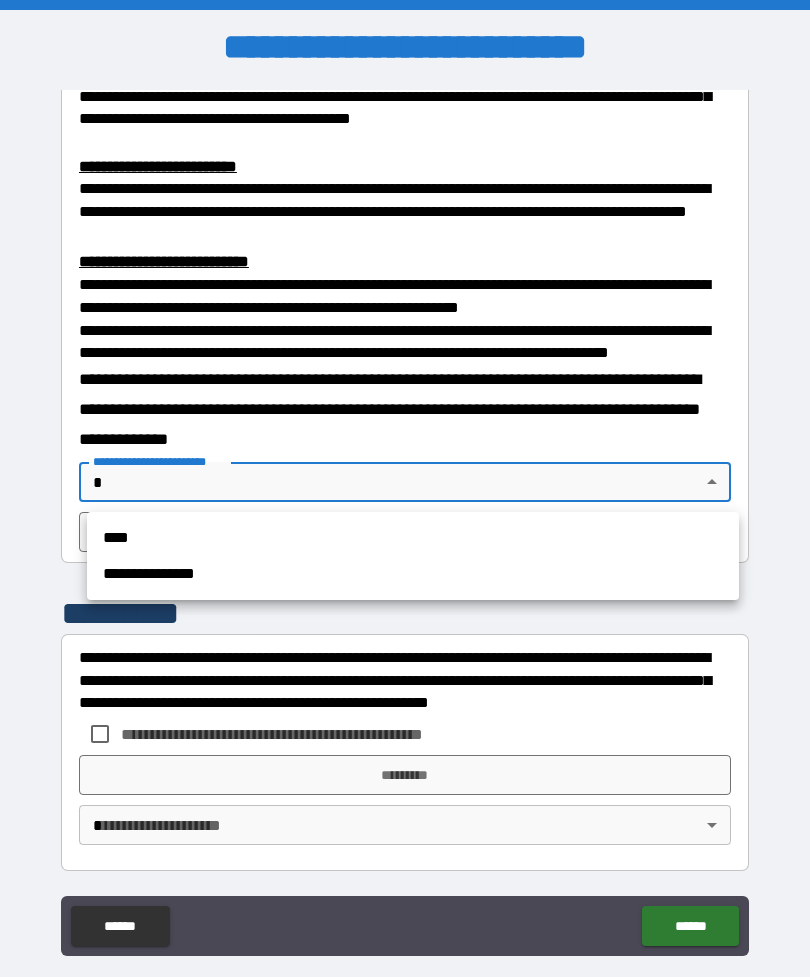 click on "**********" at bounding box center (413, 574) 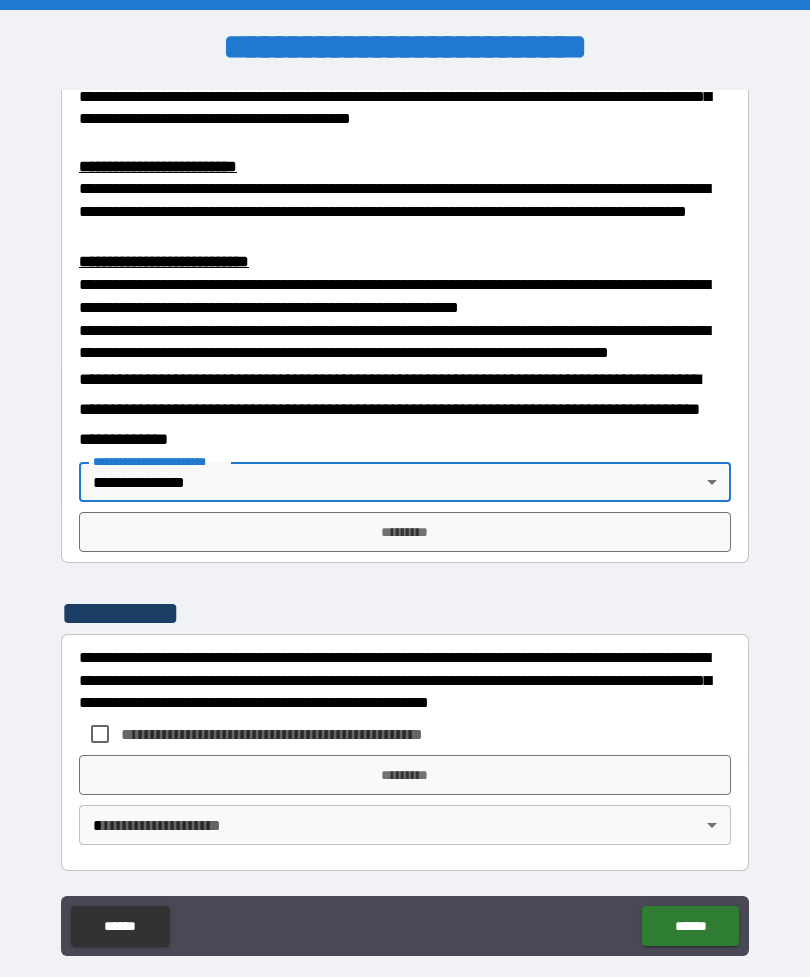 click on "*********" at bounding box center [405, 532] 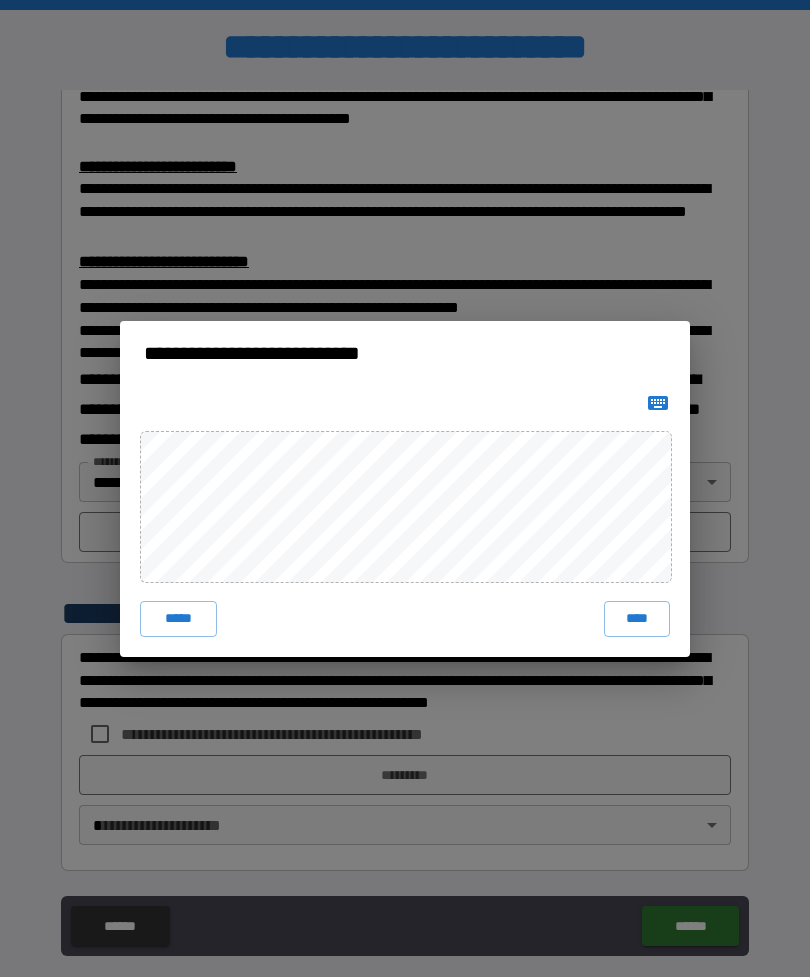 click on "****" at bounding box center [637, 619] 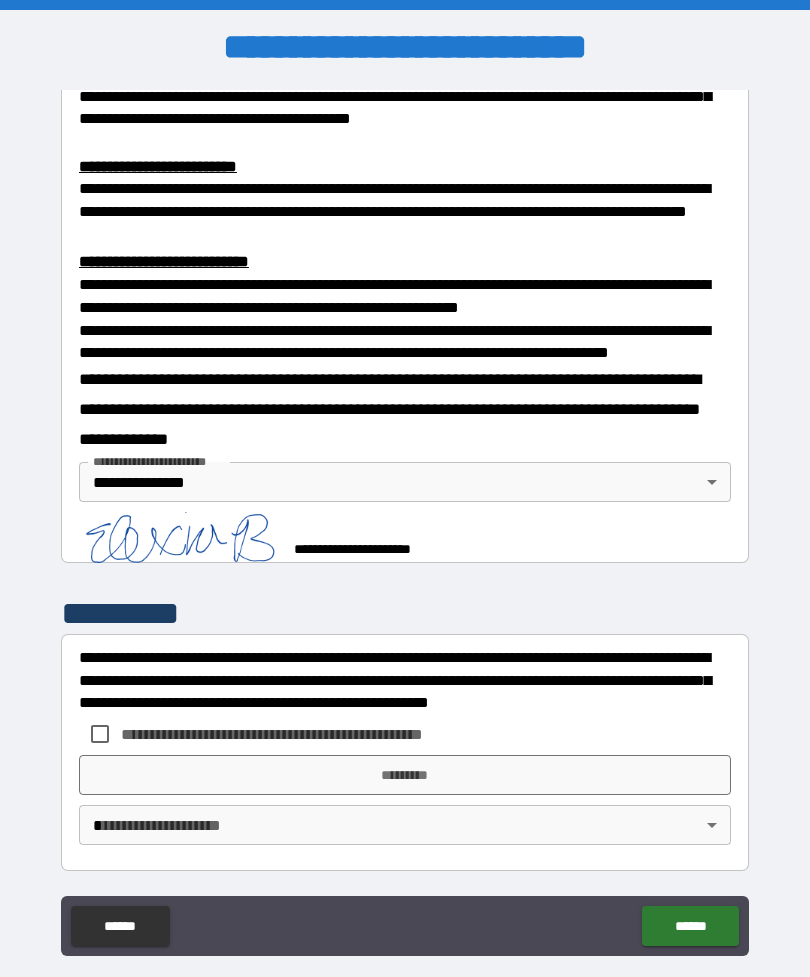 scroll, scrollTop: 650, scrollLeft: 0, axis: vertical 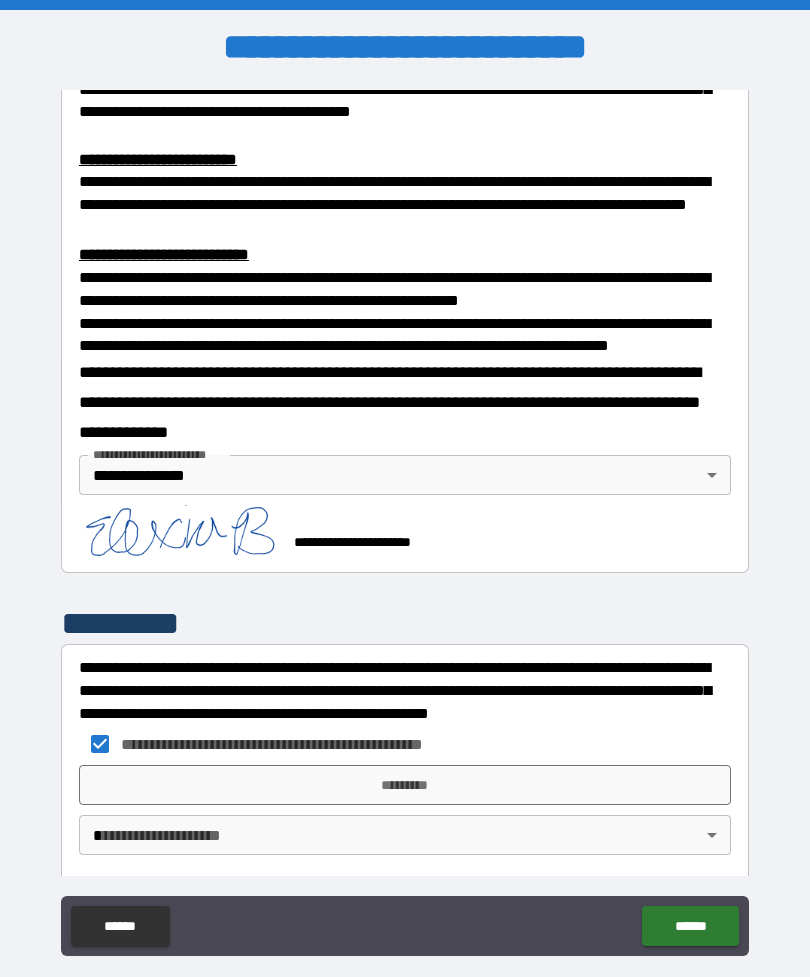 click on "*********" at bounding box center [405, 785] 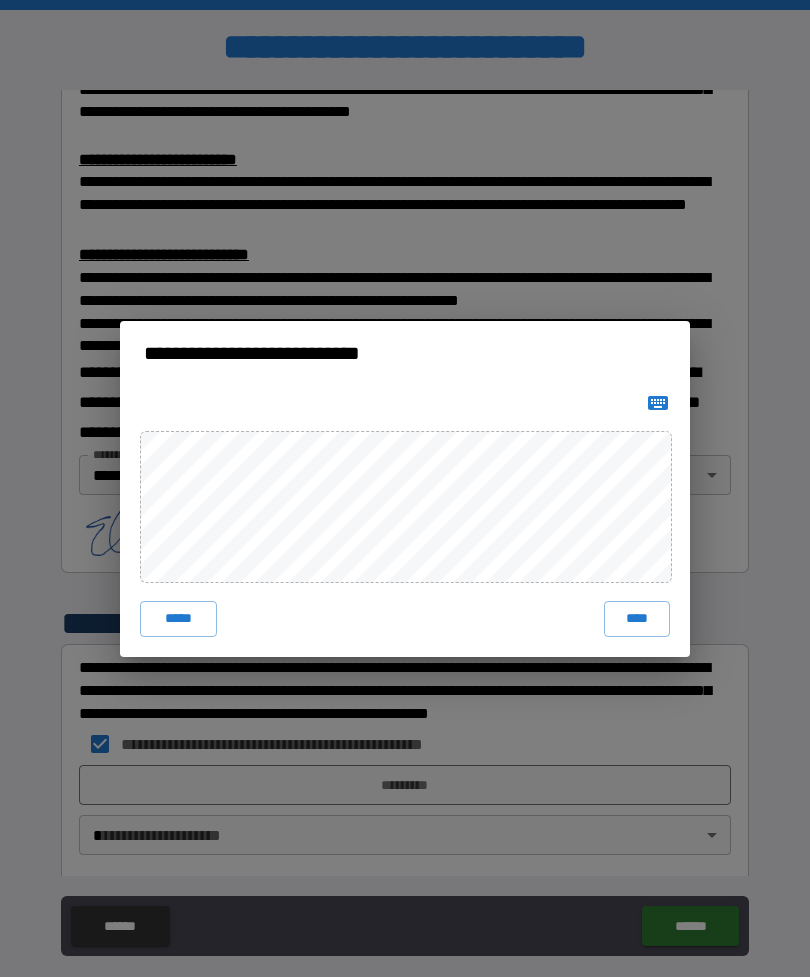click on "****" at bounding box center [637, 619] 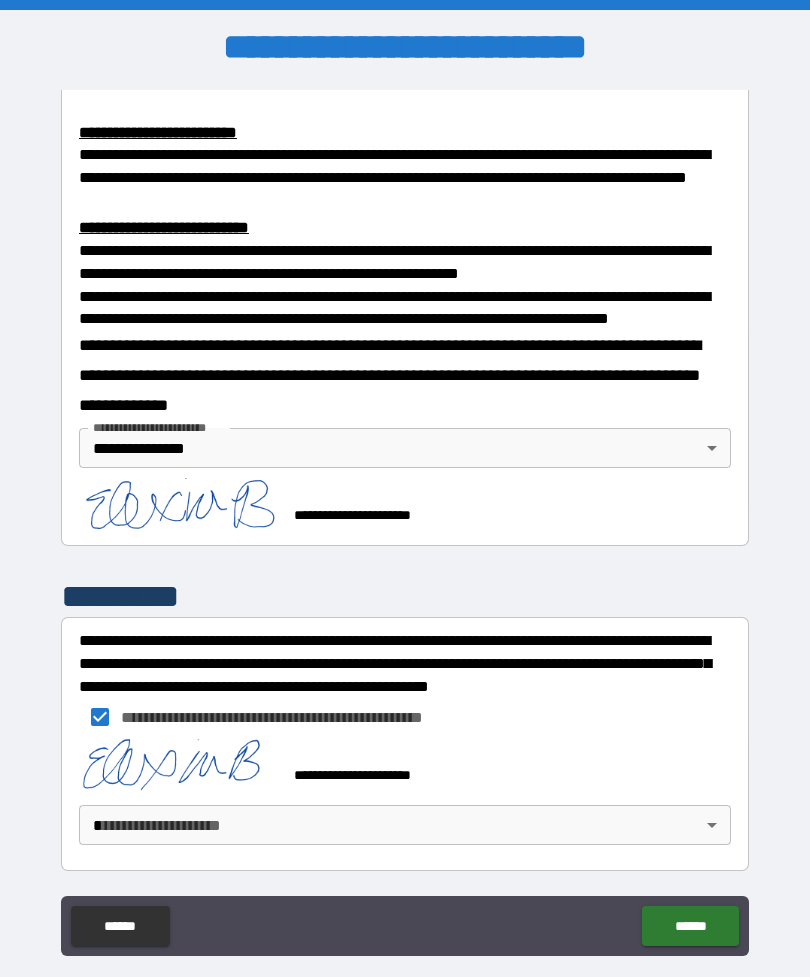scroll, scrollTop: 694, scrollLeft: 0, axis: vertical 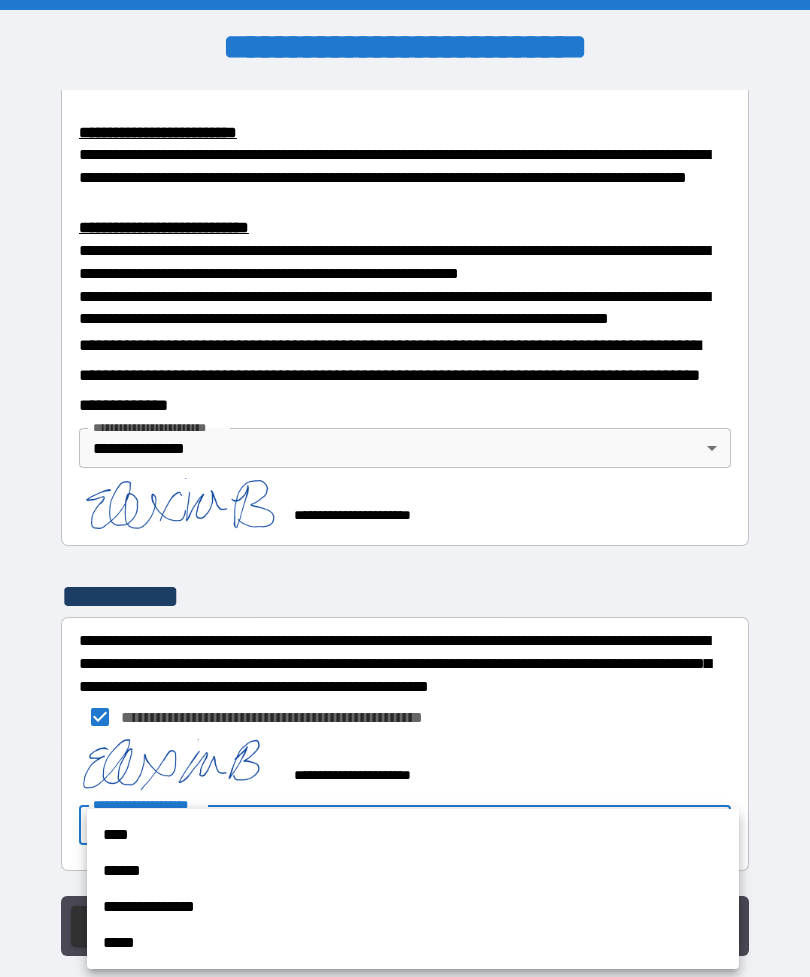 click on "**********" at bounding box center (413, 907) 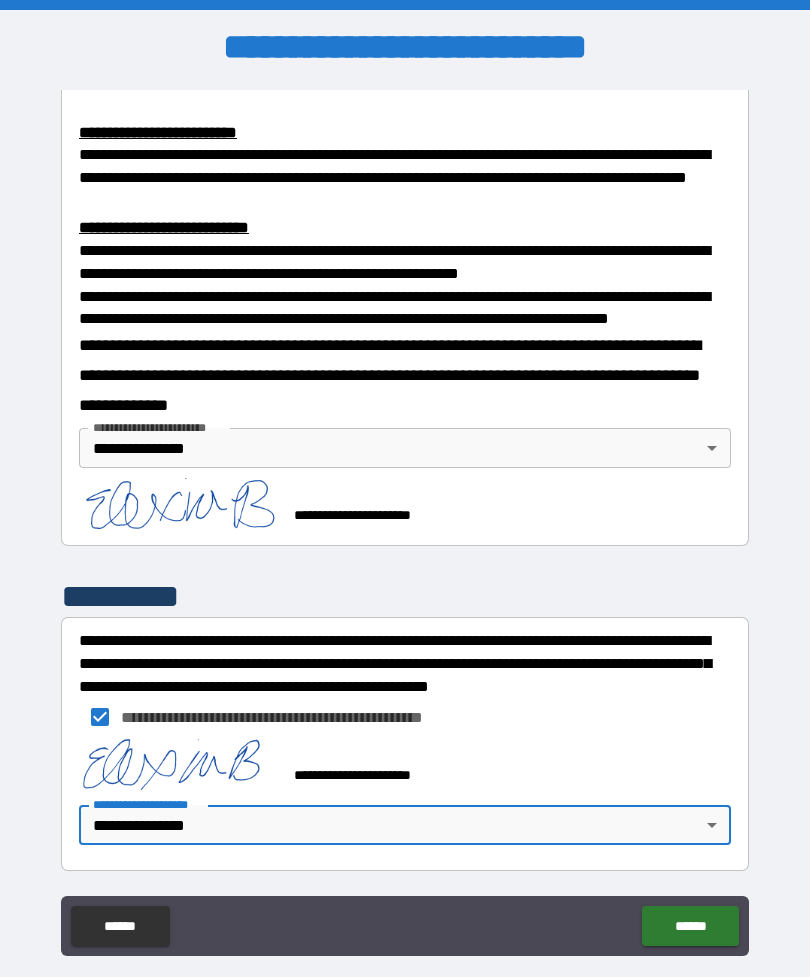 click on "******" at bounding box center [690, 926] 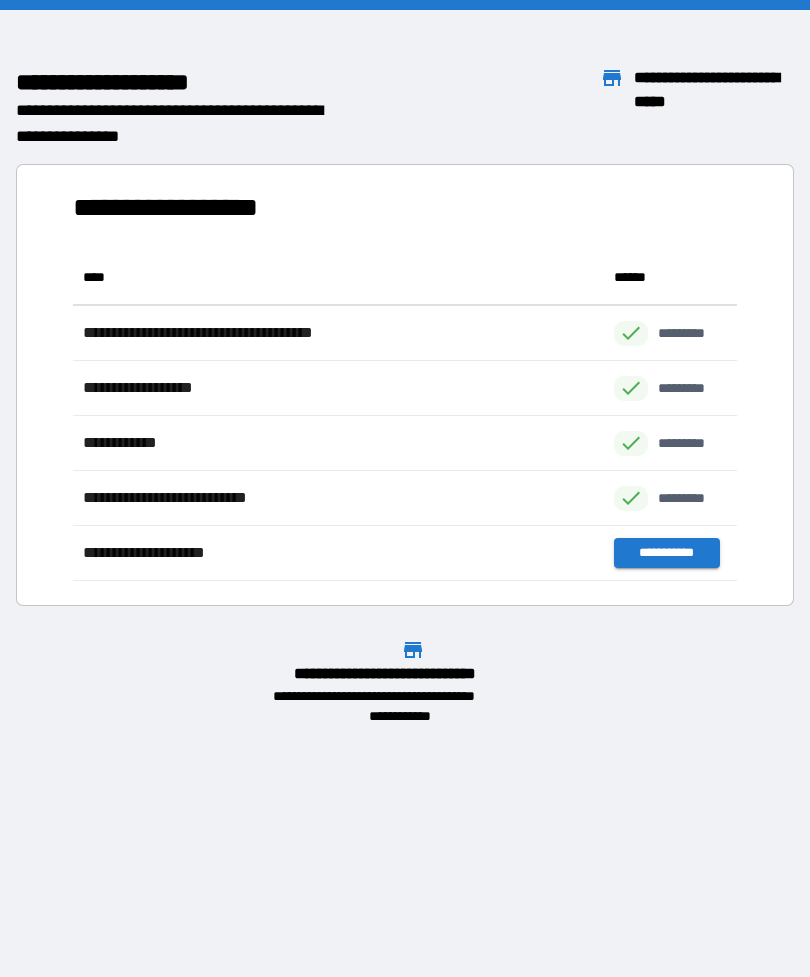 scroll, scrollTop: 1, scrollLeft: 1, axis: both 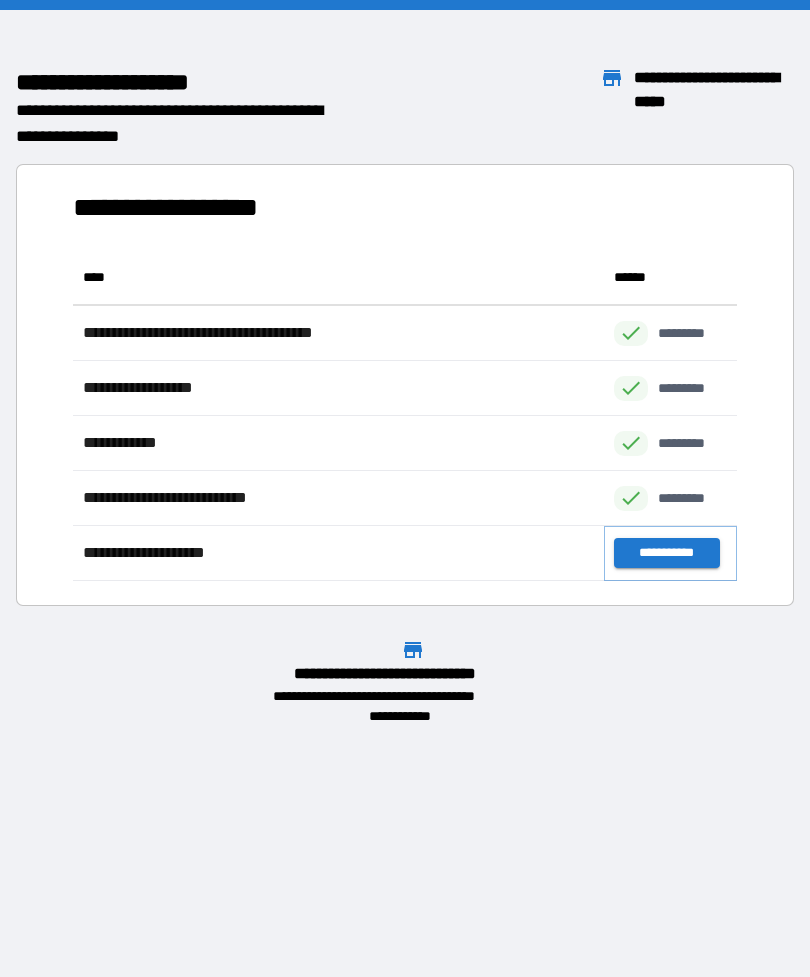 click on "**********" at bounding box center (666, 553) 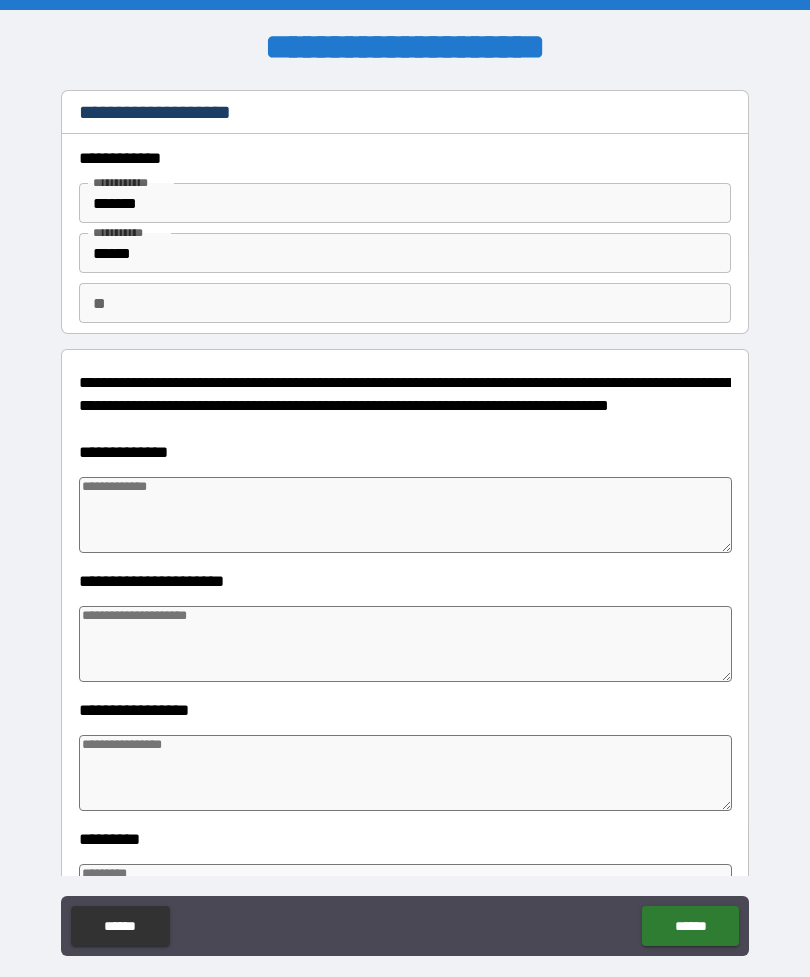 type on "*" 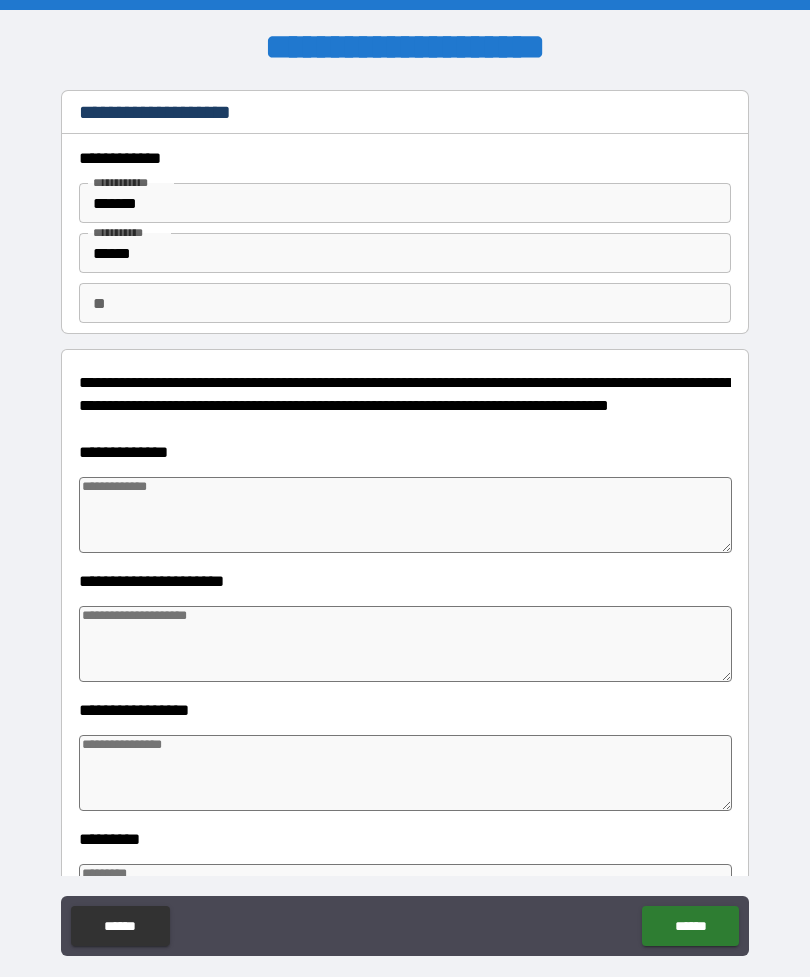 type on "*" 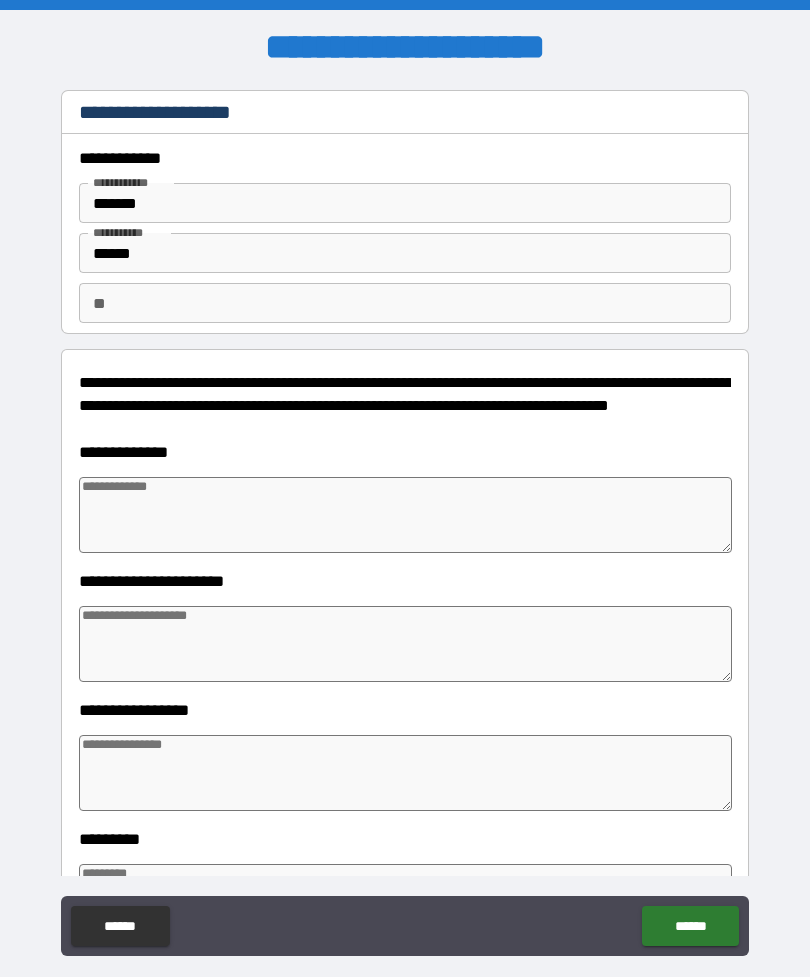 type on "*" 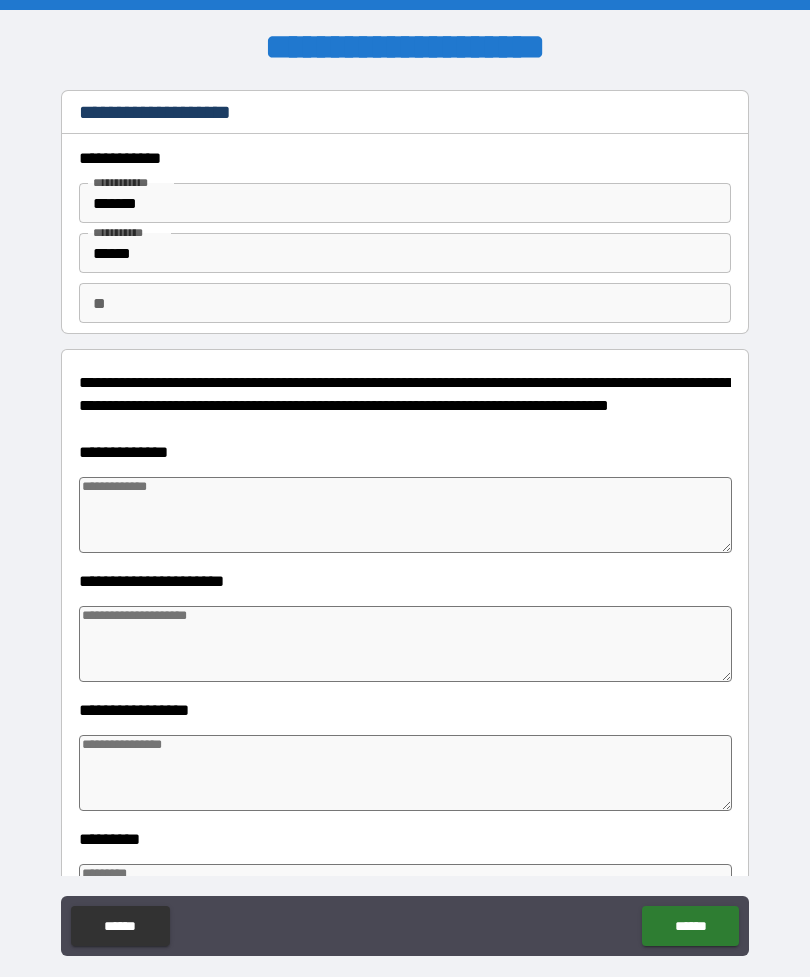 type on "*" 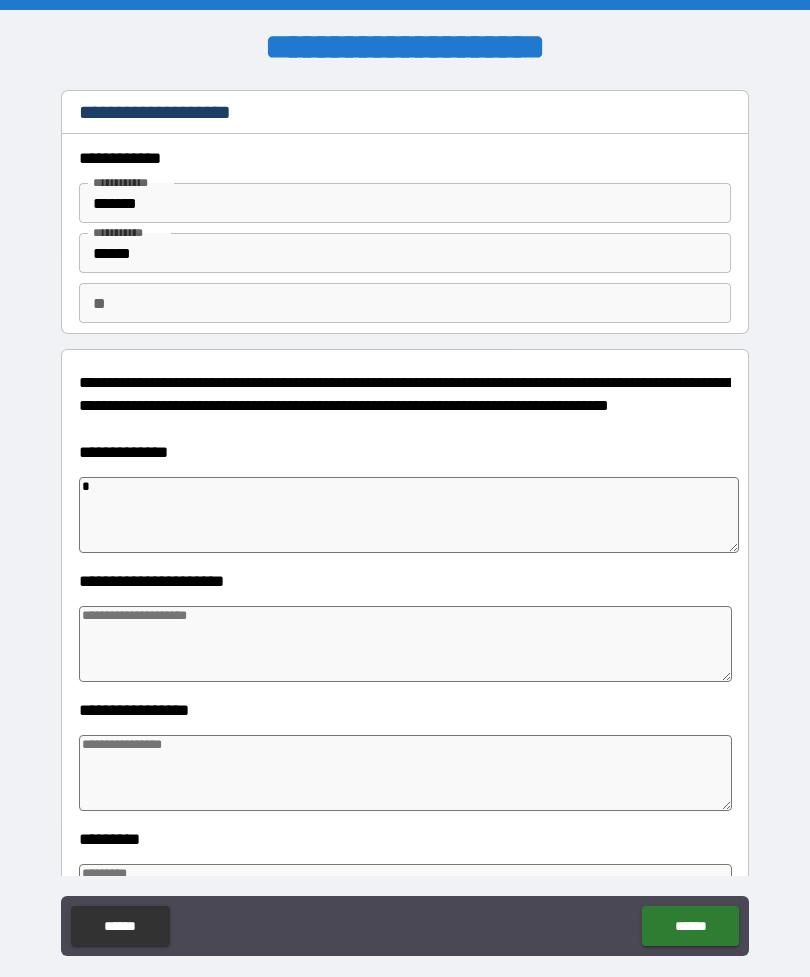 type on "*" 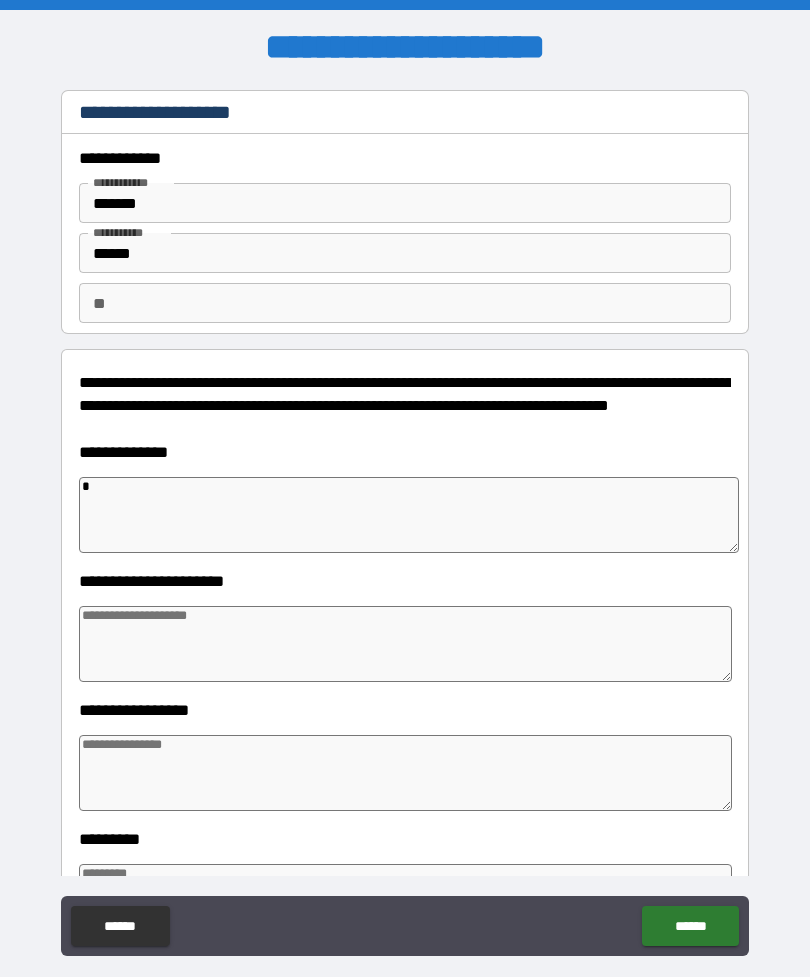type on "*" 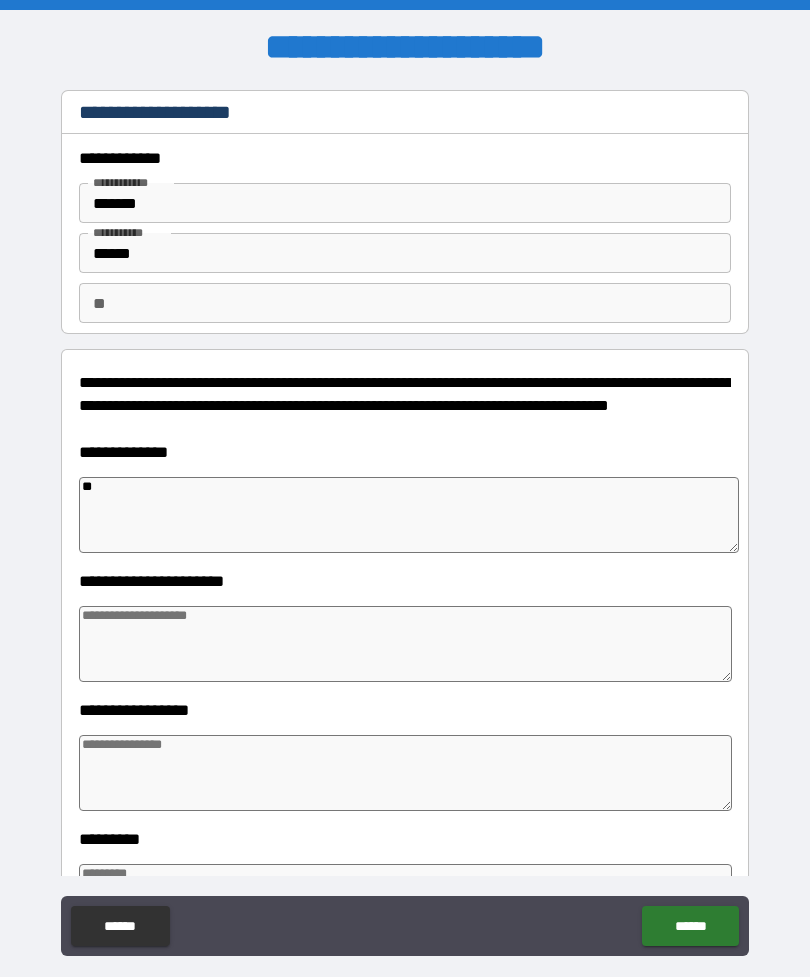 type on "***" 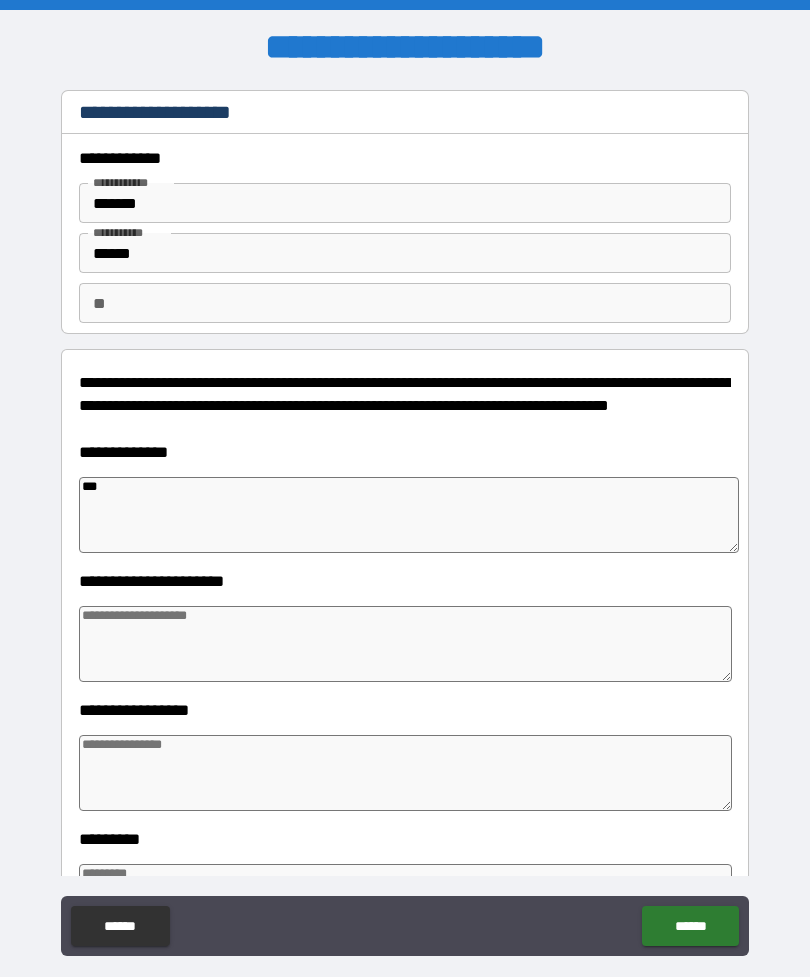 type on "*" 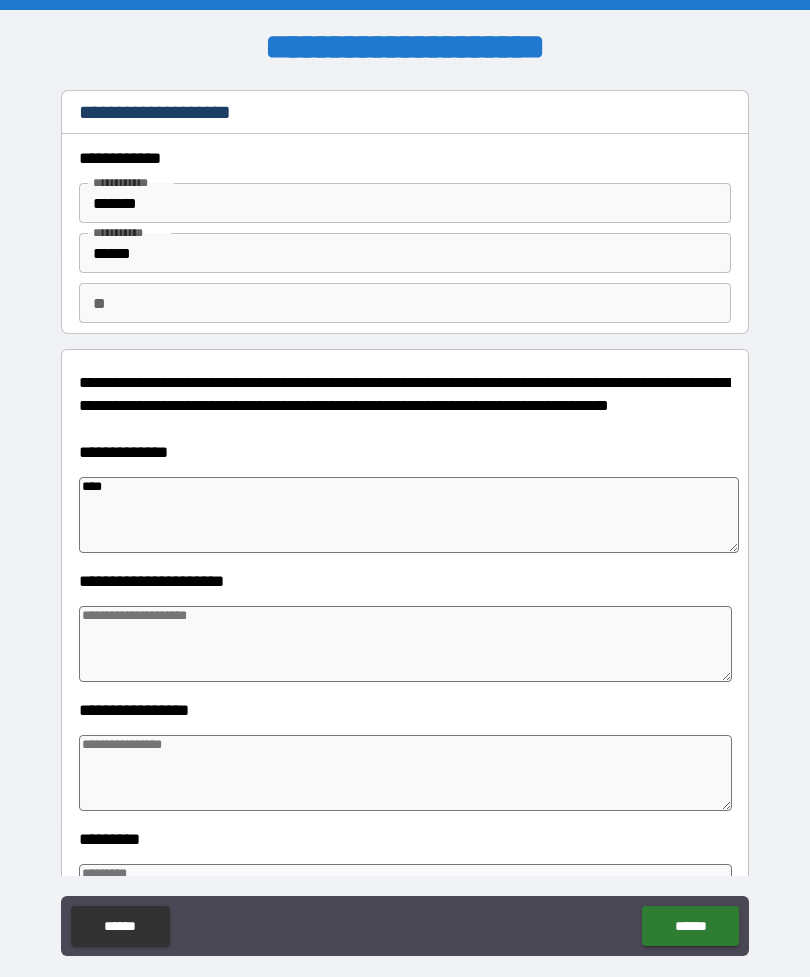 type on "*****" 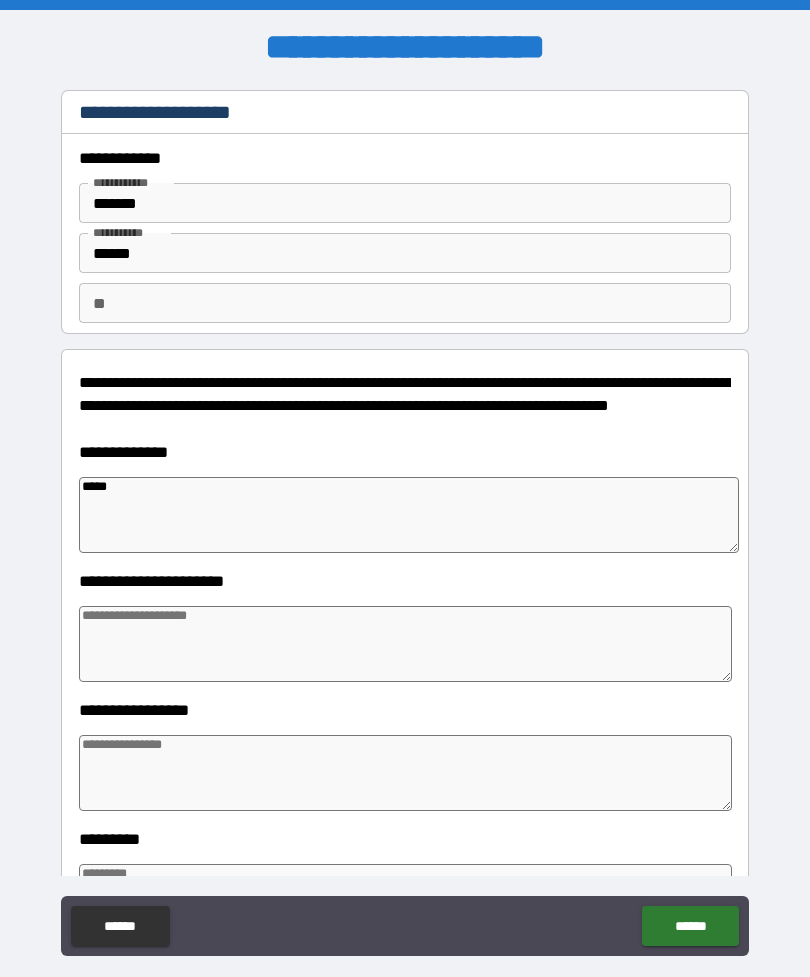 type on "*" 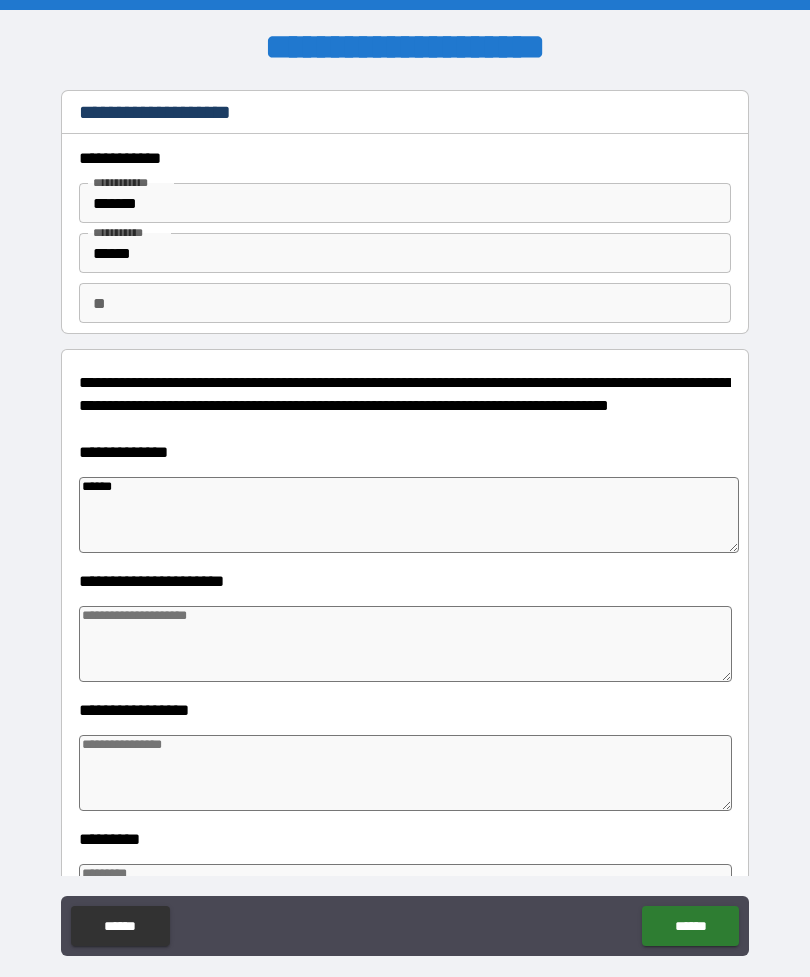 type on "*" 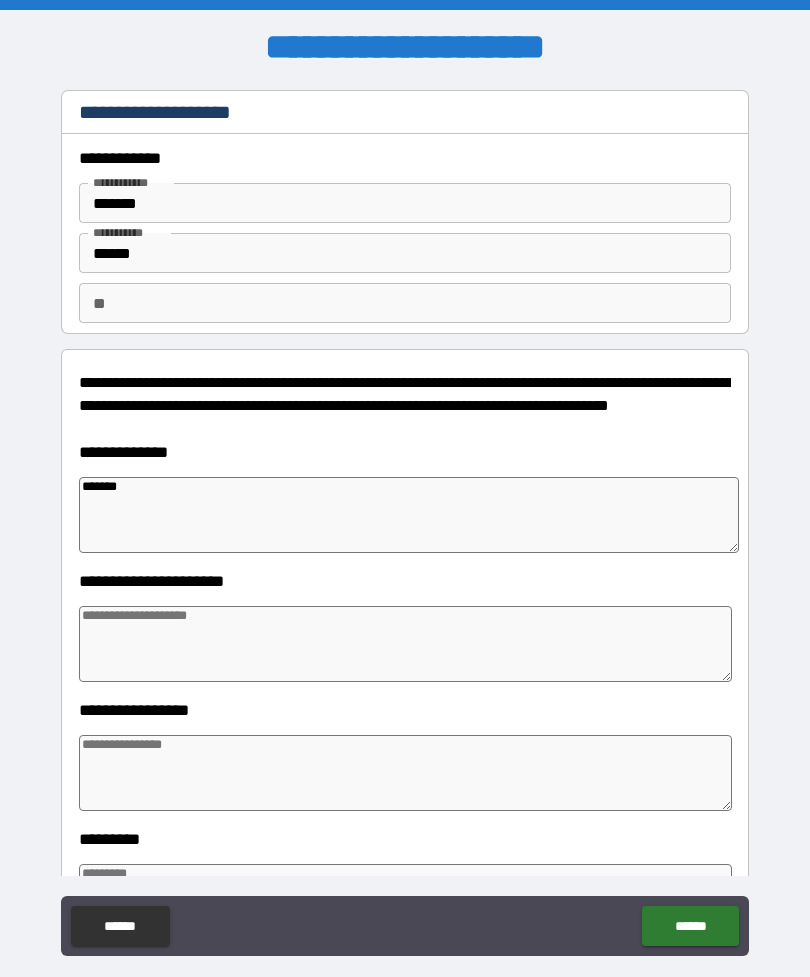 type on "*" 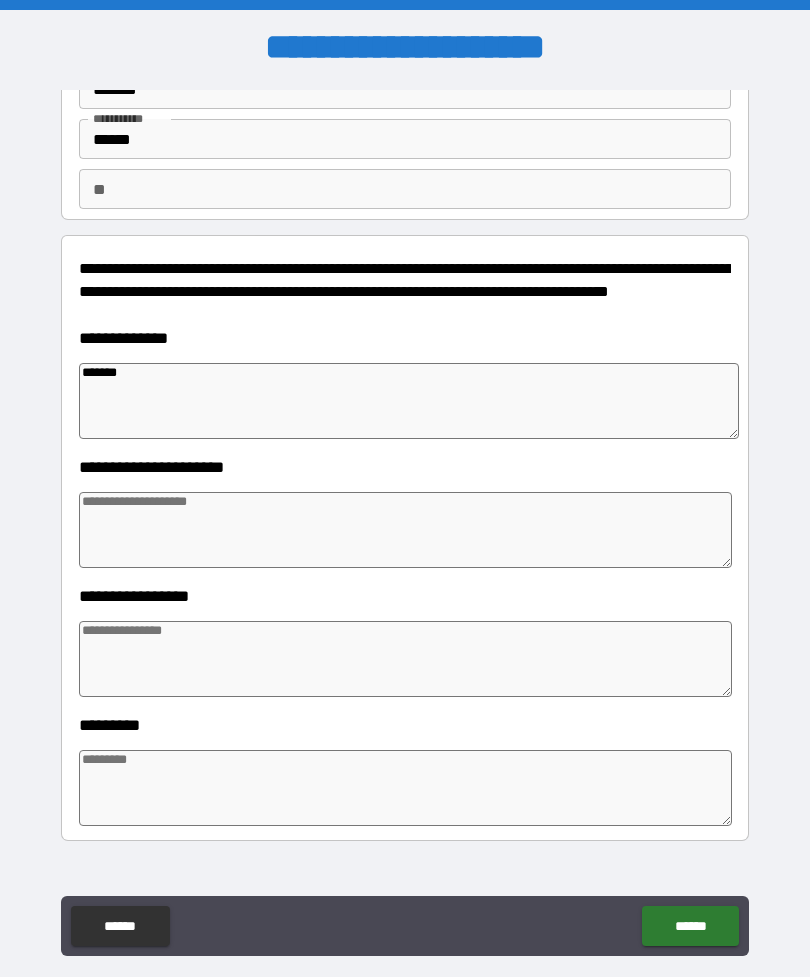 type on "*******" 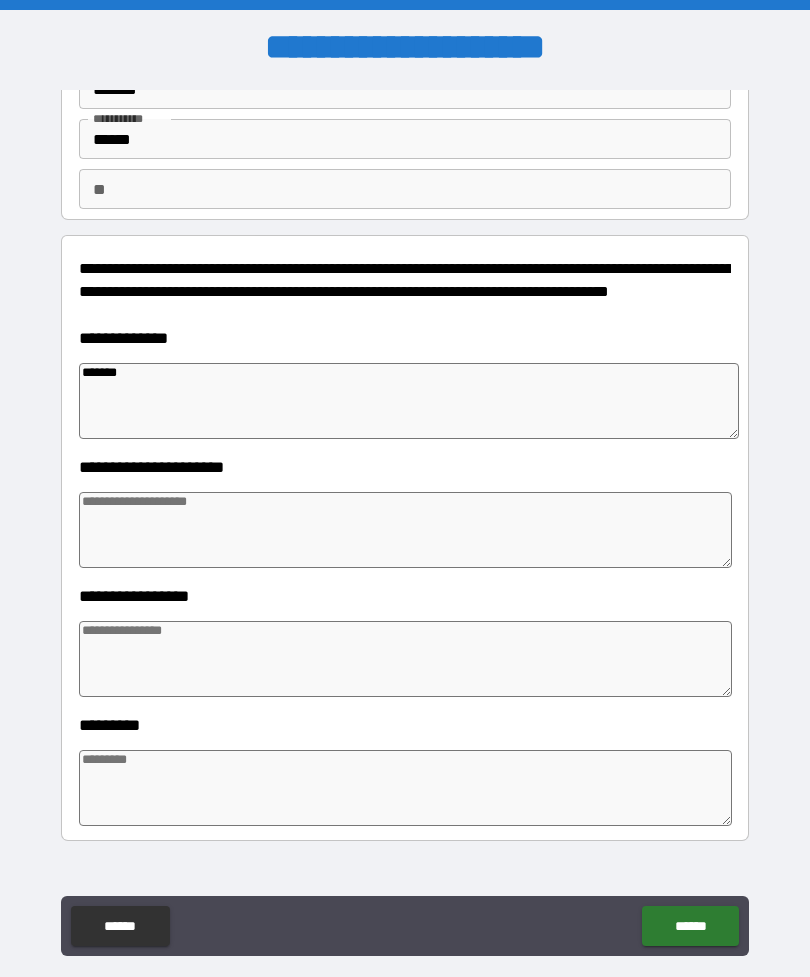 click at bounding box center [405, 530] 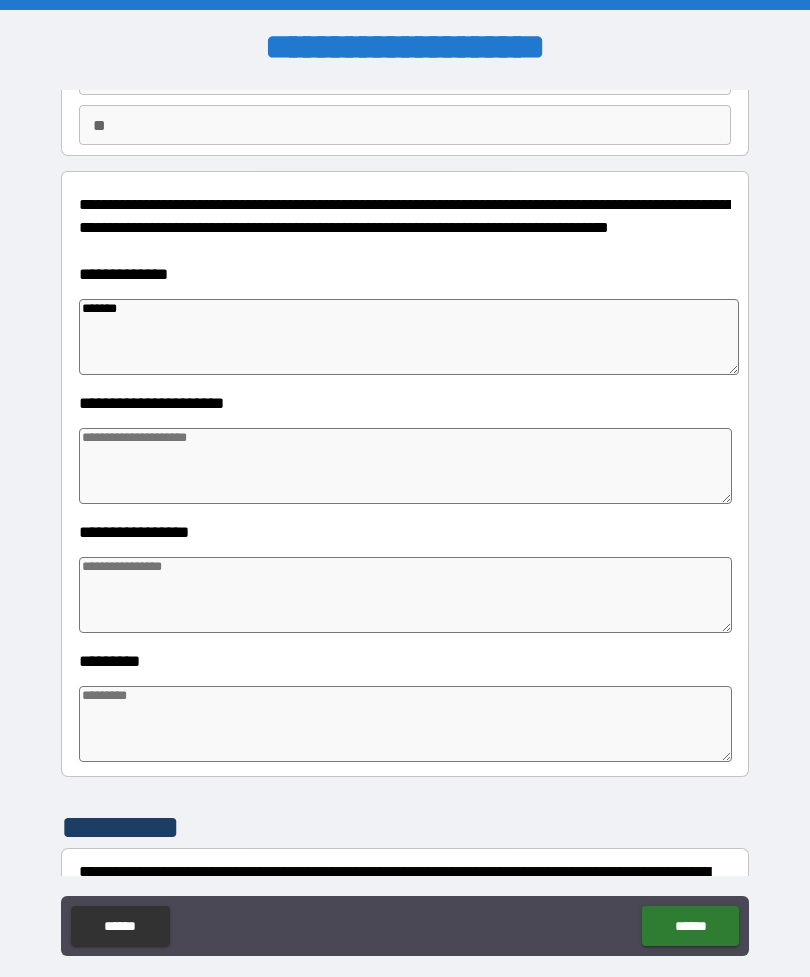 click at bounding box center (405, 595) 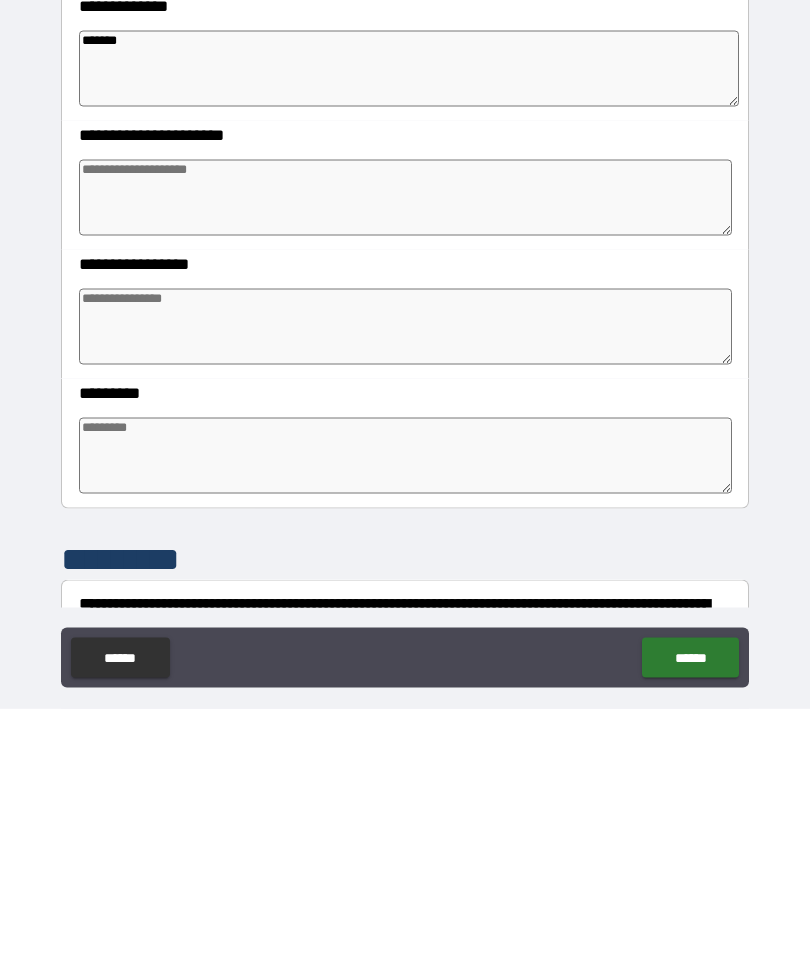 type on "*" 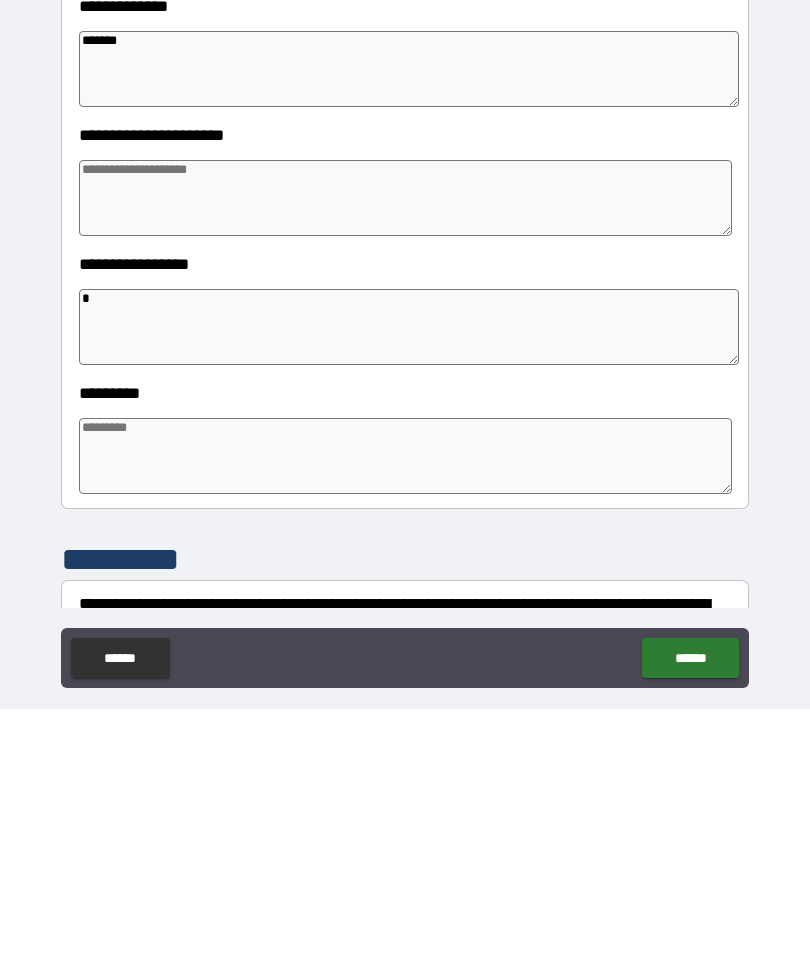 type on "*" 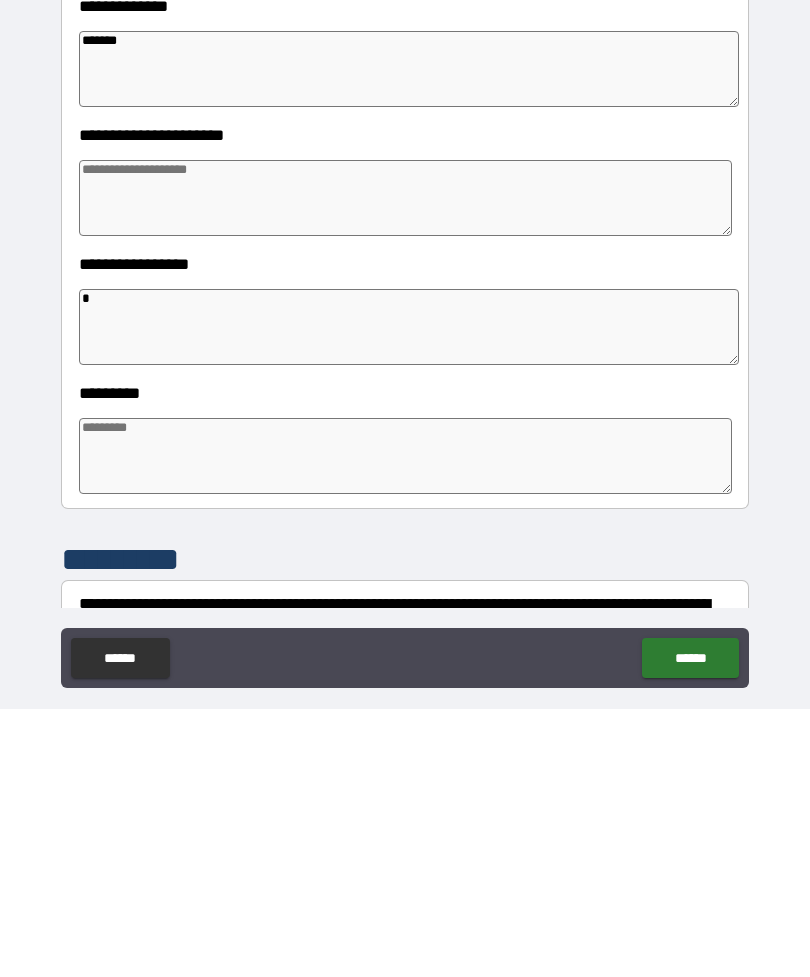 type on "*" 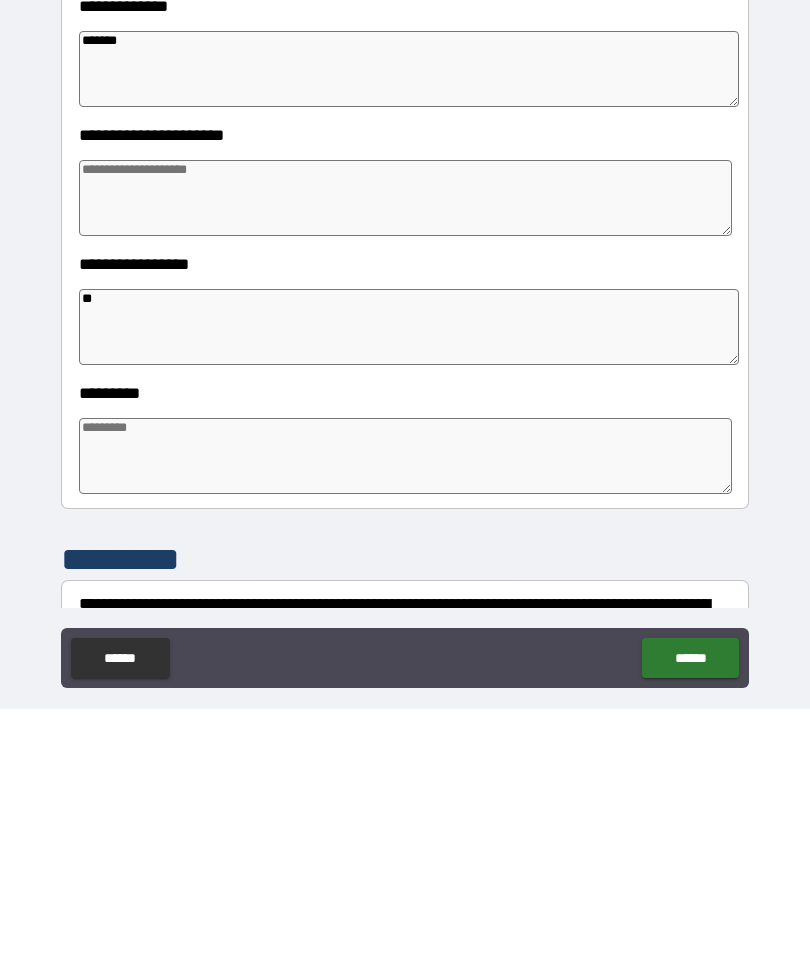 type on "*" 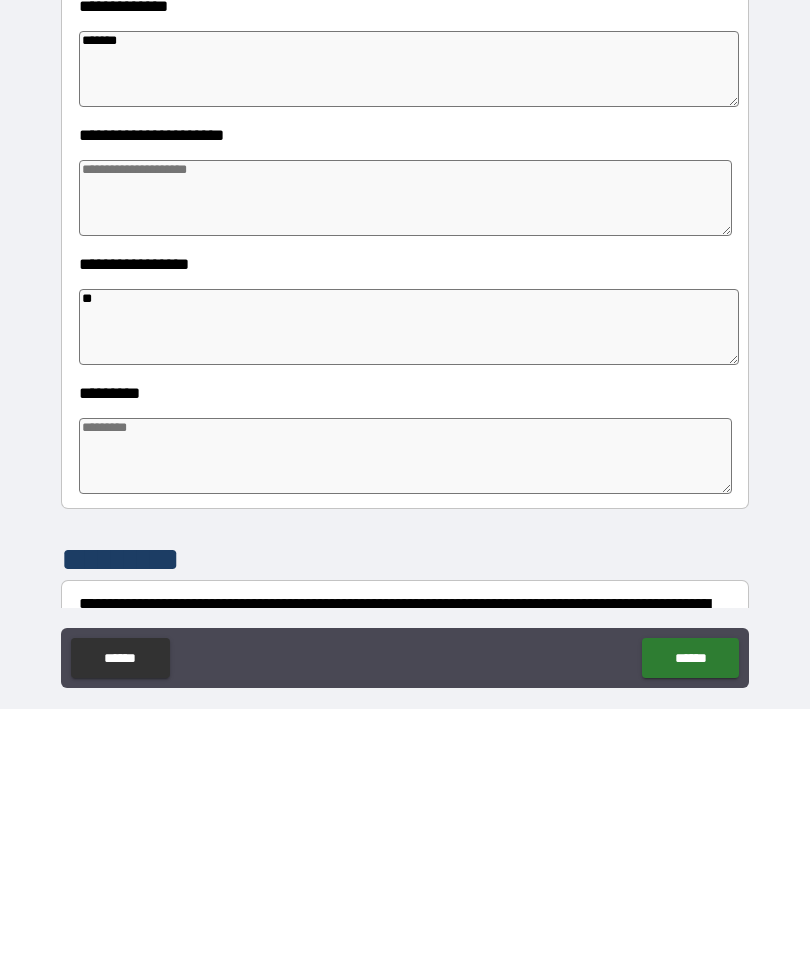 type on "*" 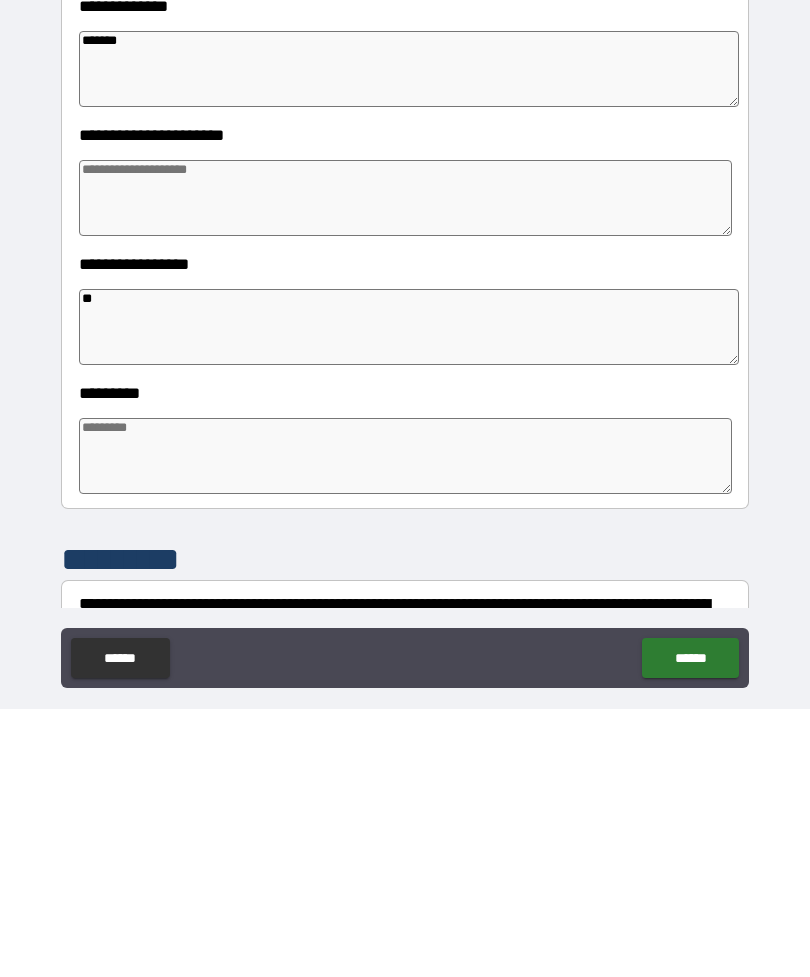 type on "*" 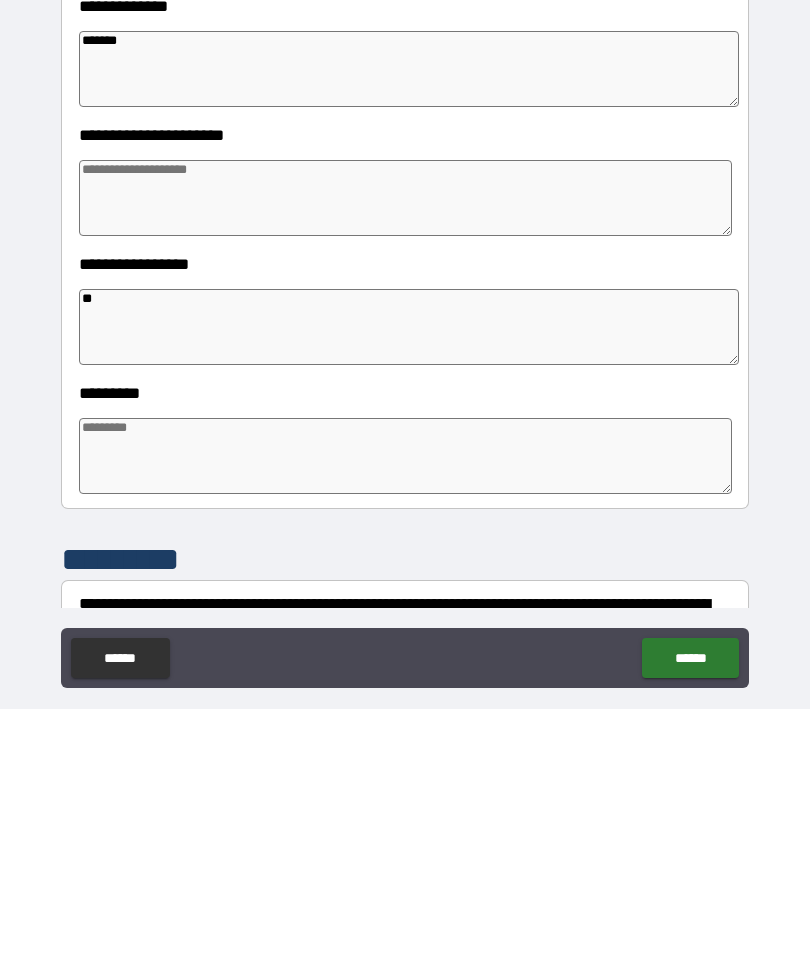 type on "***" 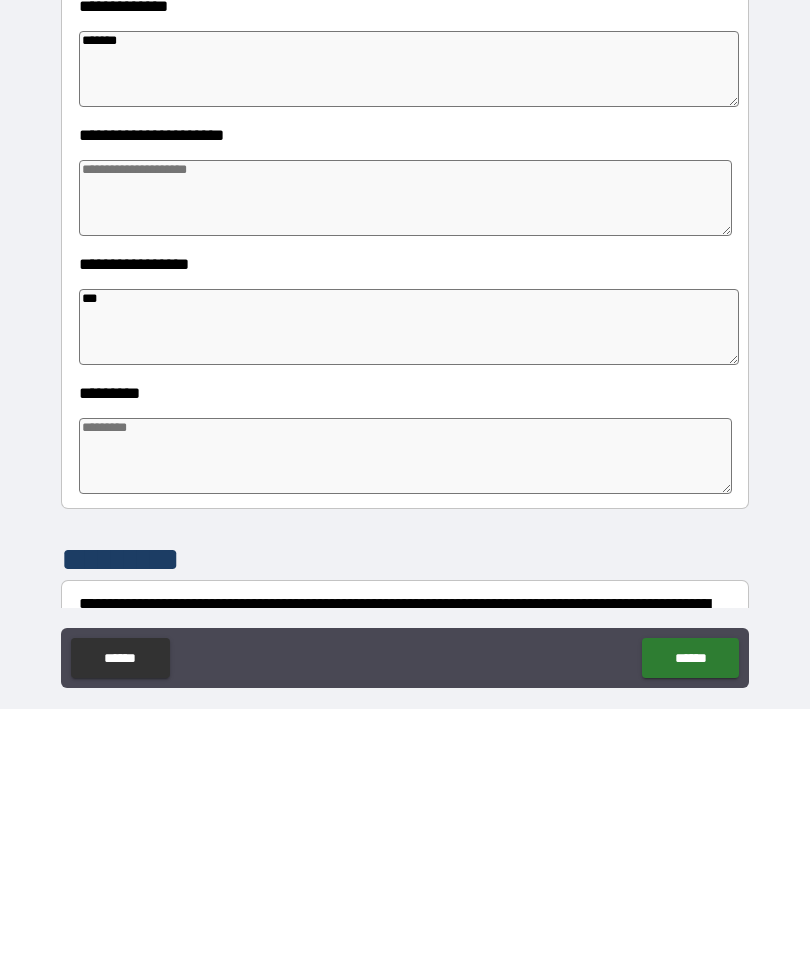 type on "*" 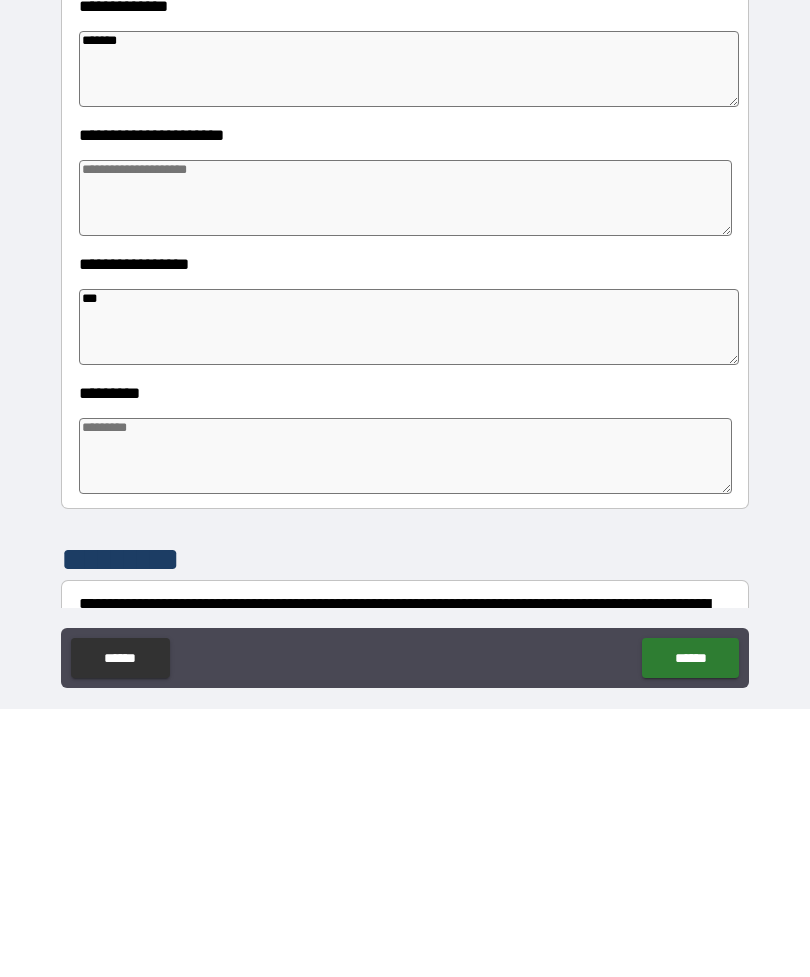type on "****" 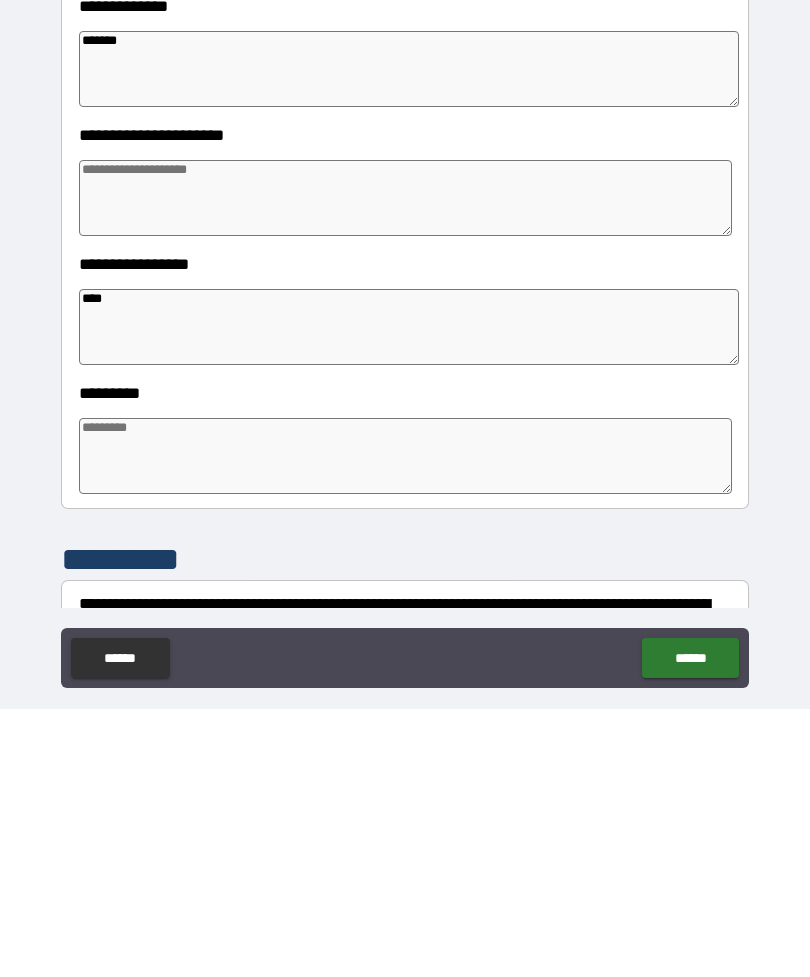type on "*" 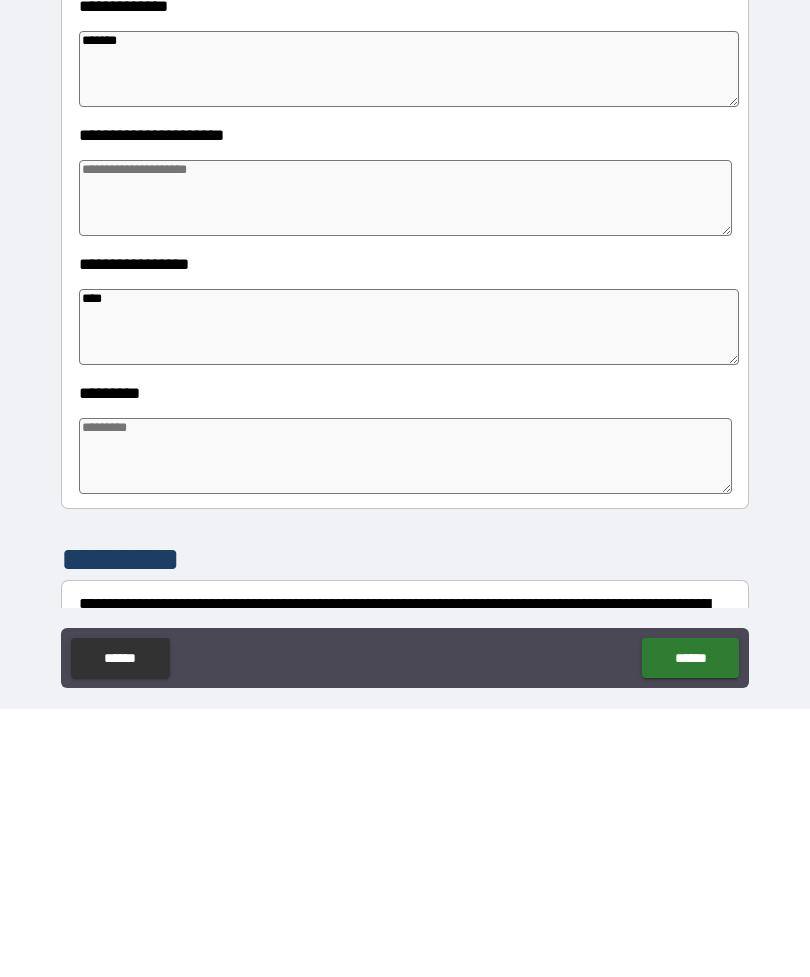 type on "*" 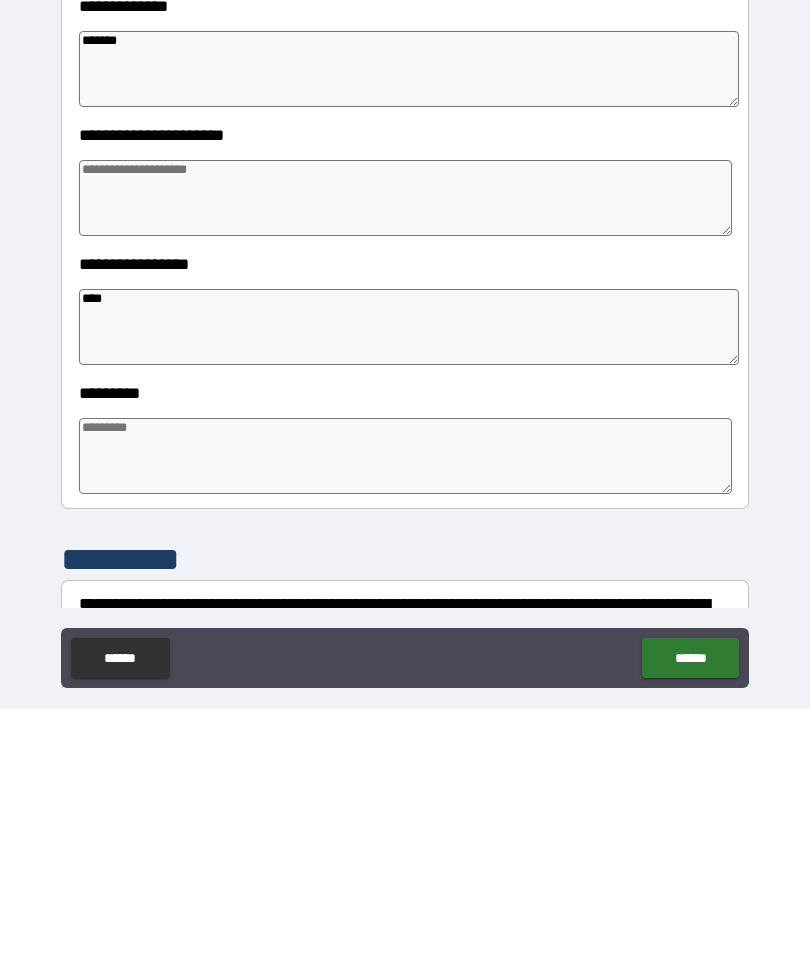 type on "*" 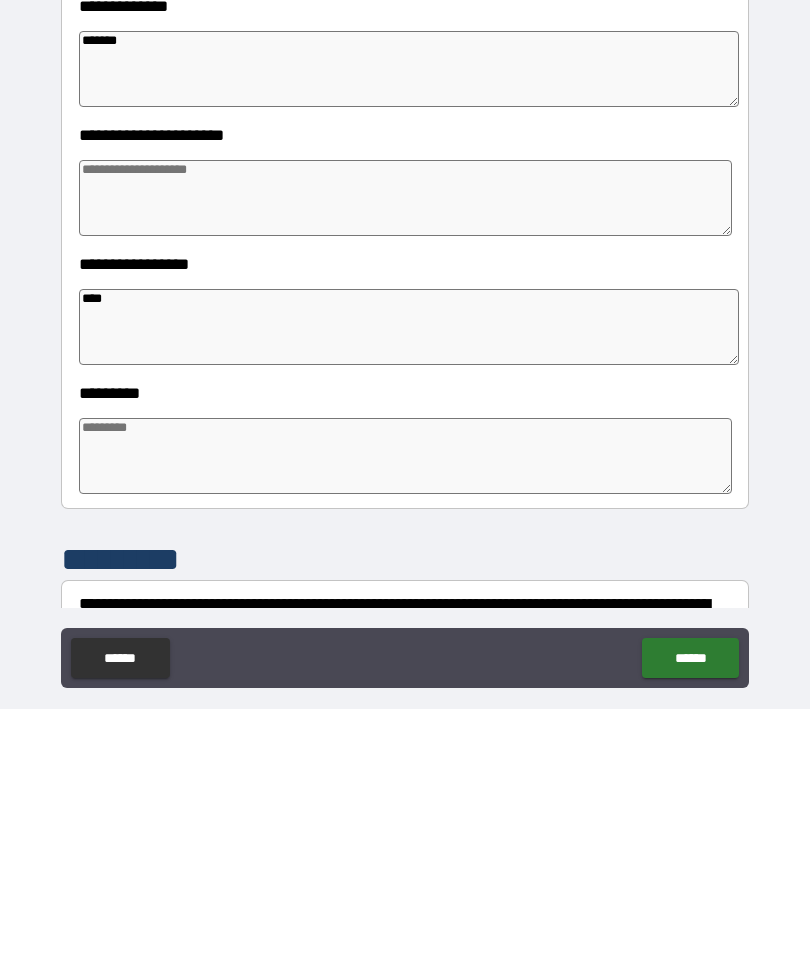 type on "****" 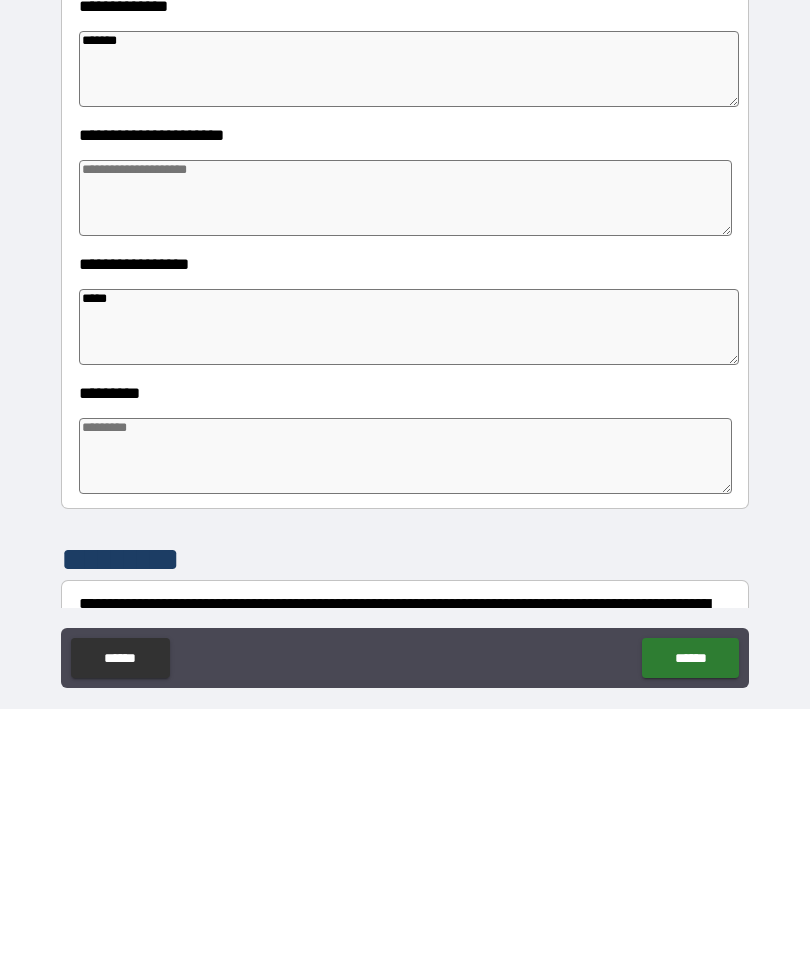 type on "*" 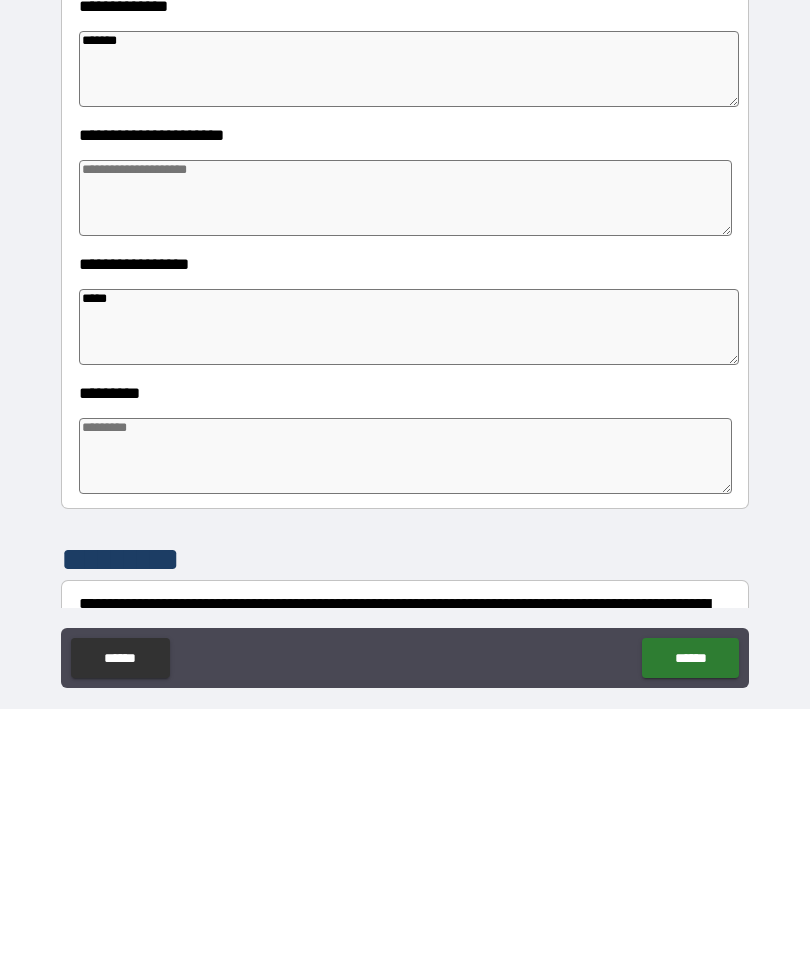 type on "*" 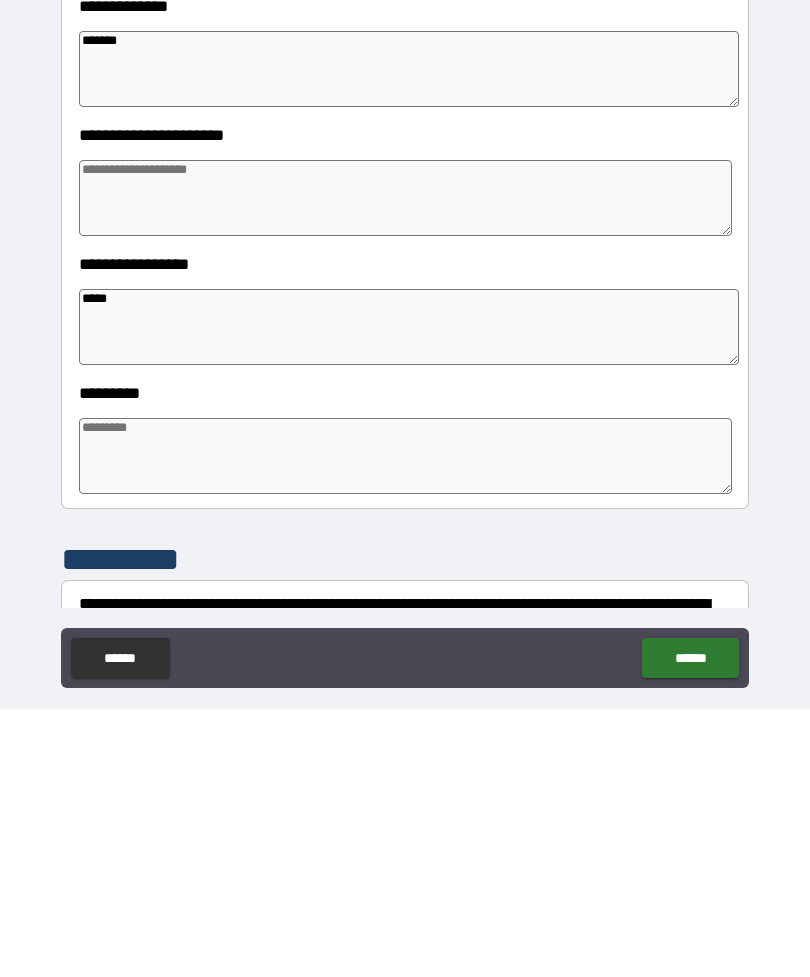 type on "*" 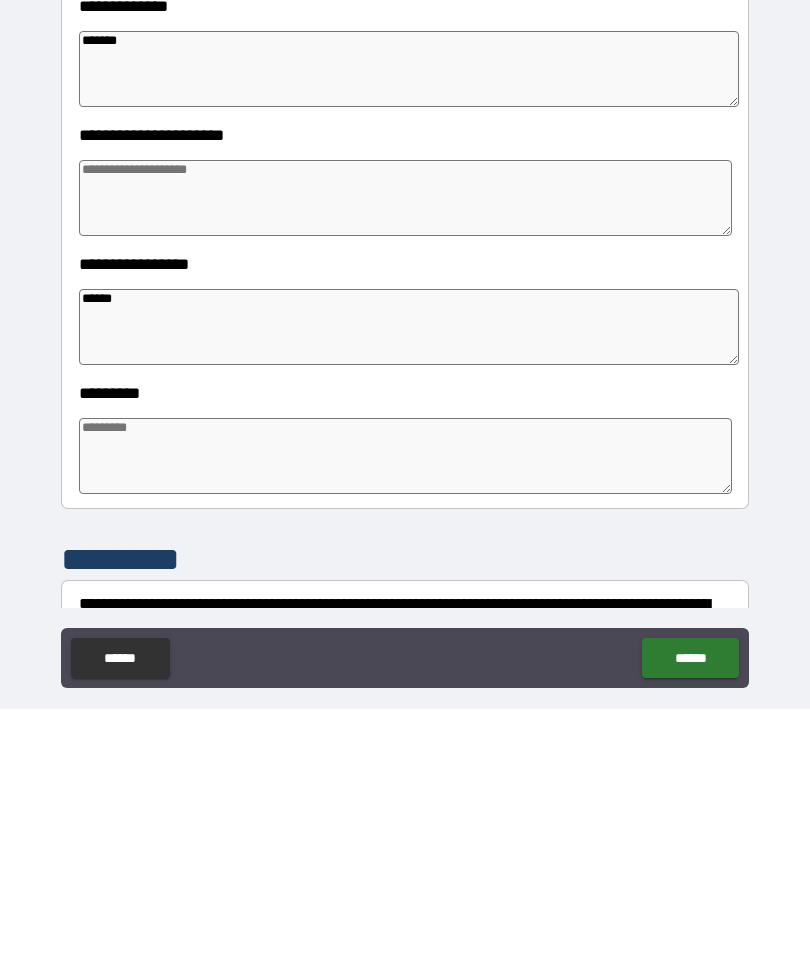 type on "*" 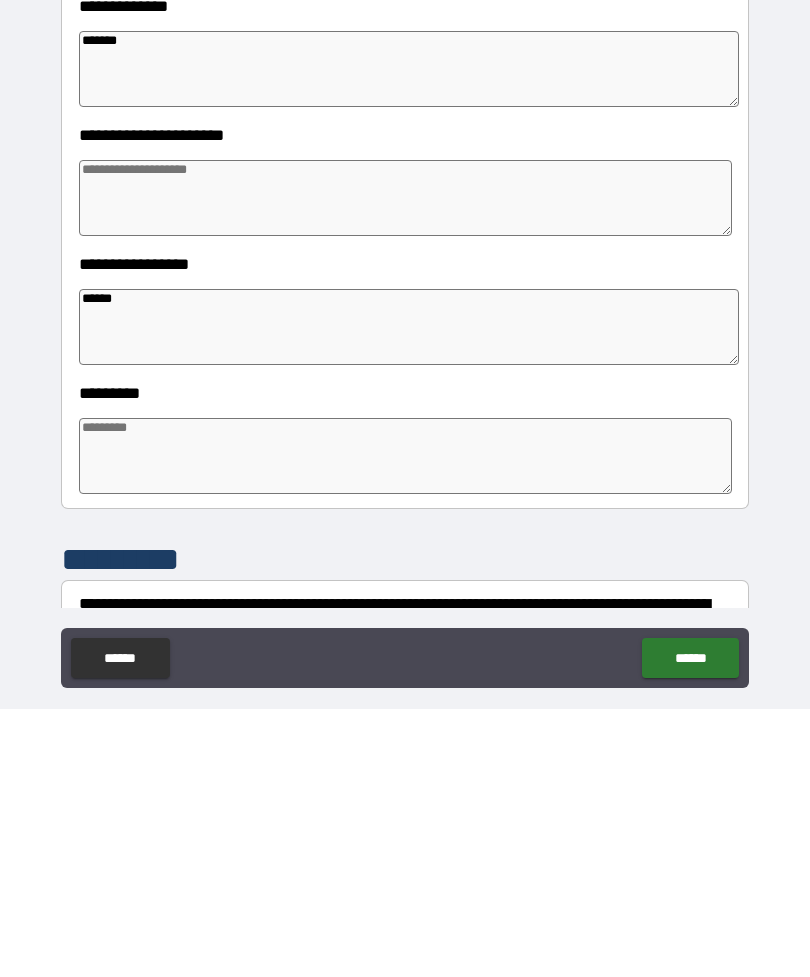 type on "*" 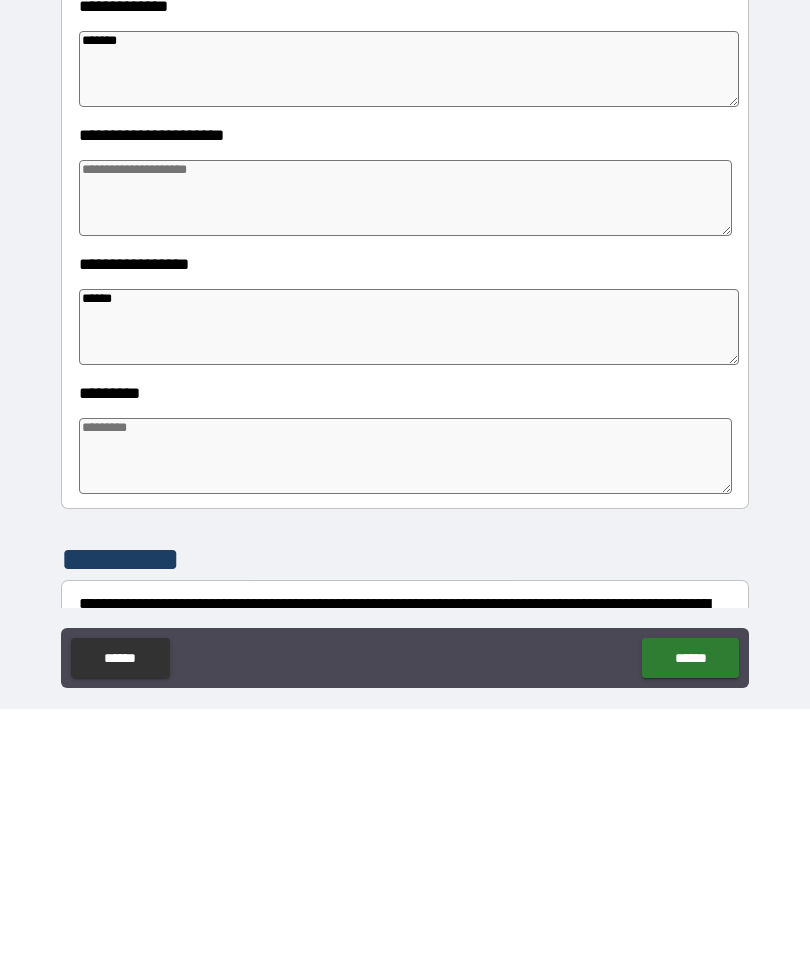 type on "*" 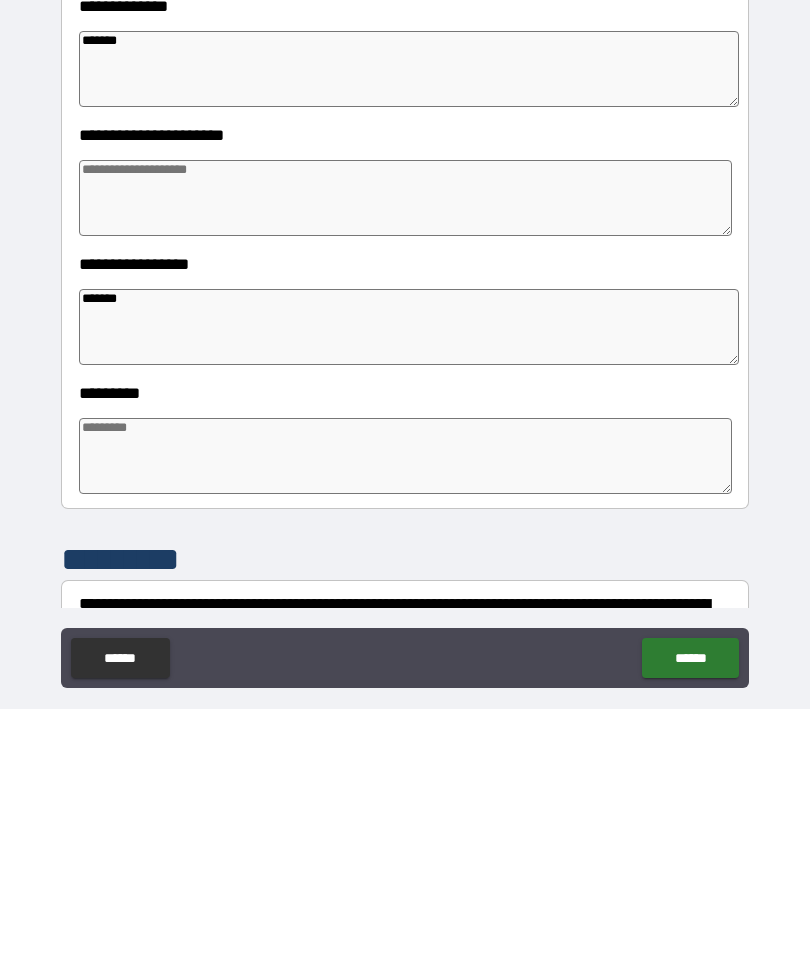 type on "*" 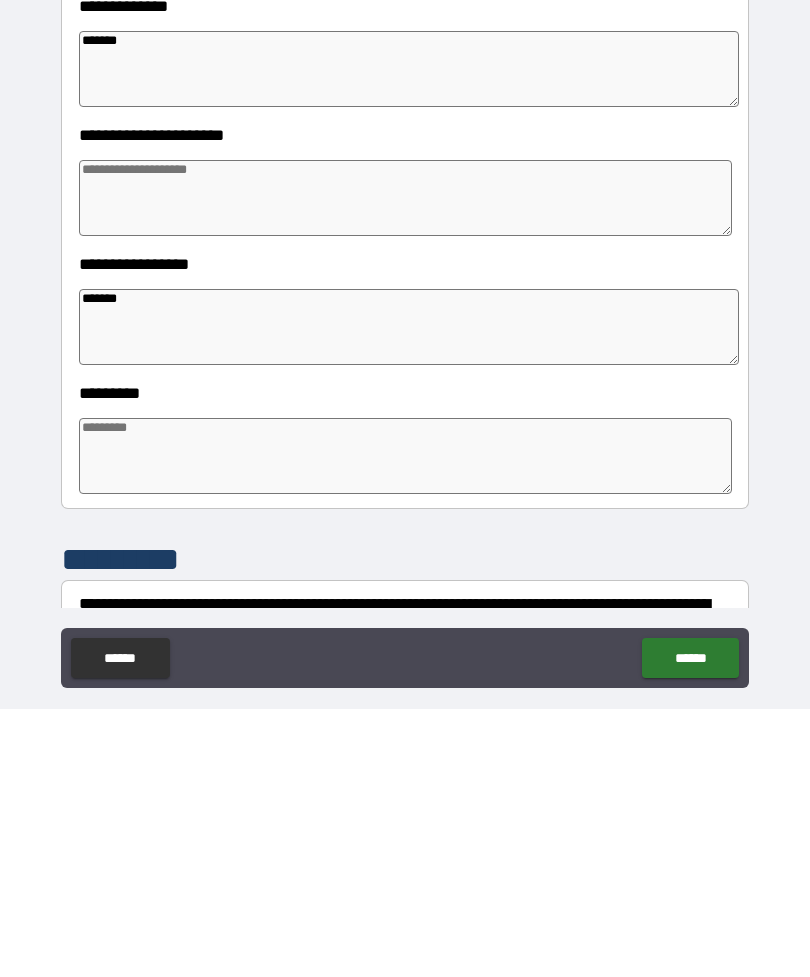 type on "*" 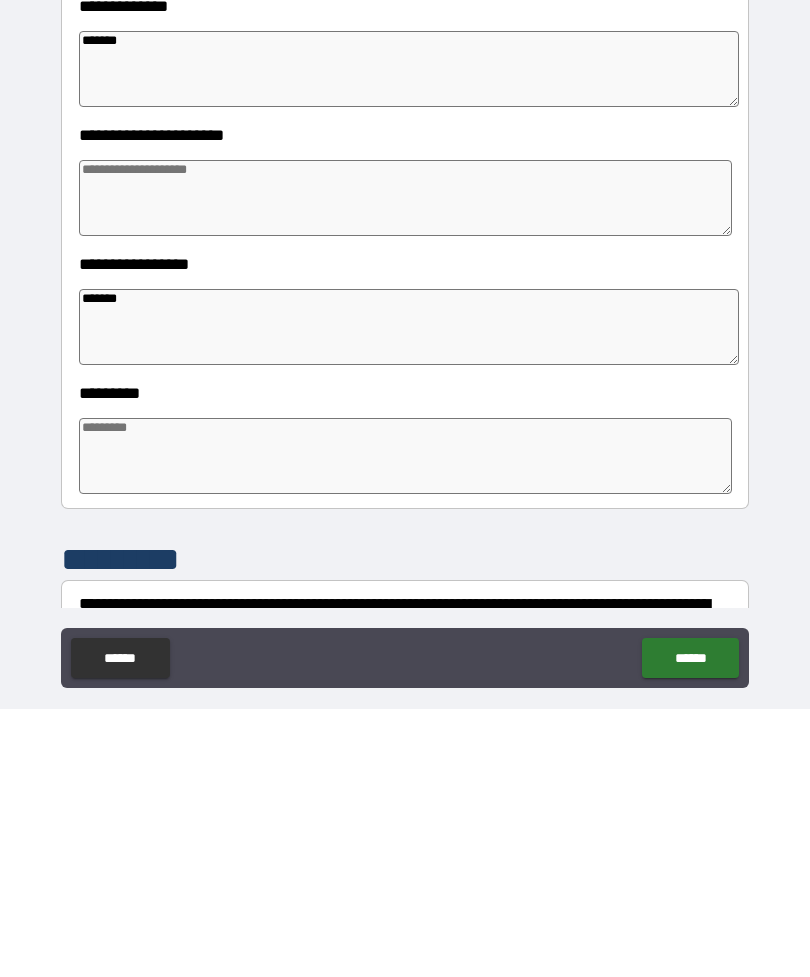 type on "*" 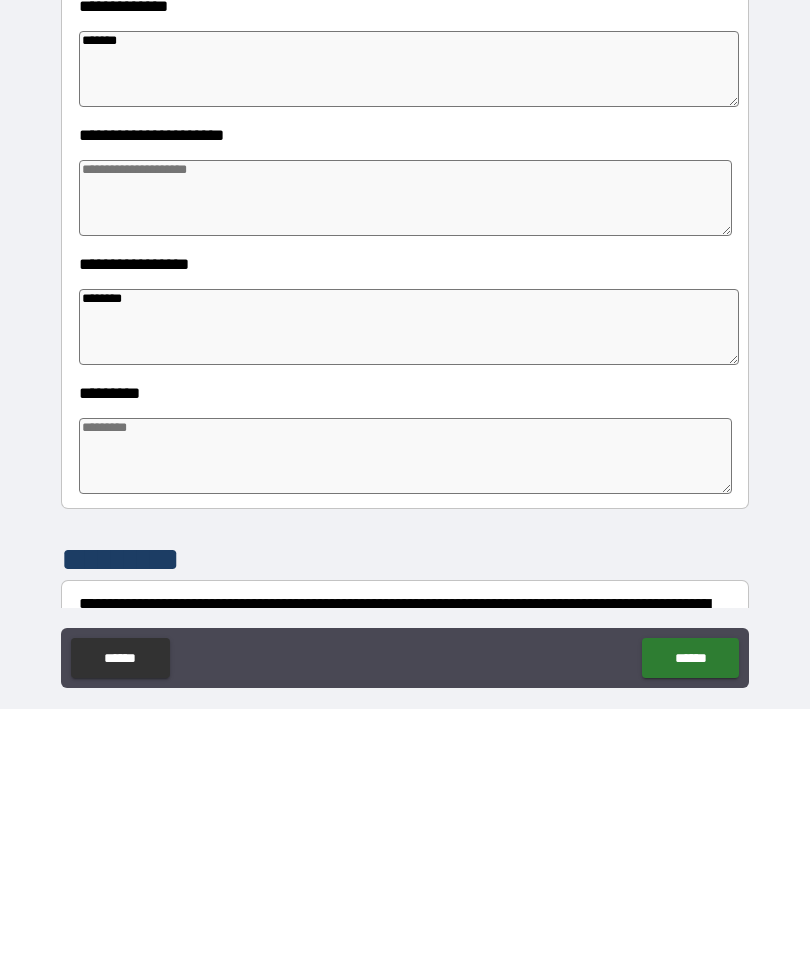 type on "*" 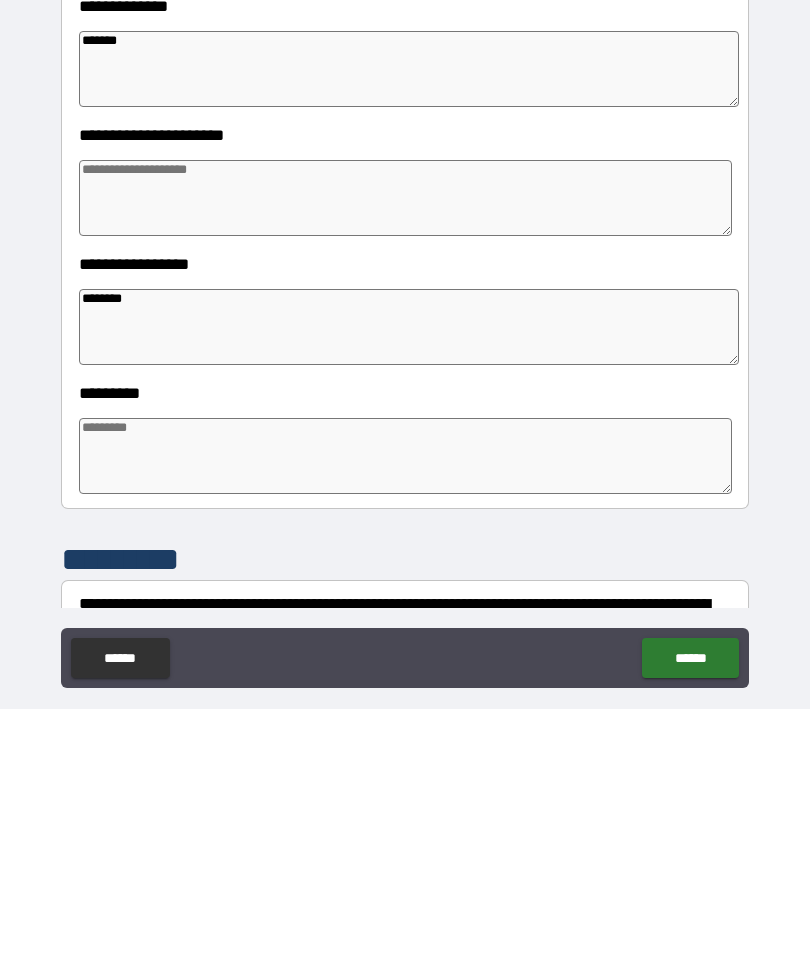 type on "*" 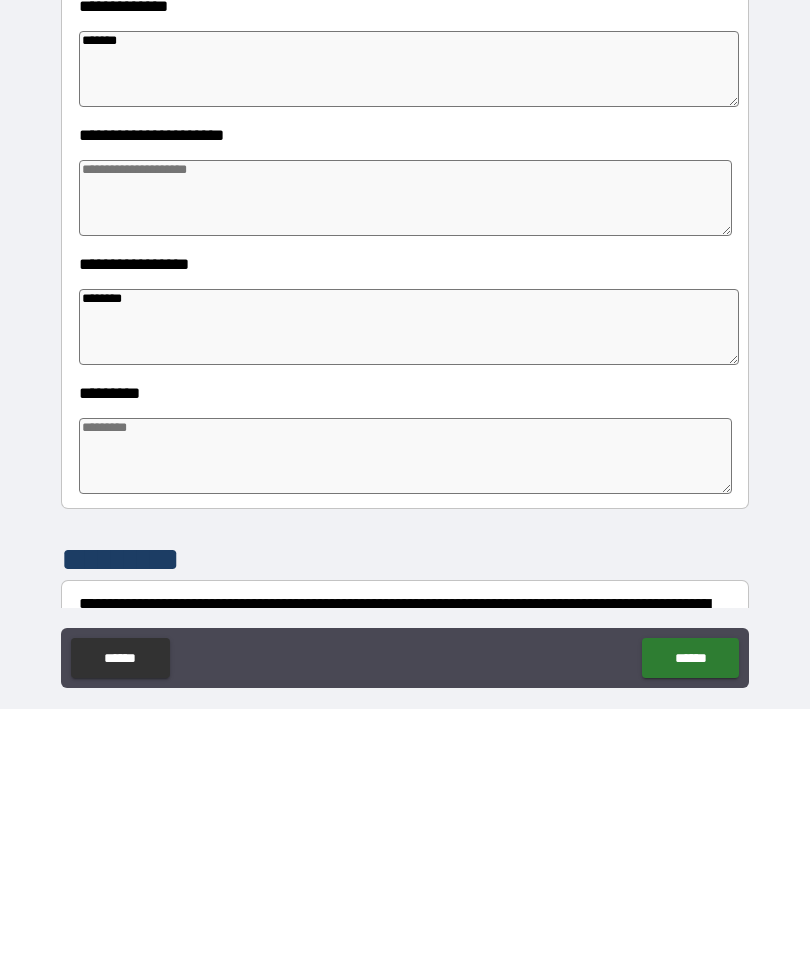 type on "*" 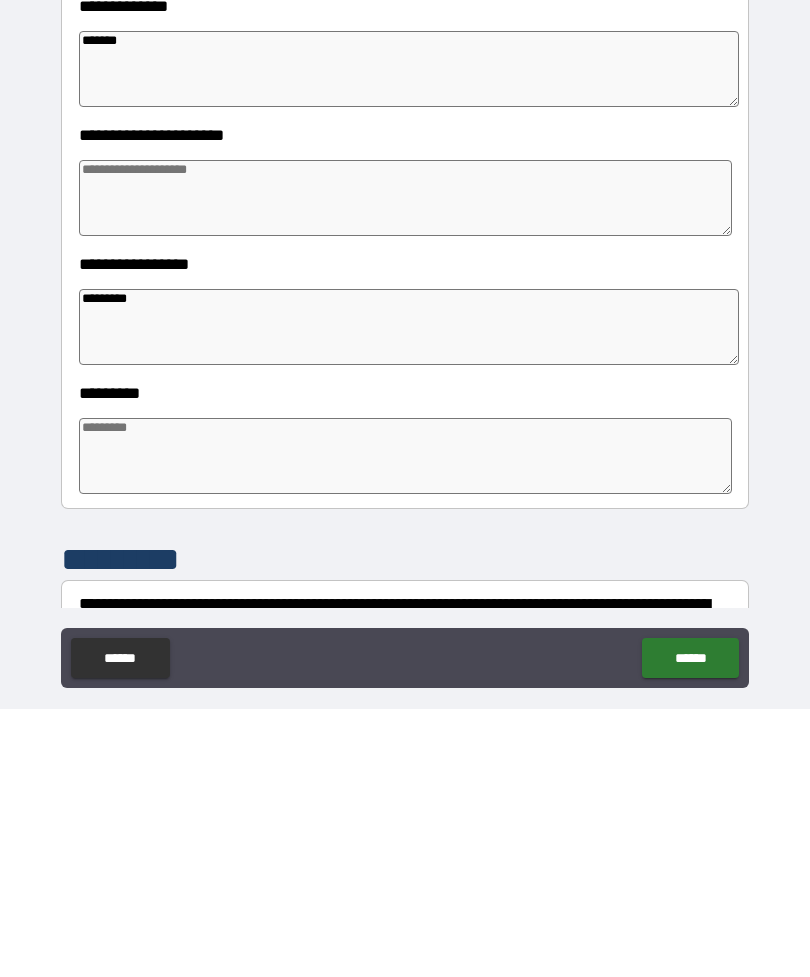 type on "*" 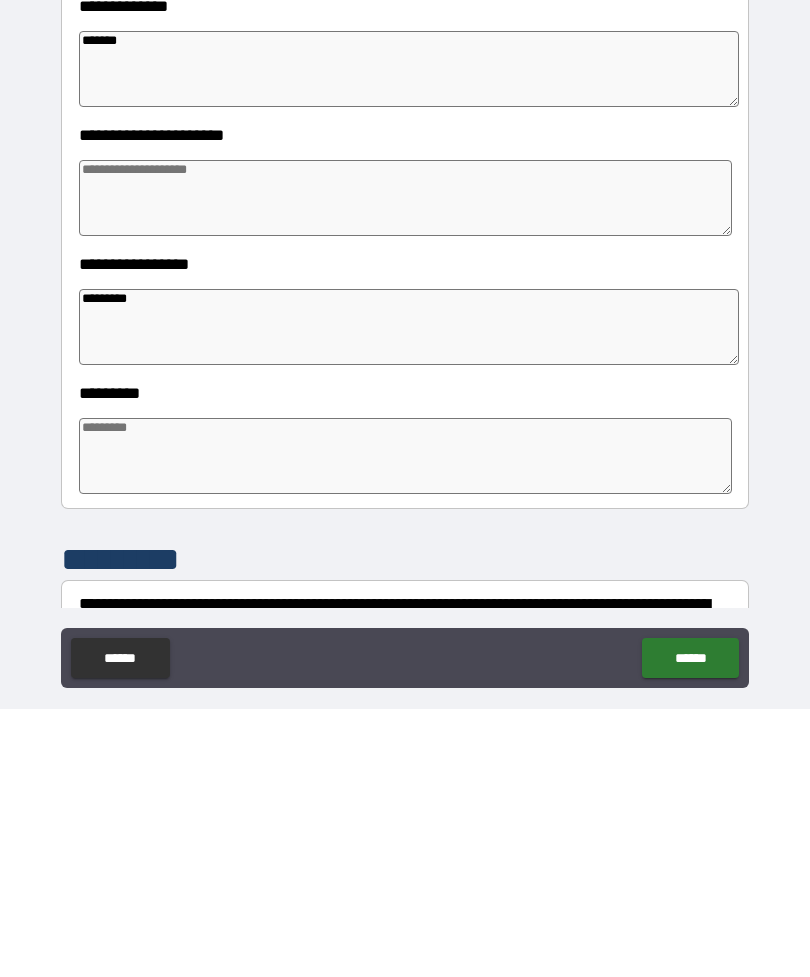 type on "*" 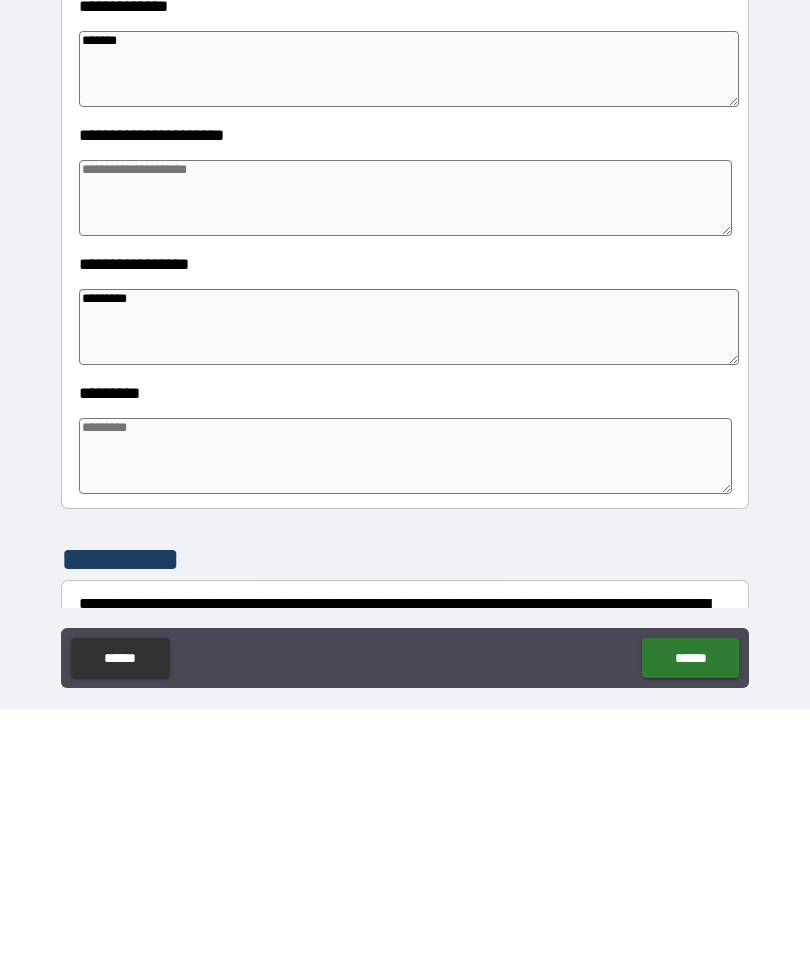 type on "*" 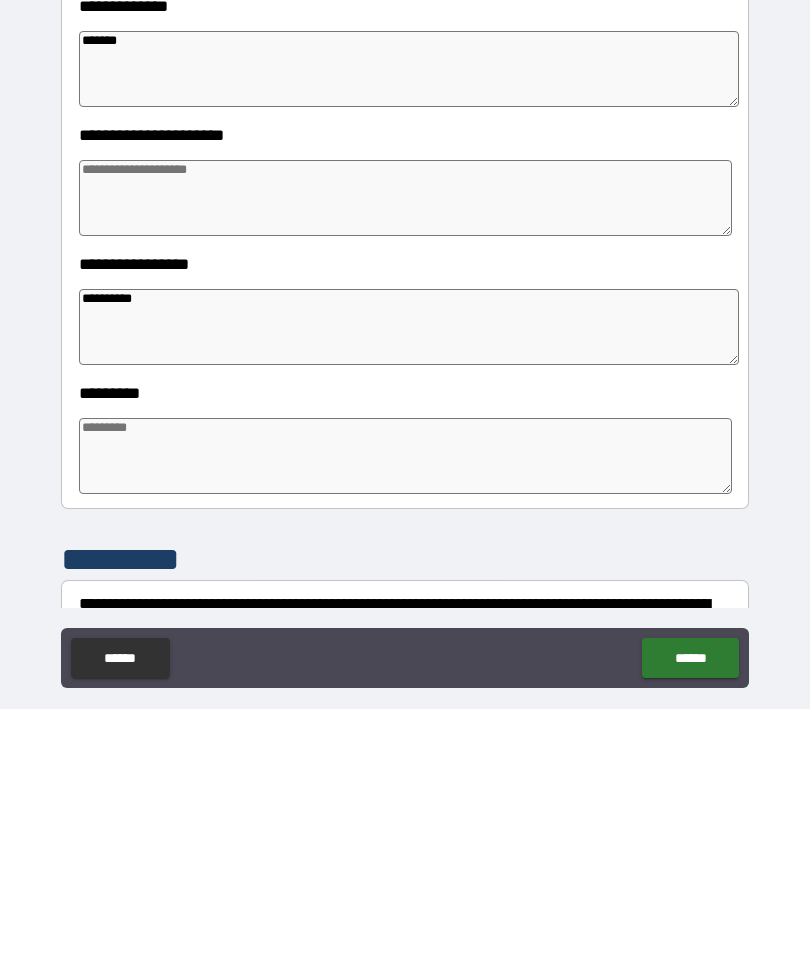 type on "*" 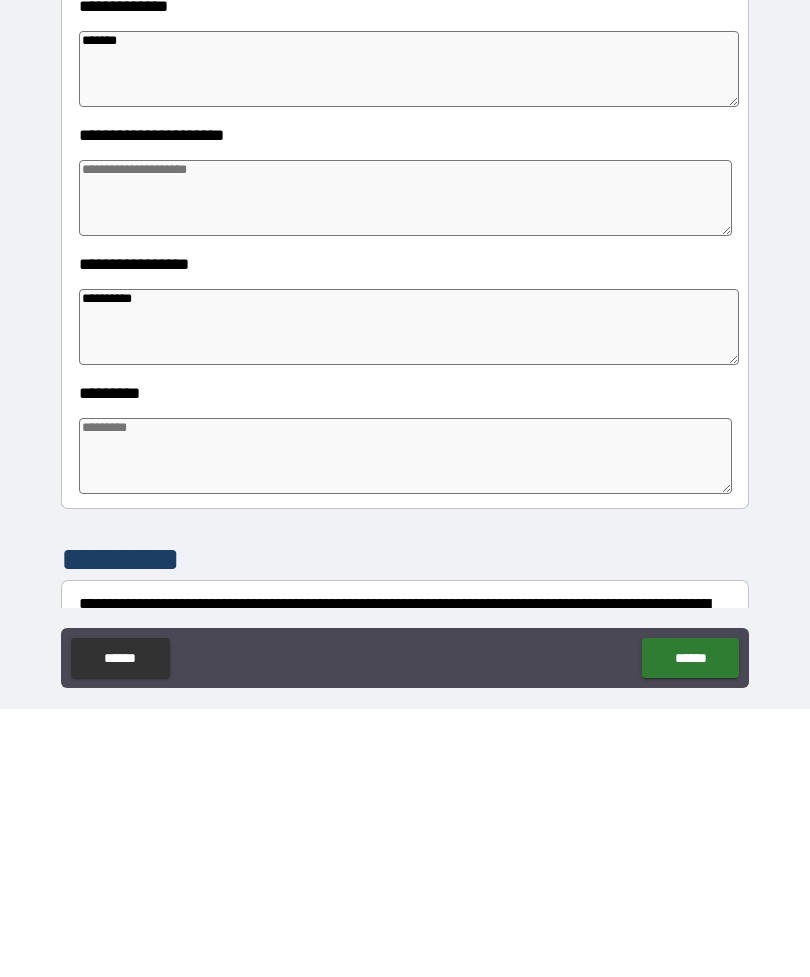 type on "*" 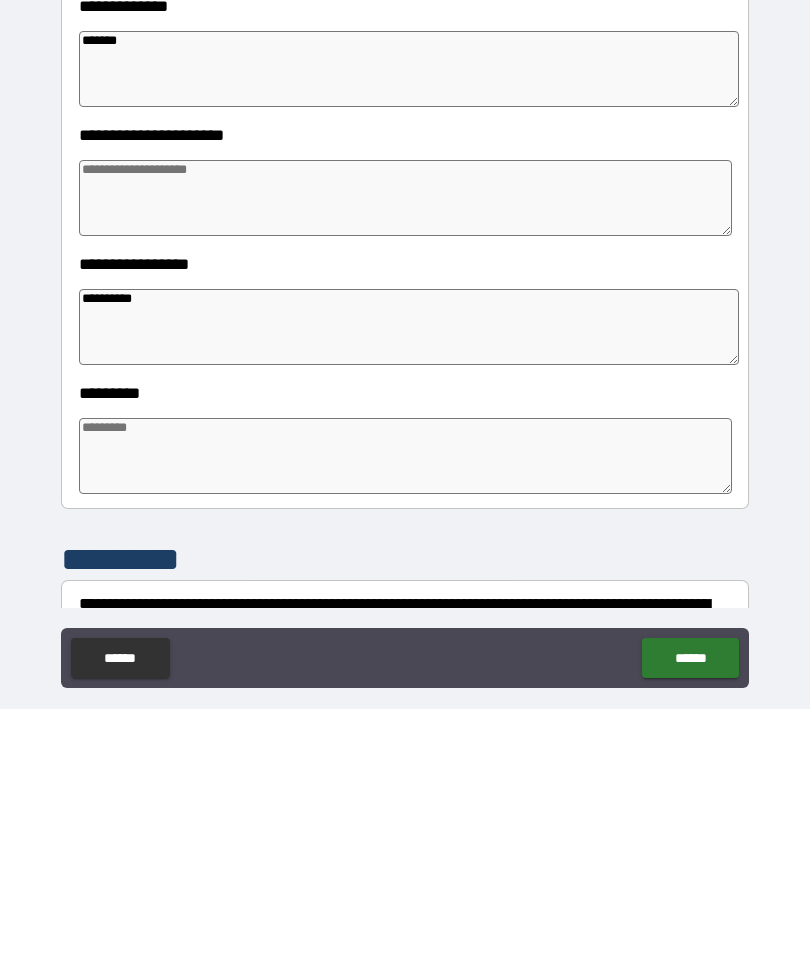 type on "*" 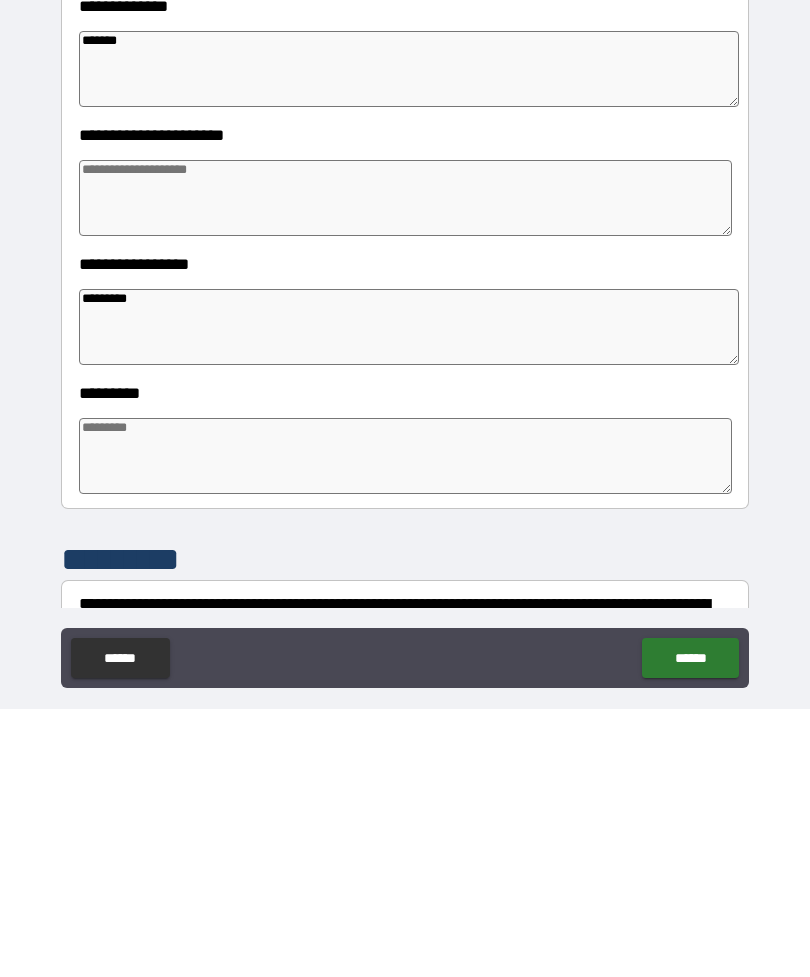 type on "*" 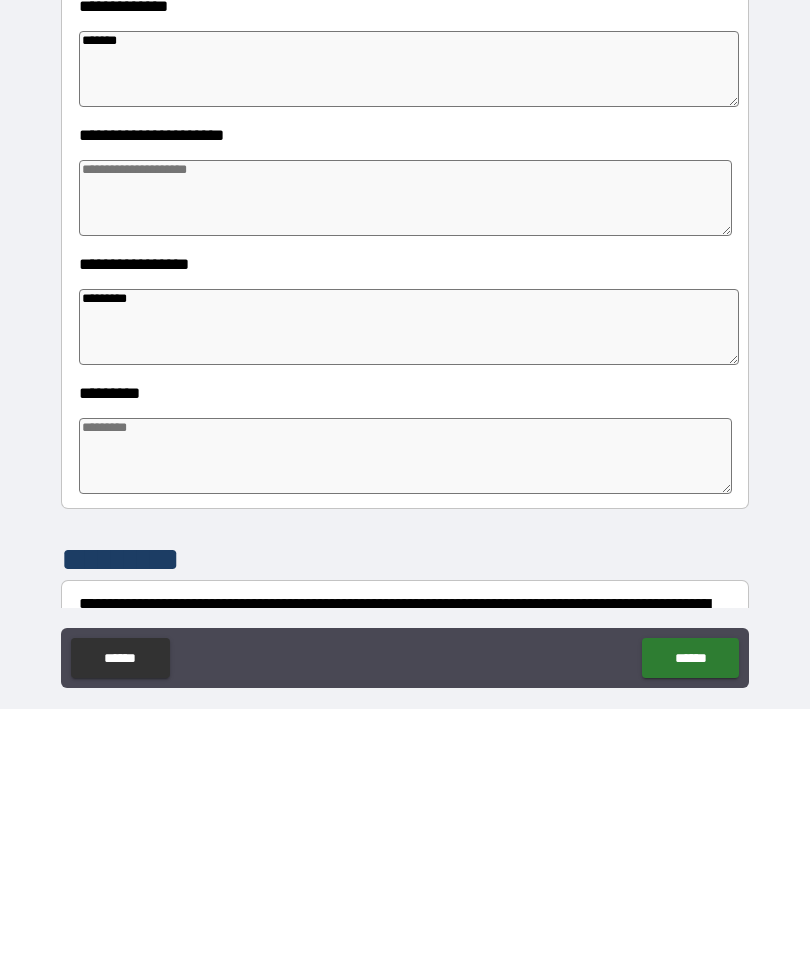 type on "*" 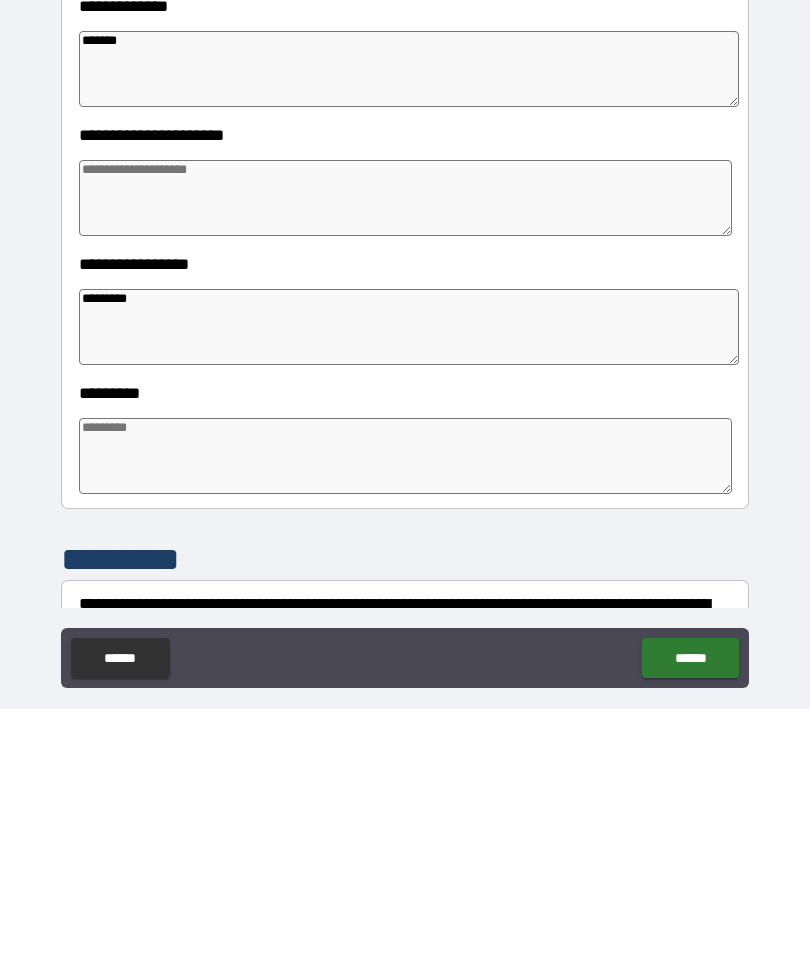 type on "*" 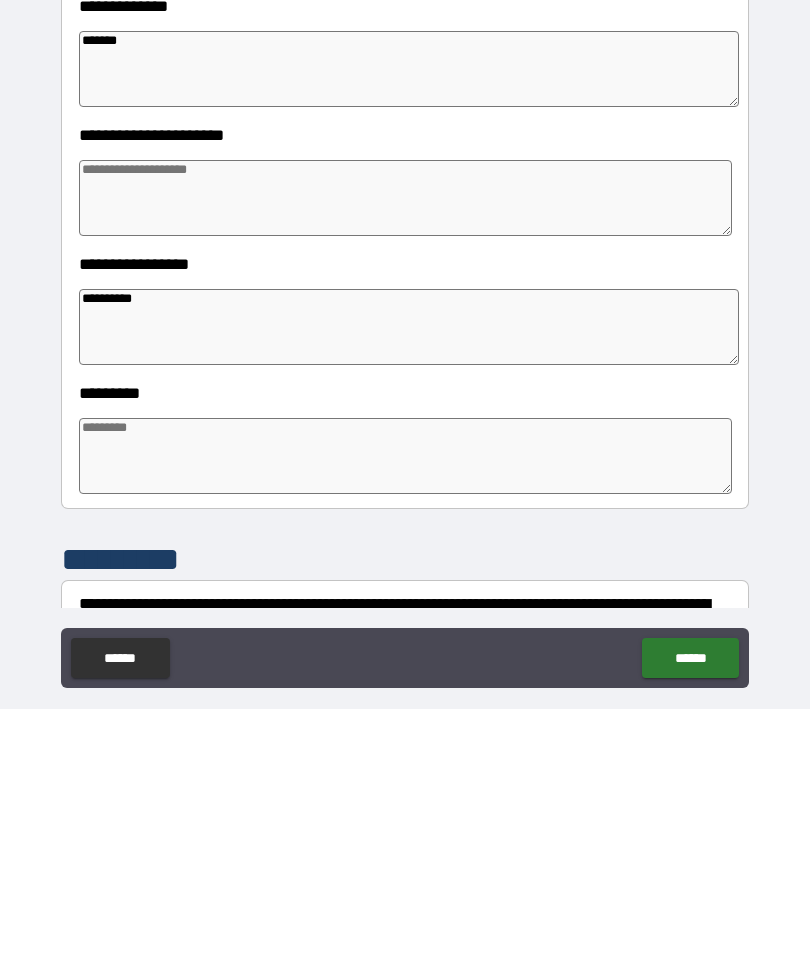 type on "*" 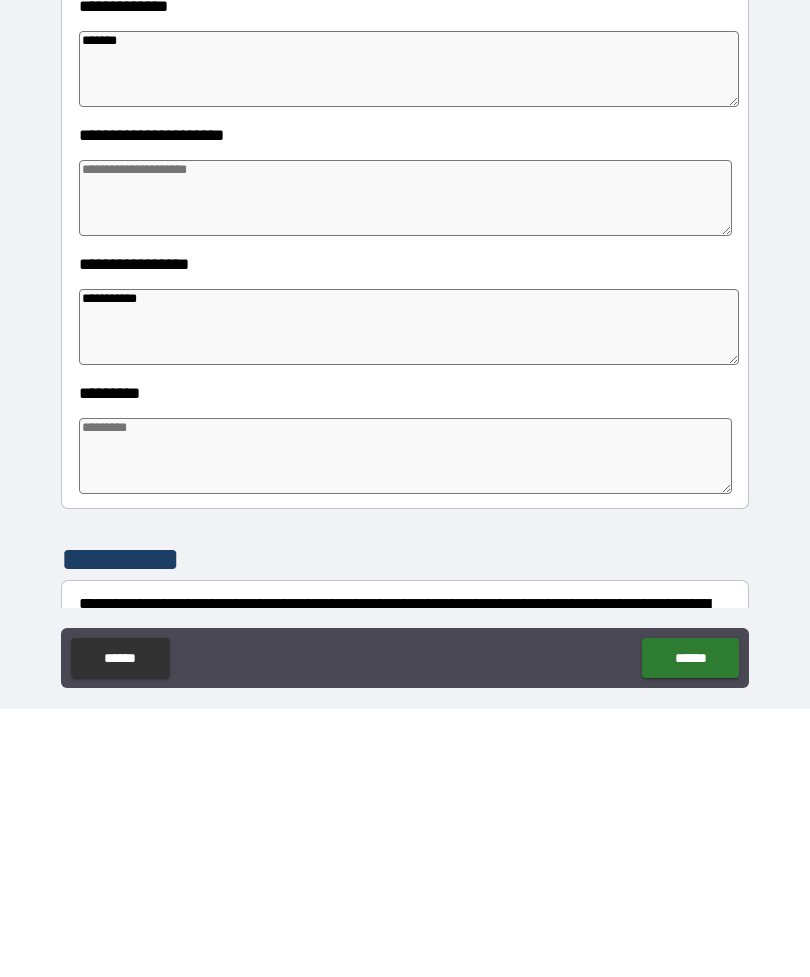 type on "*" 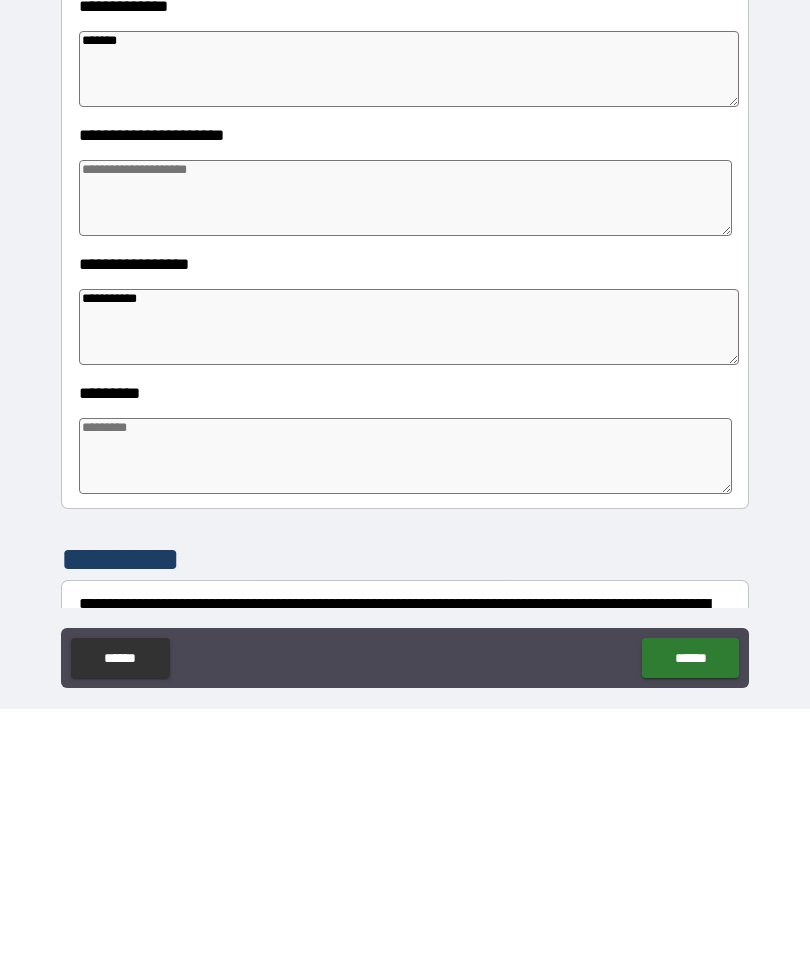 type on "*" 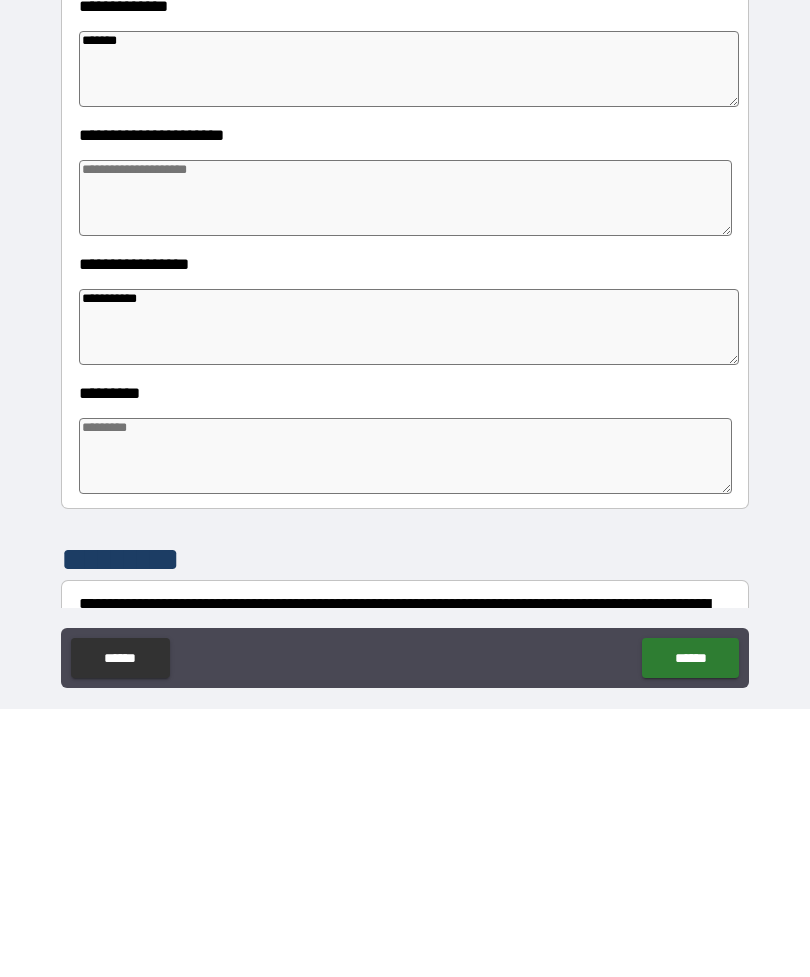 type on "*" 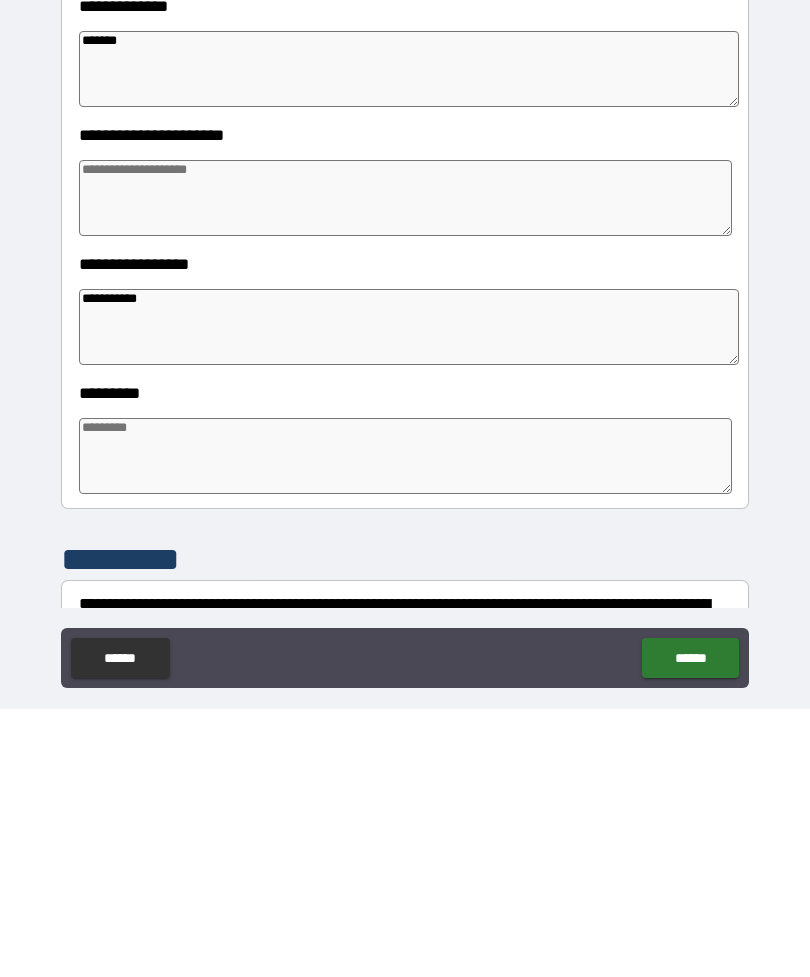type on "*" 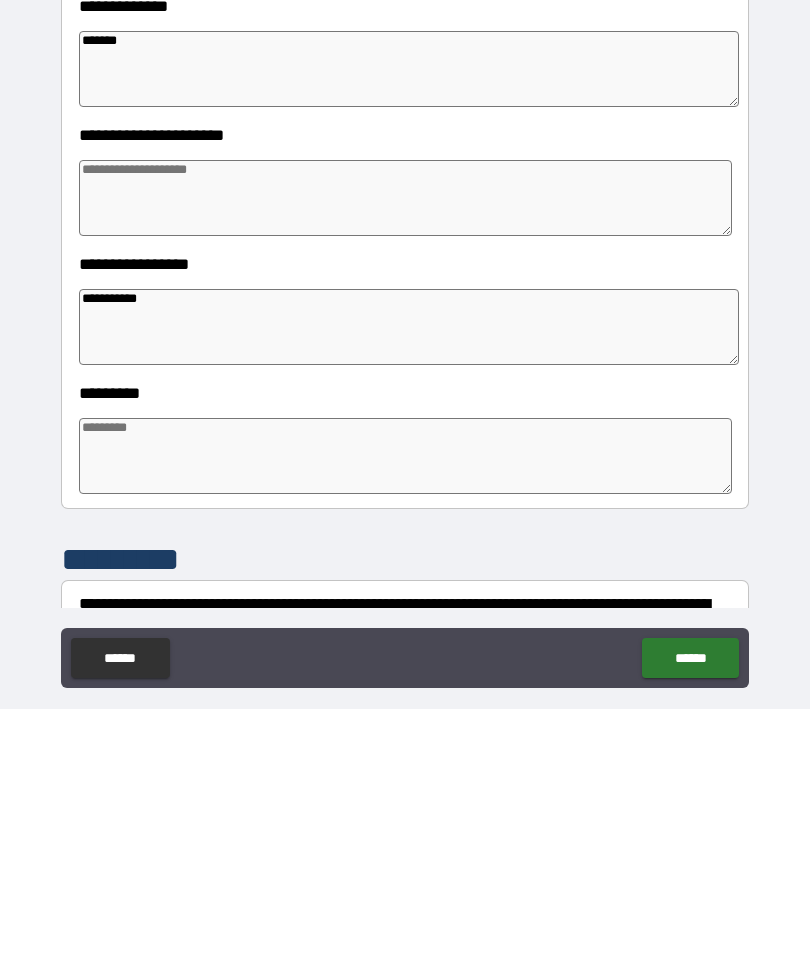 type on "*" 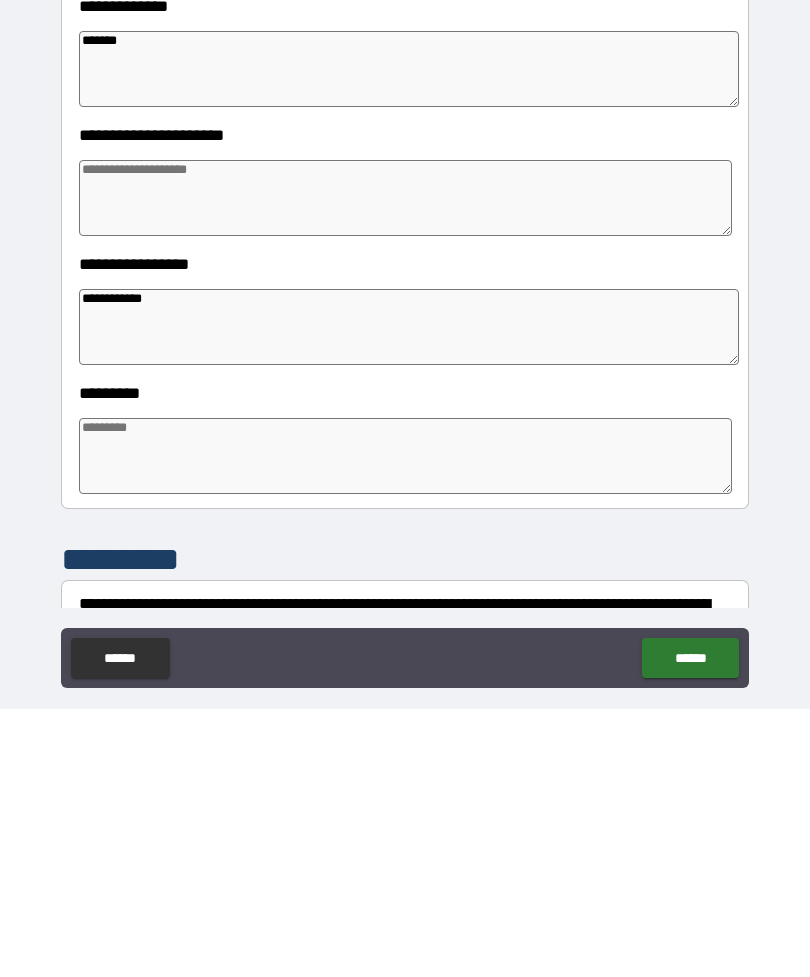 type on "*" 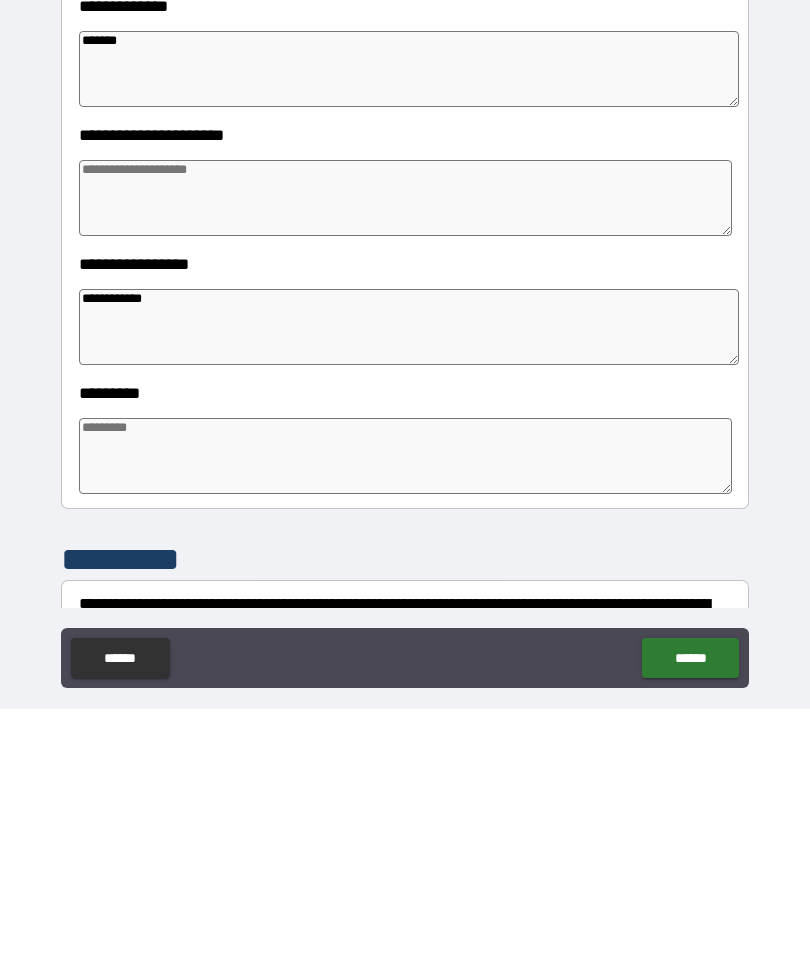 type on "*" 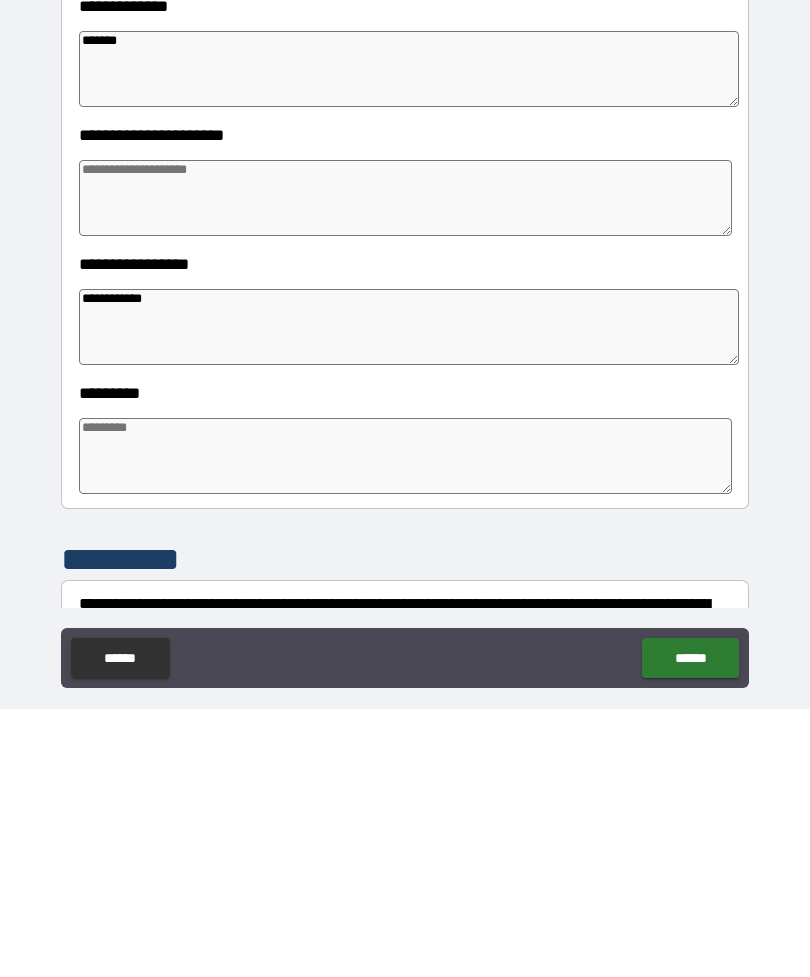 type on "*" 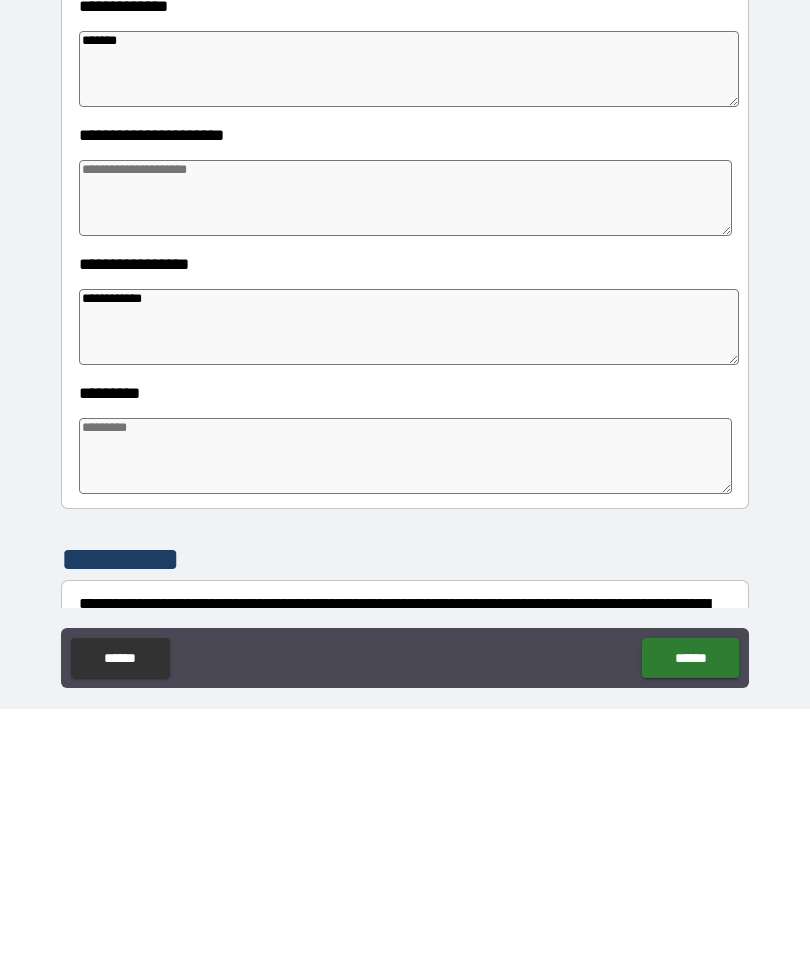 type on "*" 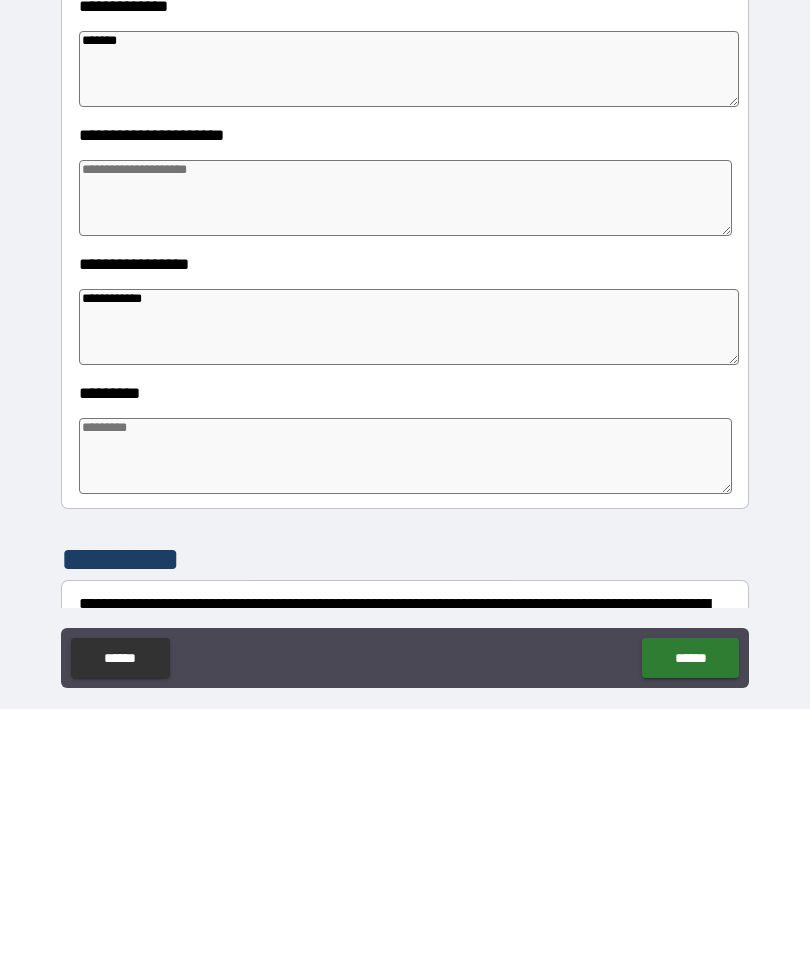 type on "*" 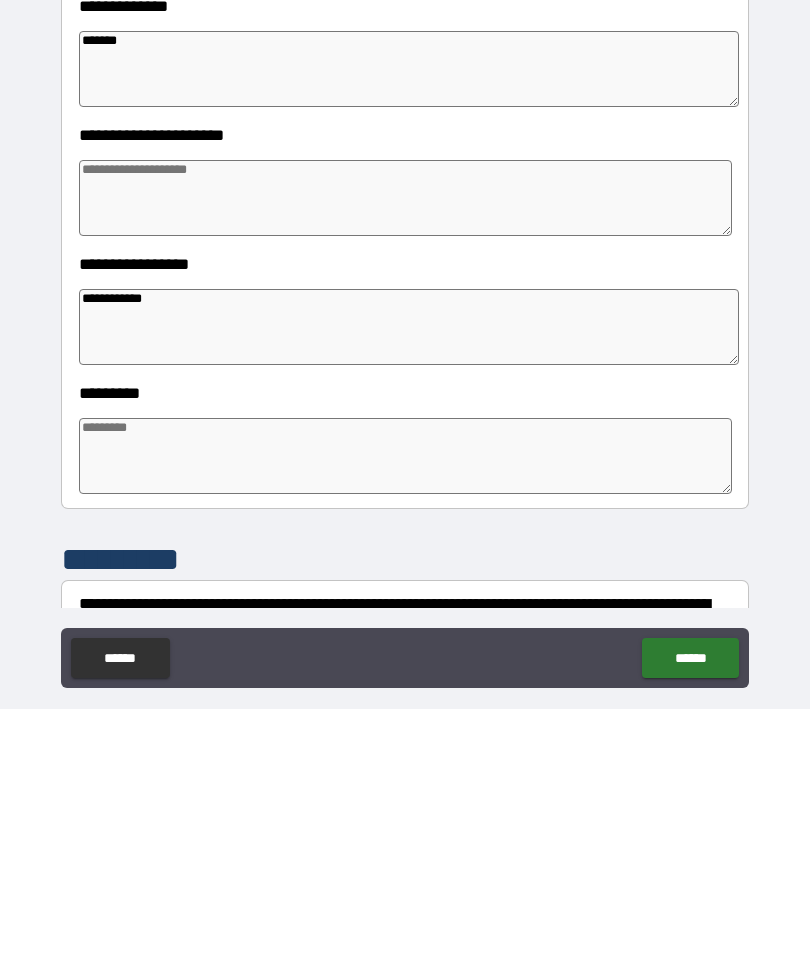 type on "*" 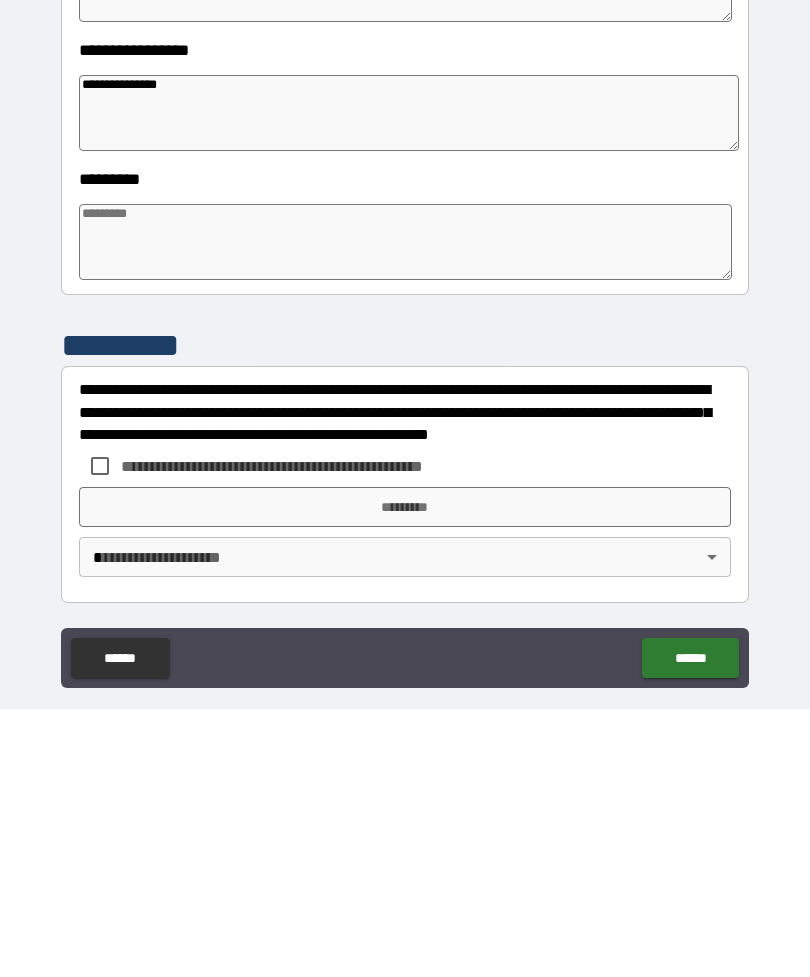 scroll, scrollTop: 392, scrollLeft: 0, axis: vertical 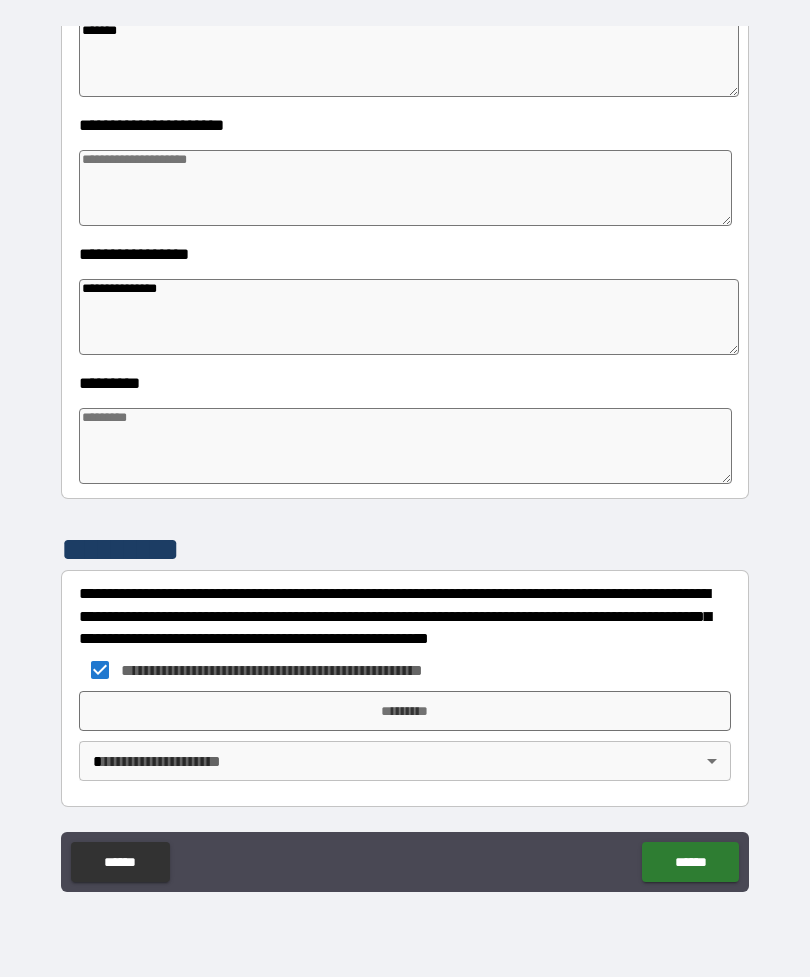 click on "*********" at bounding box center (405, 711) 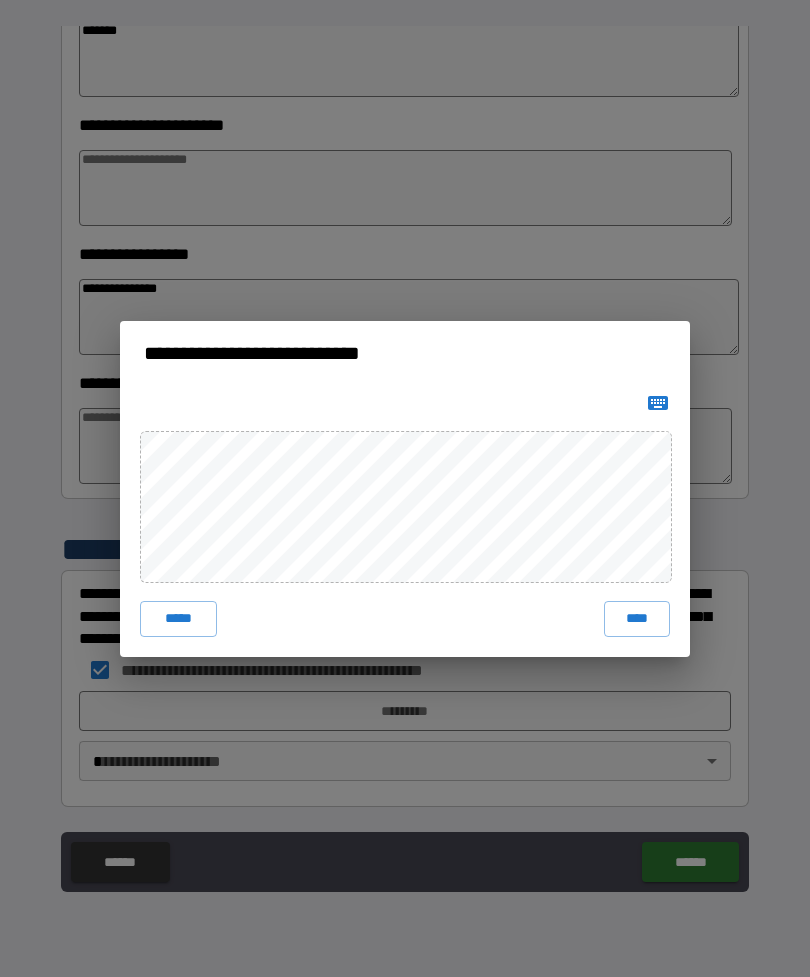 click on "****" at bounding box center [637, 619] 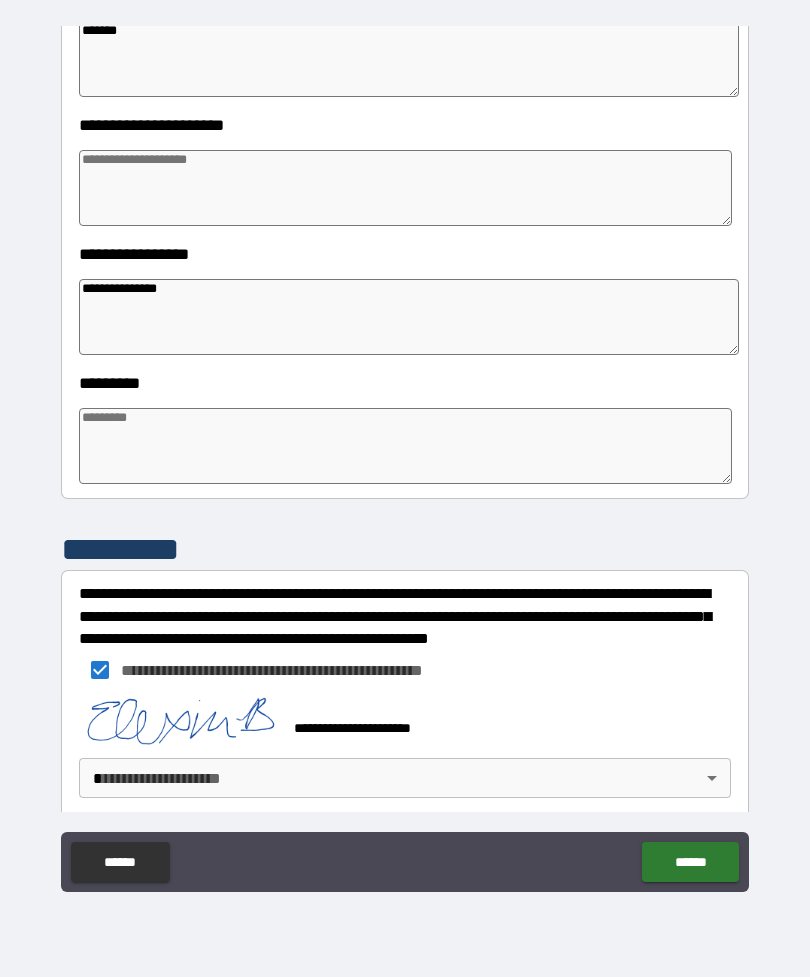 click on "[FIRST] [LAST] [CITY] [STATE] [POSTAL_CODE] [STREET_NAME] [STREET_TYPE] [APARTMENT_NUMBER] [COUNTRY] [PHONE] [EMAIL]" at bounding box center (405, 456) 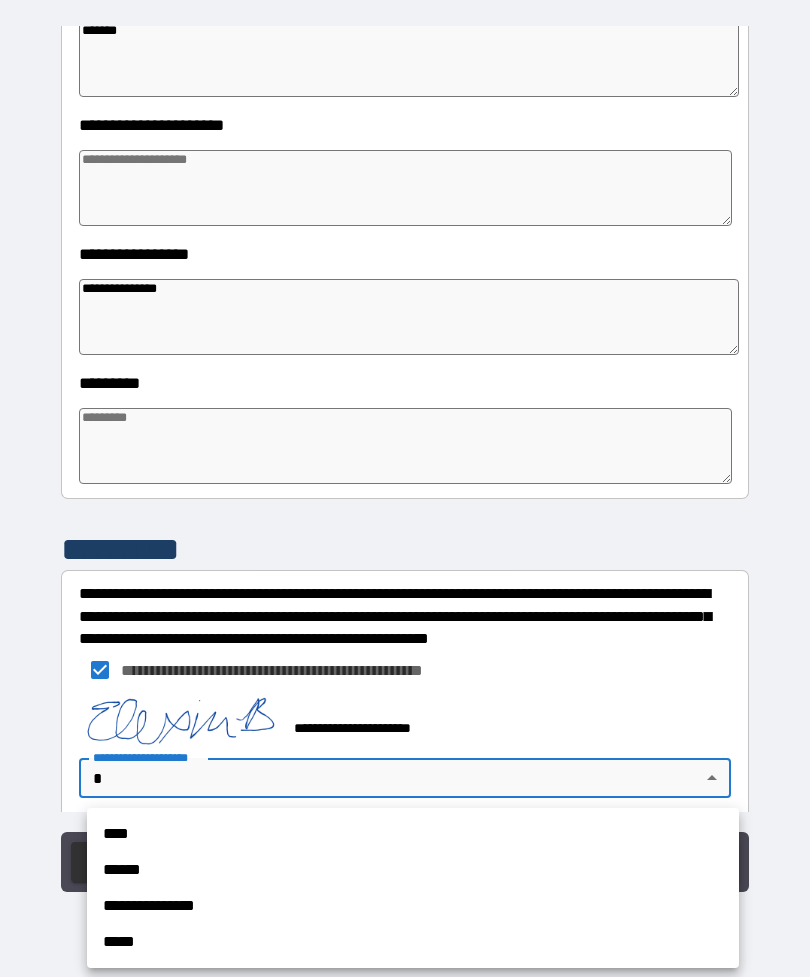 click on "**********" at bounding box center [413, 906] 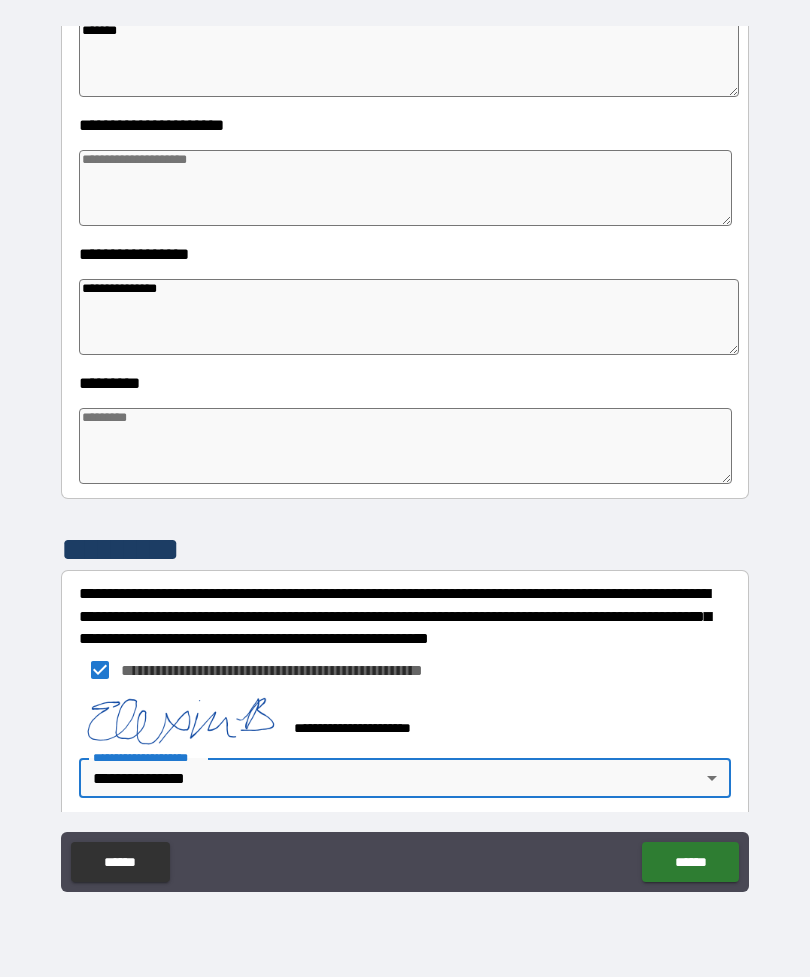click on "******" at bounding box center [690, 862] 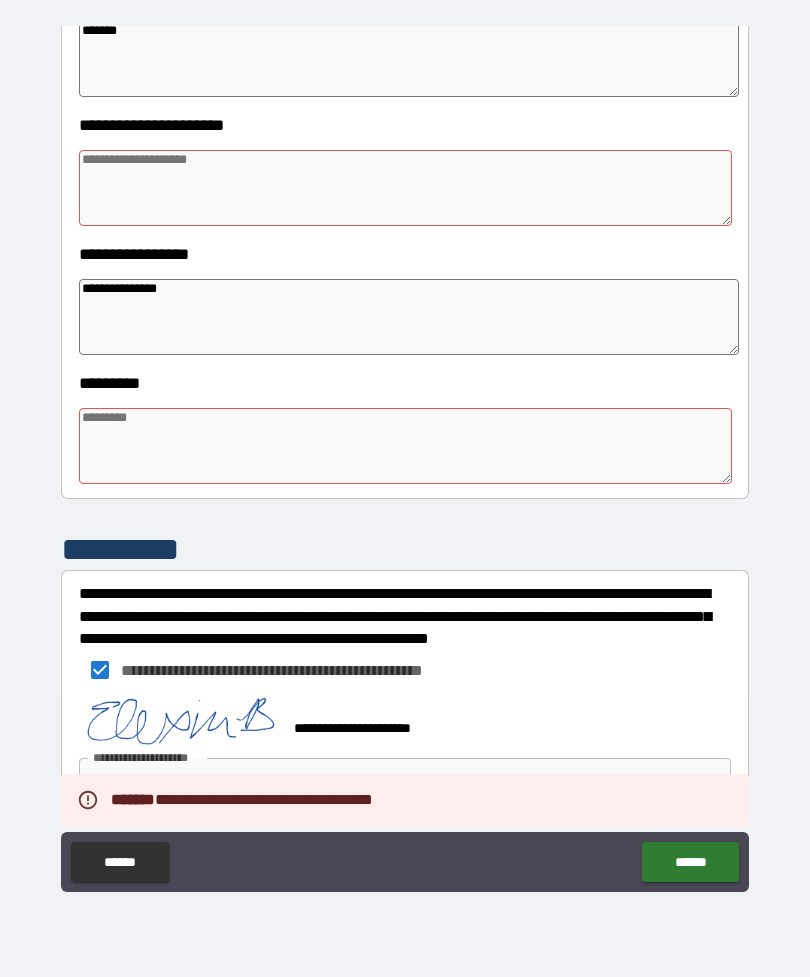 click at bounding box center [405, 188] 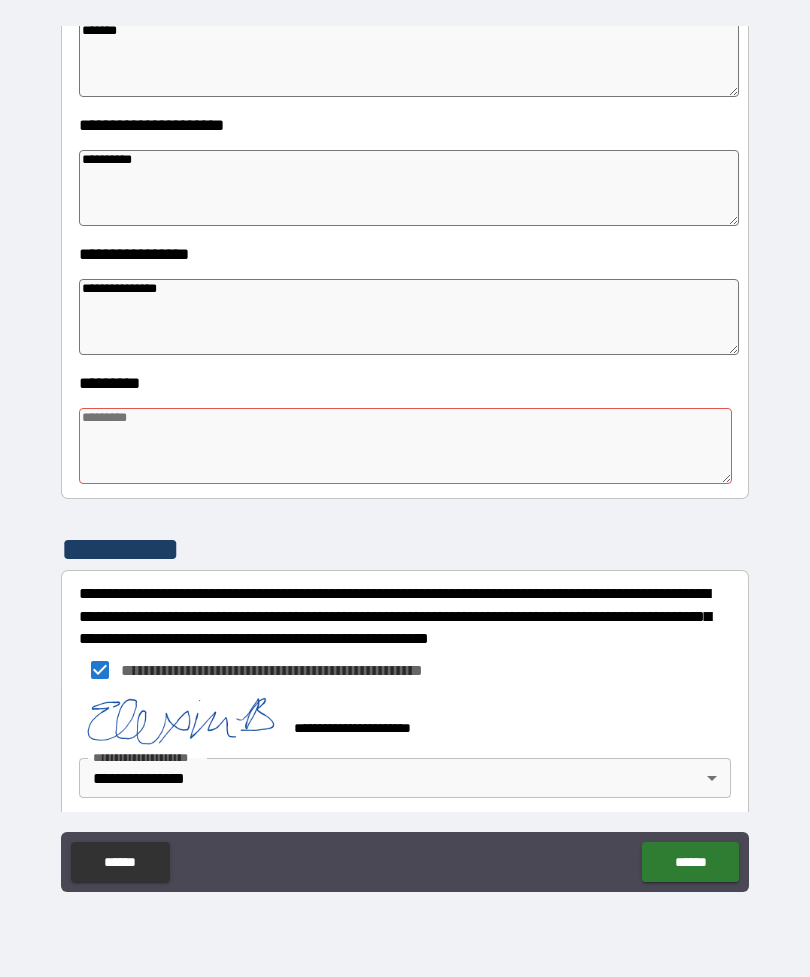 click at bounding box center [405, 446] 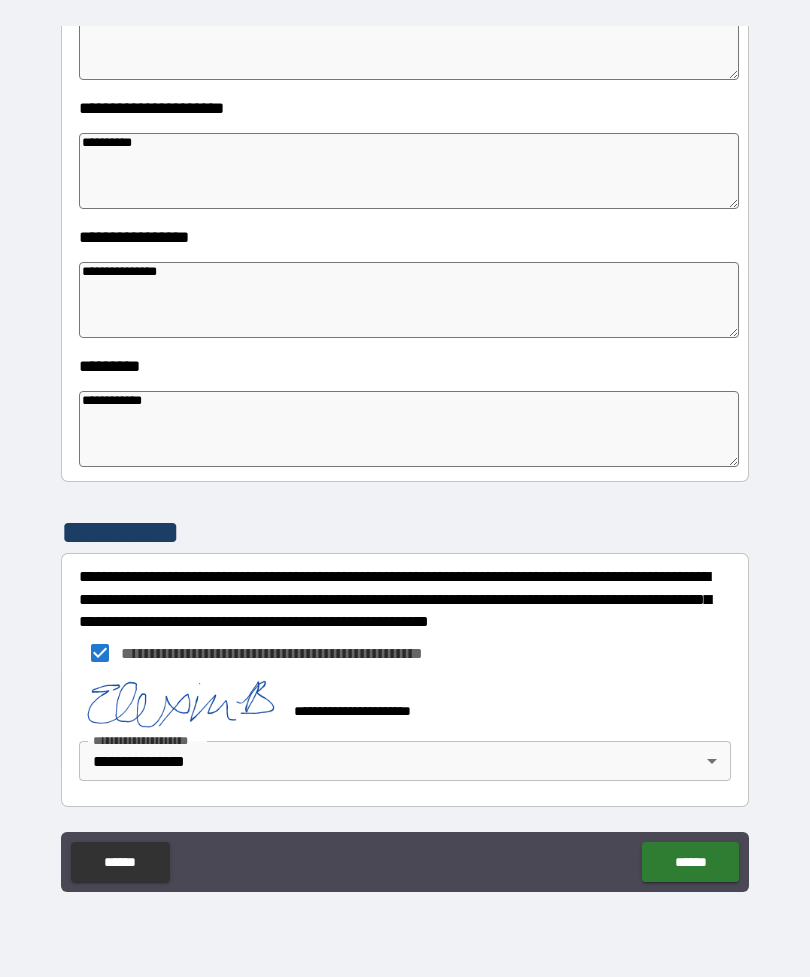 scroll, scrollTop: 409, scrollLeft: 0, axis: vertical 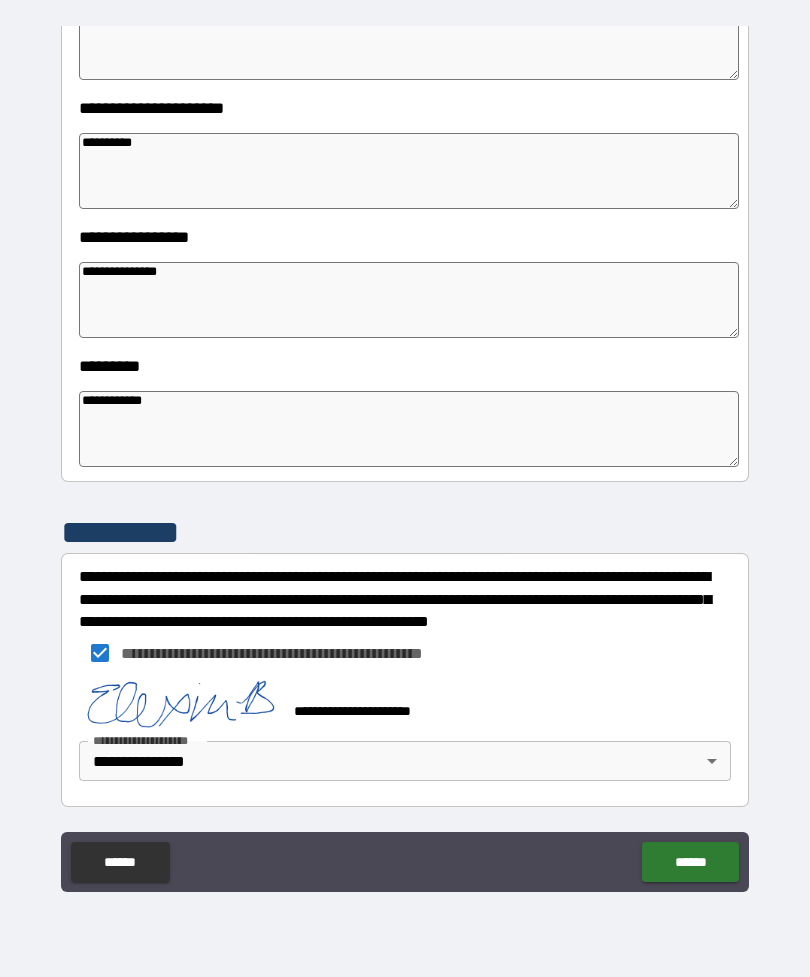 click on "******" at bounding box center (690, 862) 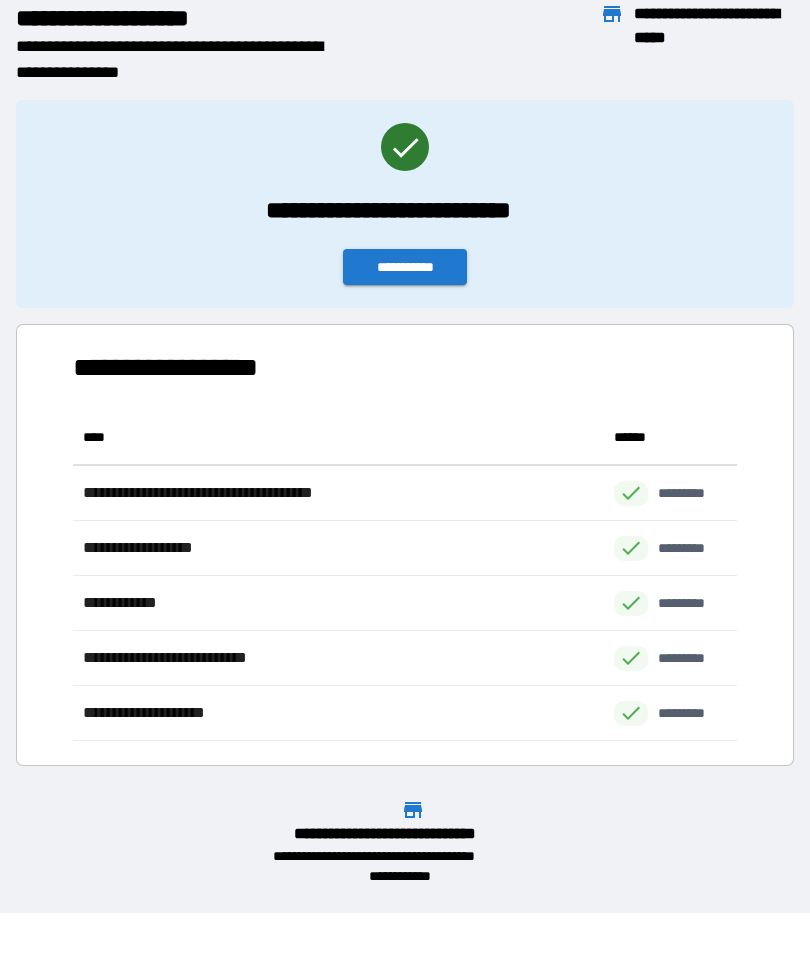 scroll, scrollTop: 1, scrollLeft: 1, axis: both 